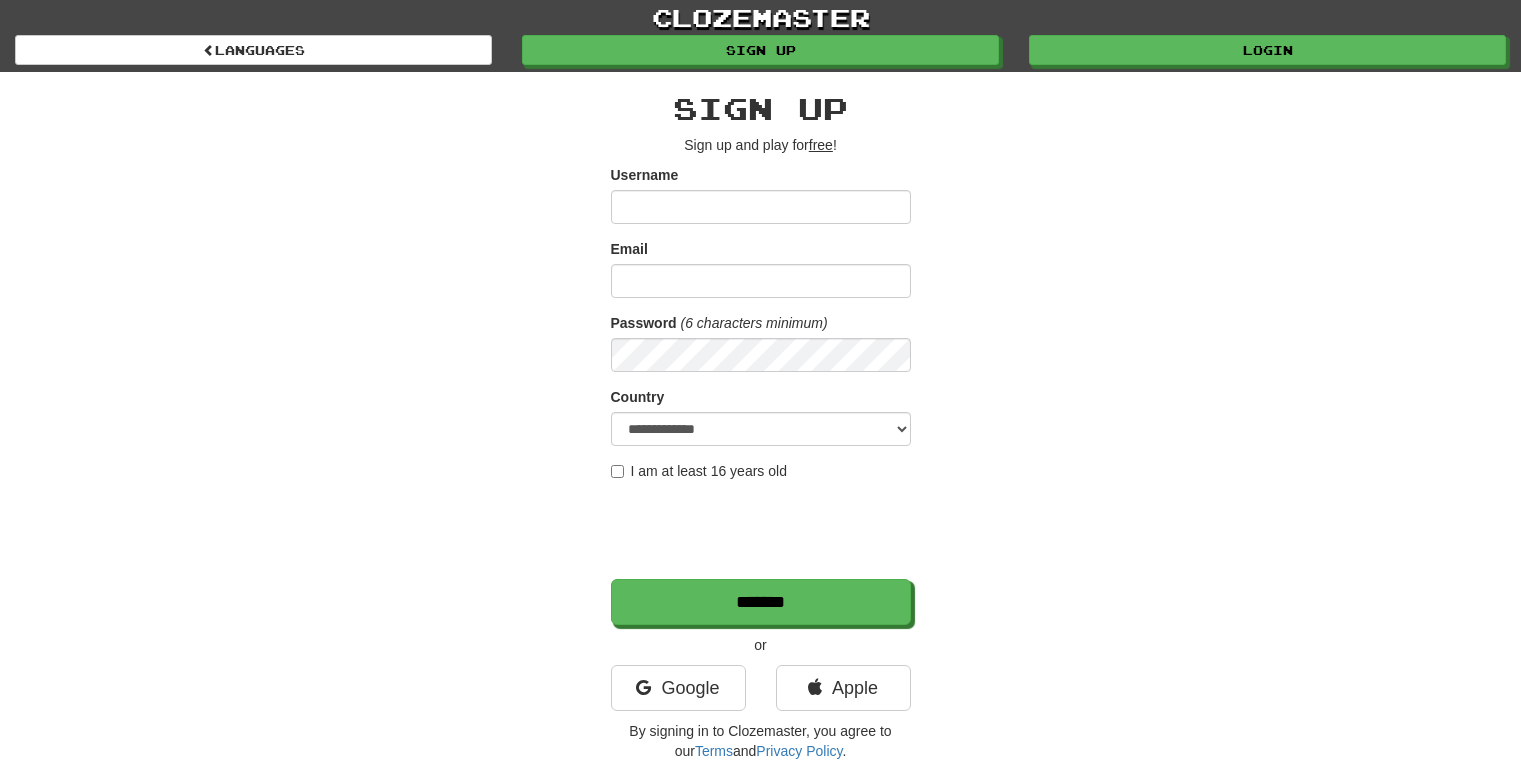 scroll, scrollTop: 0, scrollLeft: 0, axis: both 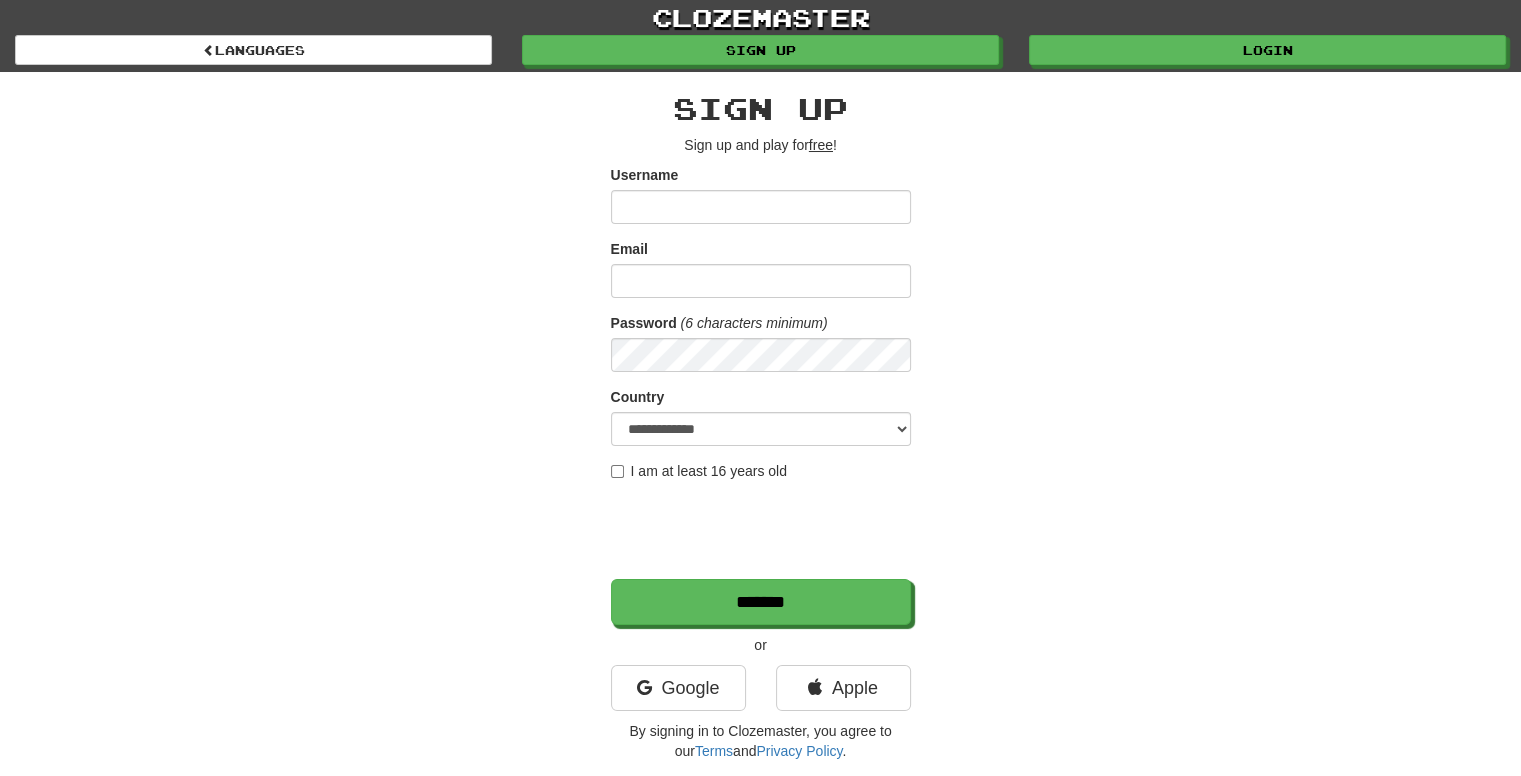 click on "By signing in to Clozemaster, you agree to our  Terms  and  Privacy Policy ." at bounding box center (761, 741) 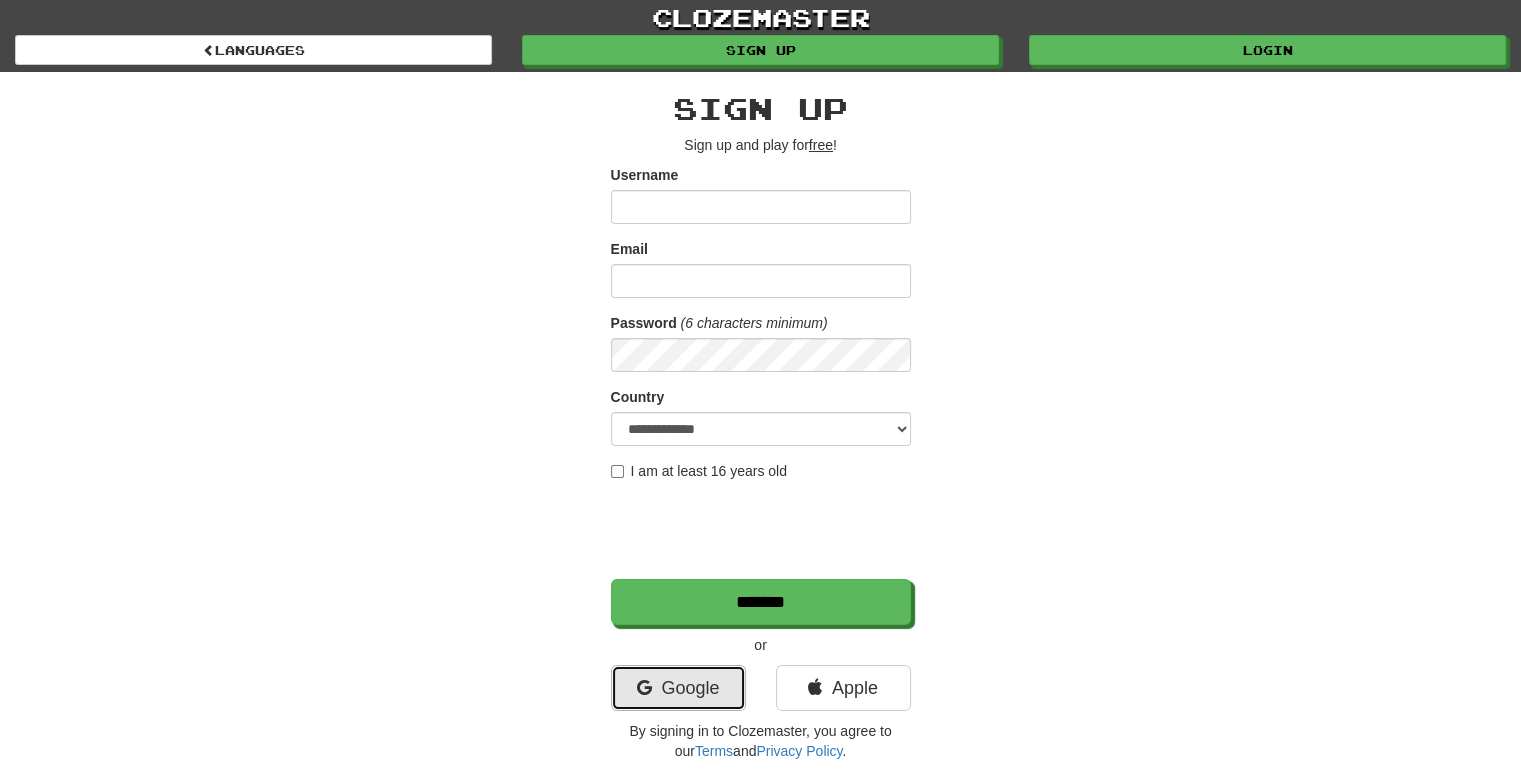 click on "Google" at bounding box center (678, 688) 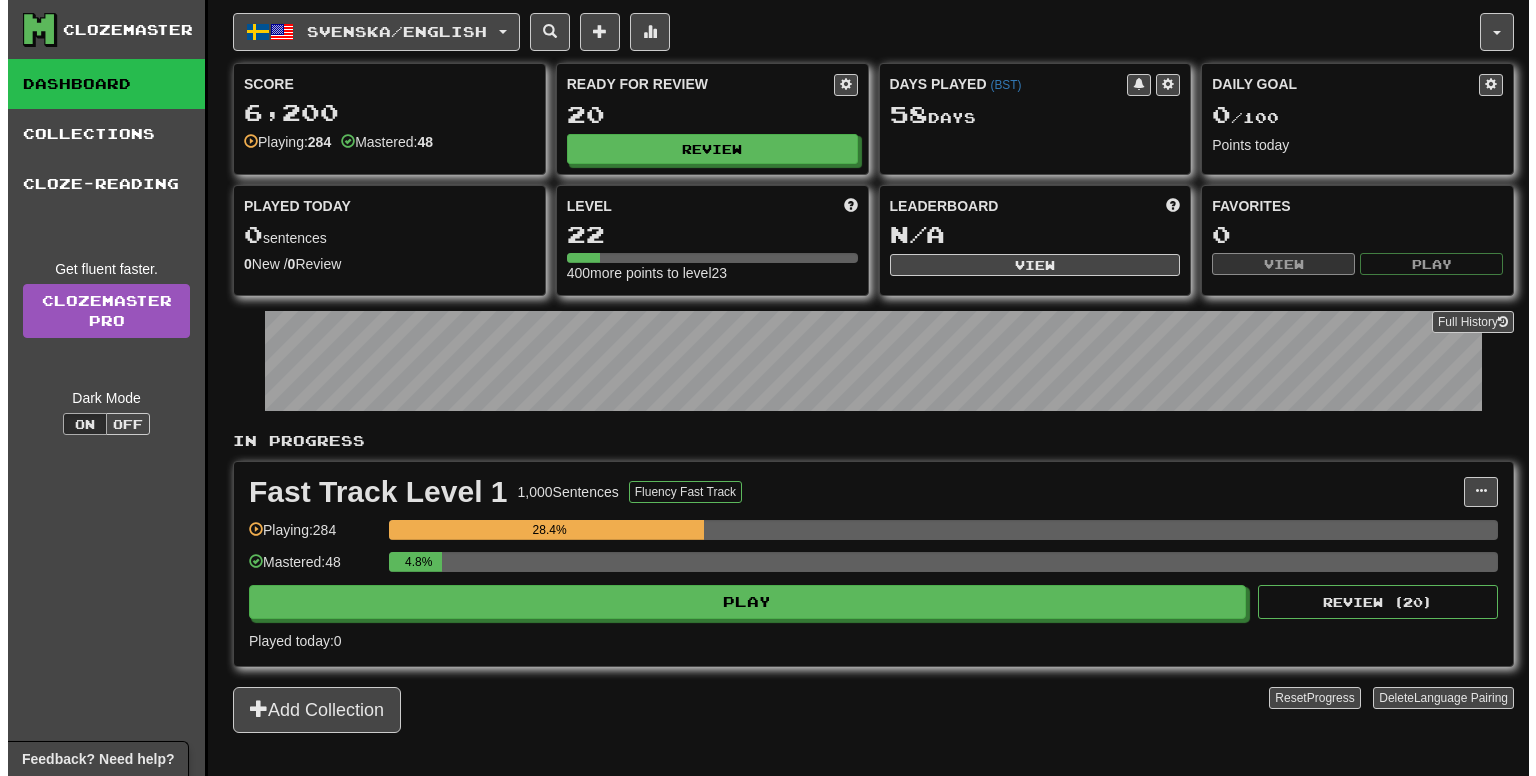 scroll, scrollTop: 0, scrollLeft: 0, axis: both 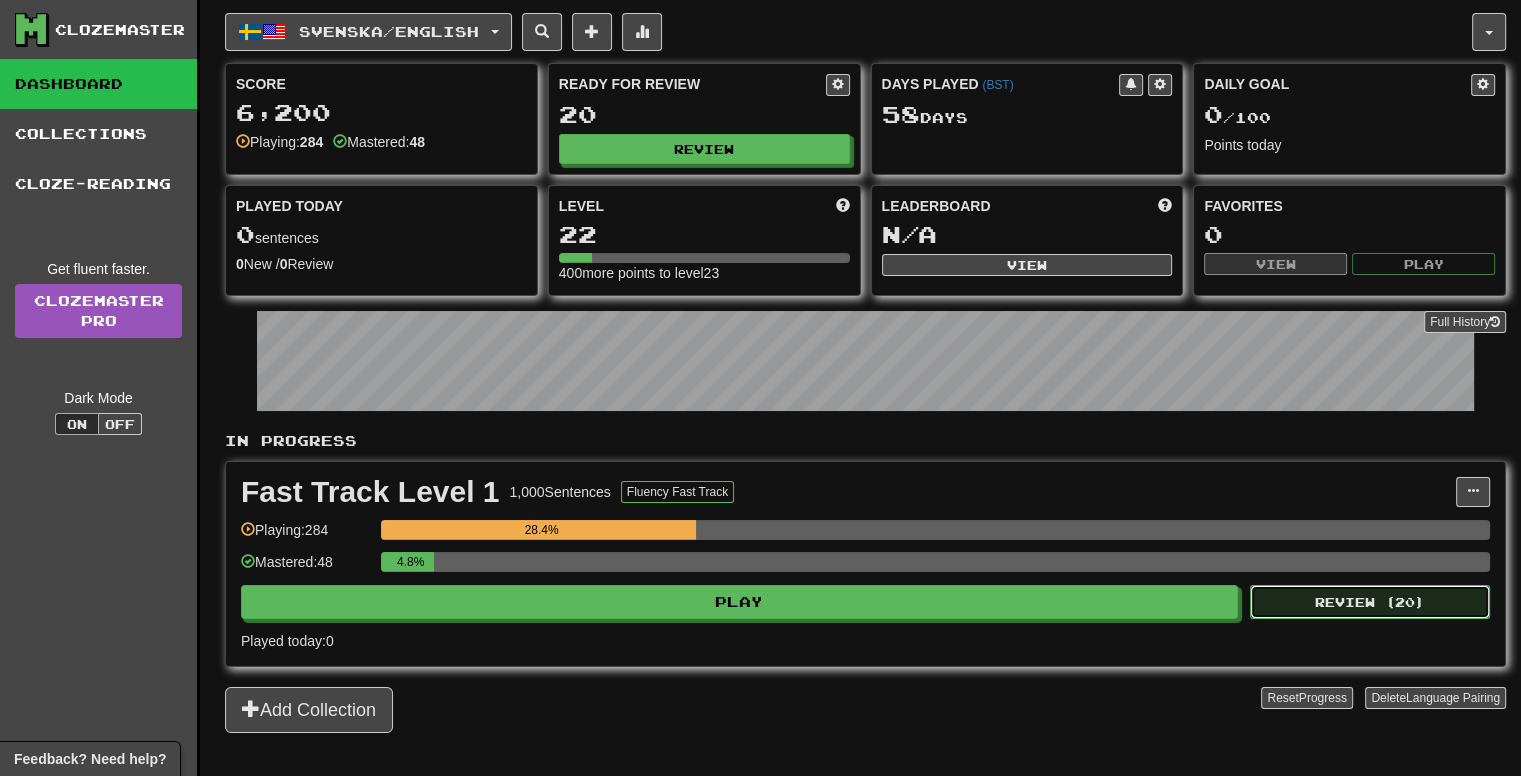click on "Review ( 20 )" at bounding box center [1370, 602] 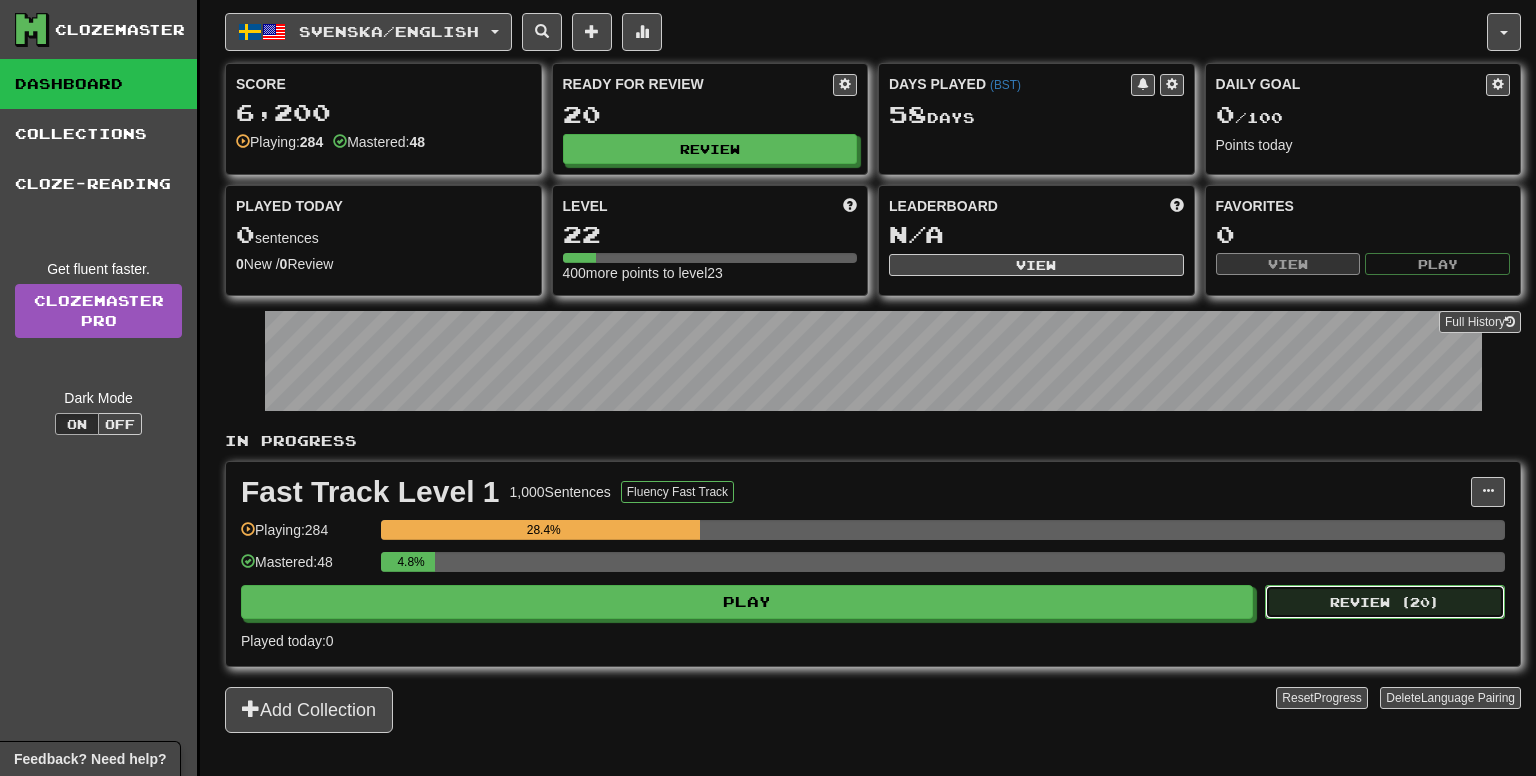 select on "**" 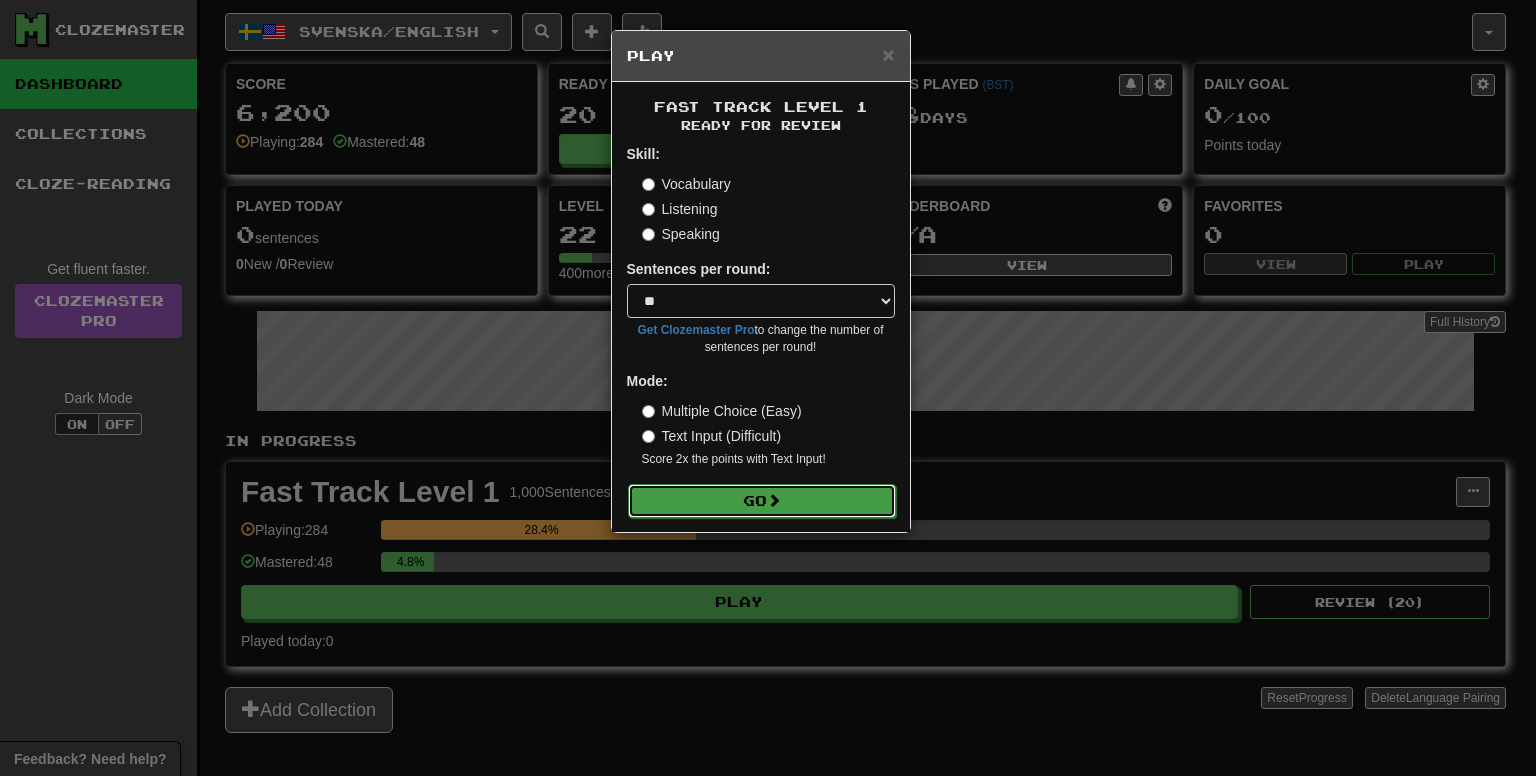 click on "Go" at bounding box center (762, 501) 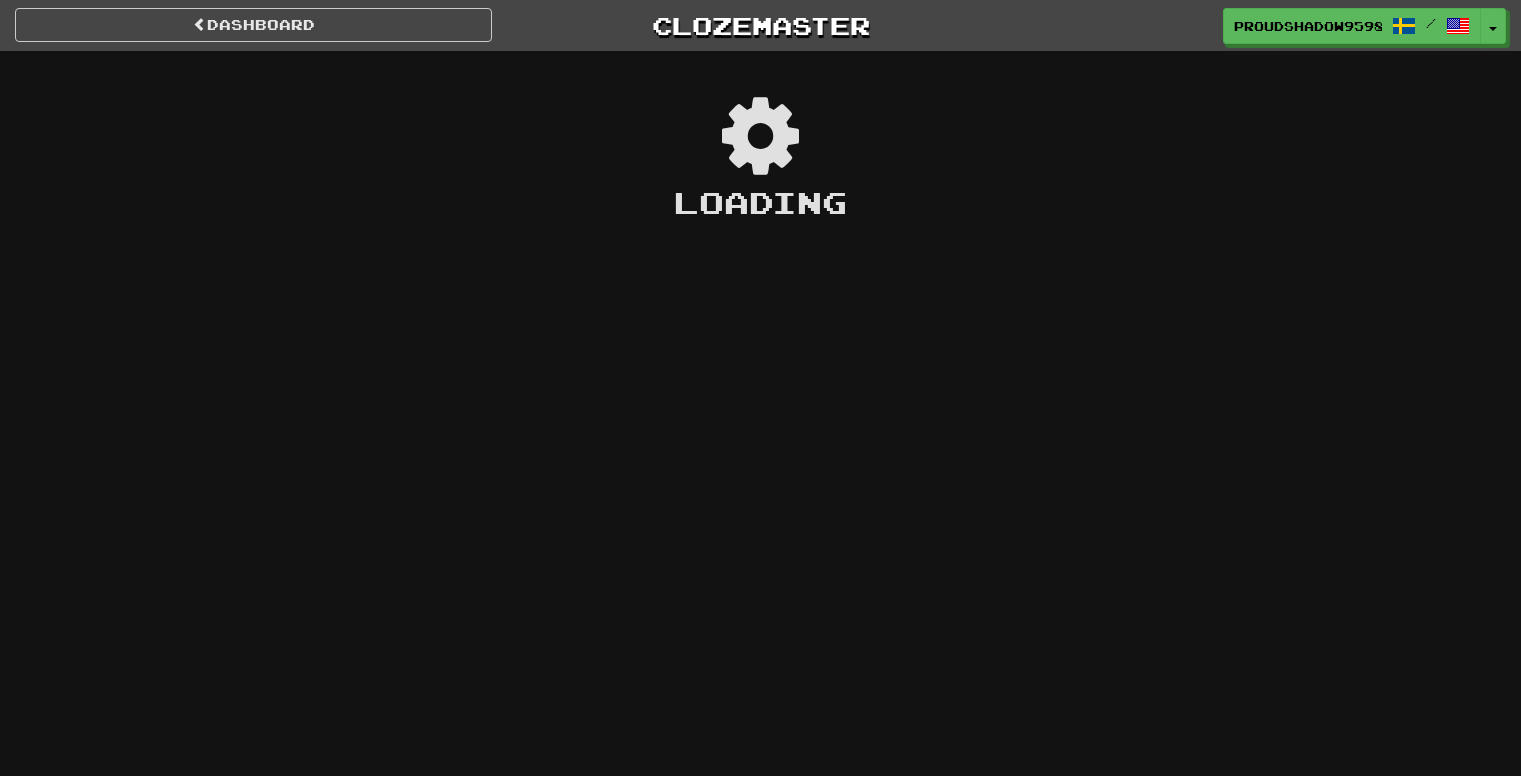 scroll, scrollTop: 0, scrollLeft: 0, axis: both 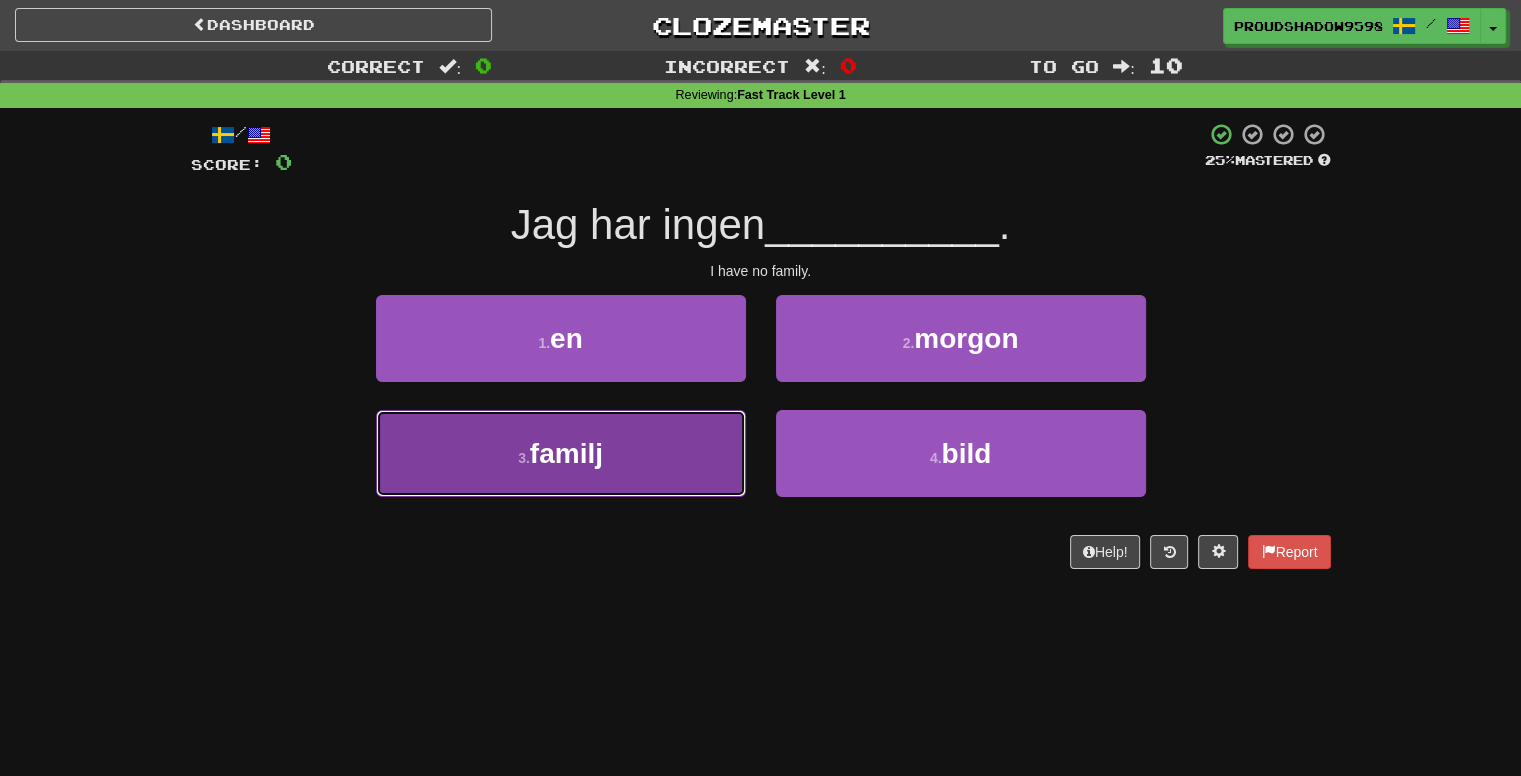 click on "3 .  familj" at bounding box center (561, 453) 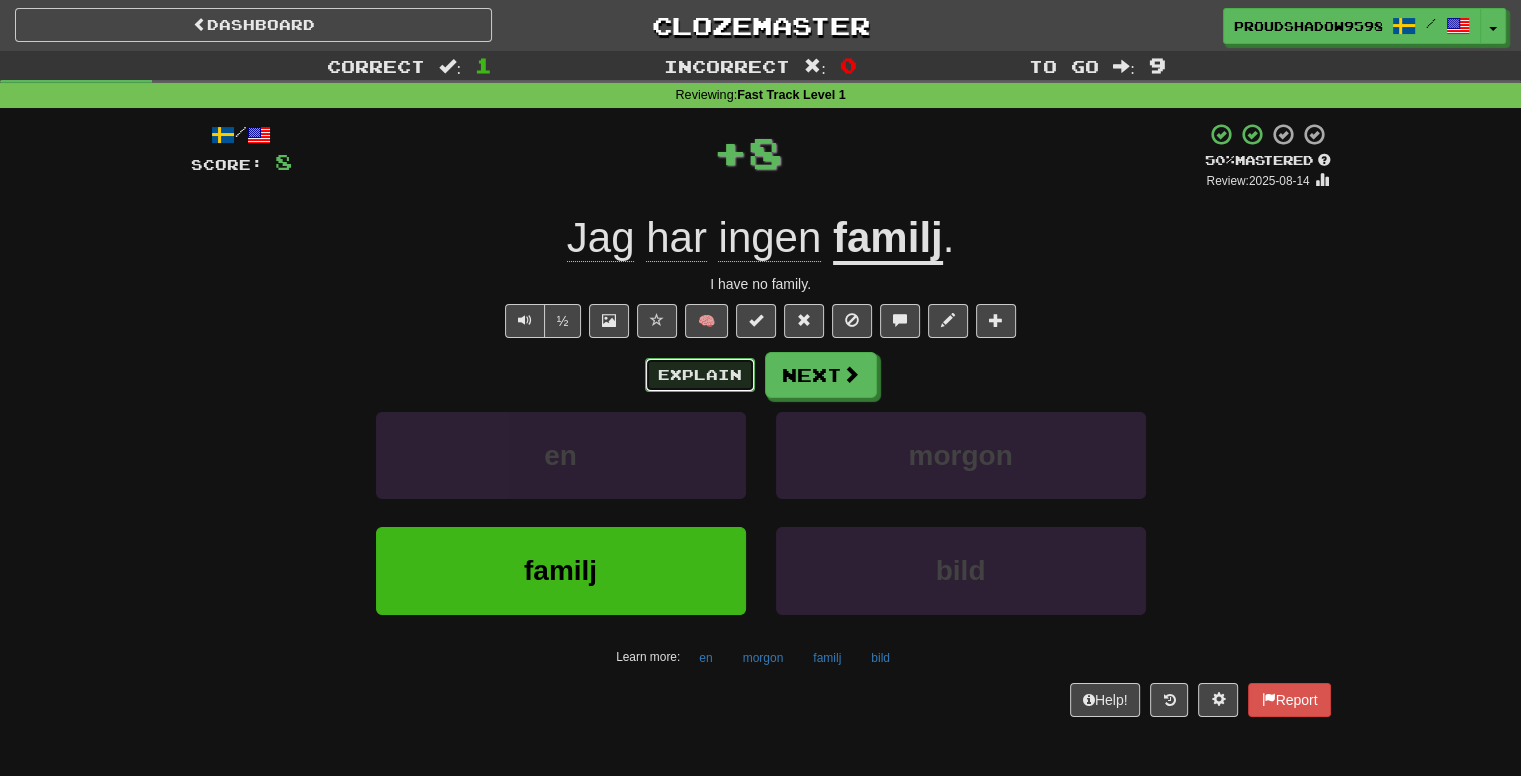 click on "Explain" at bounding box center [700, 375] 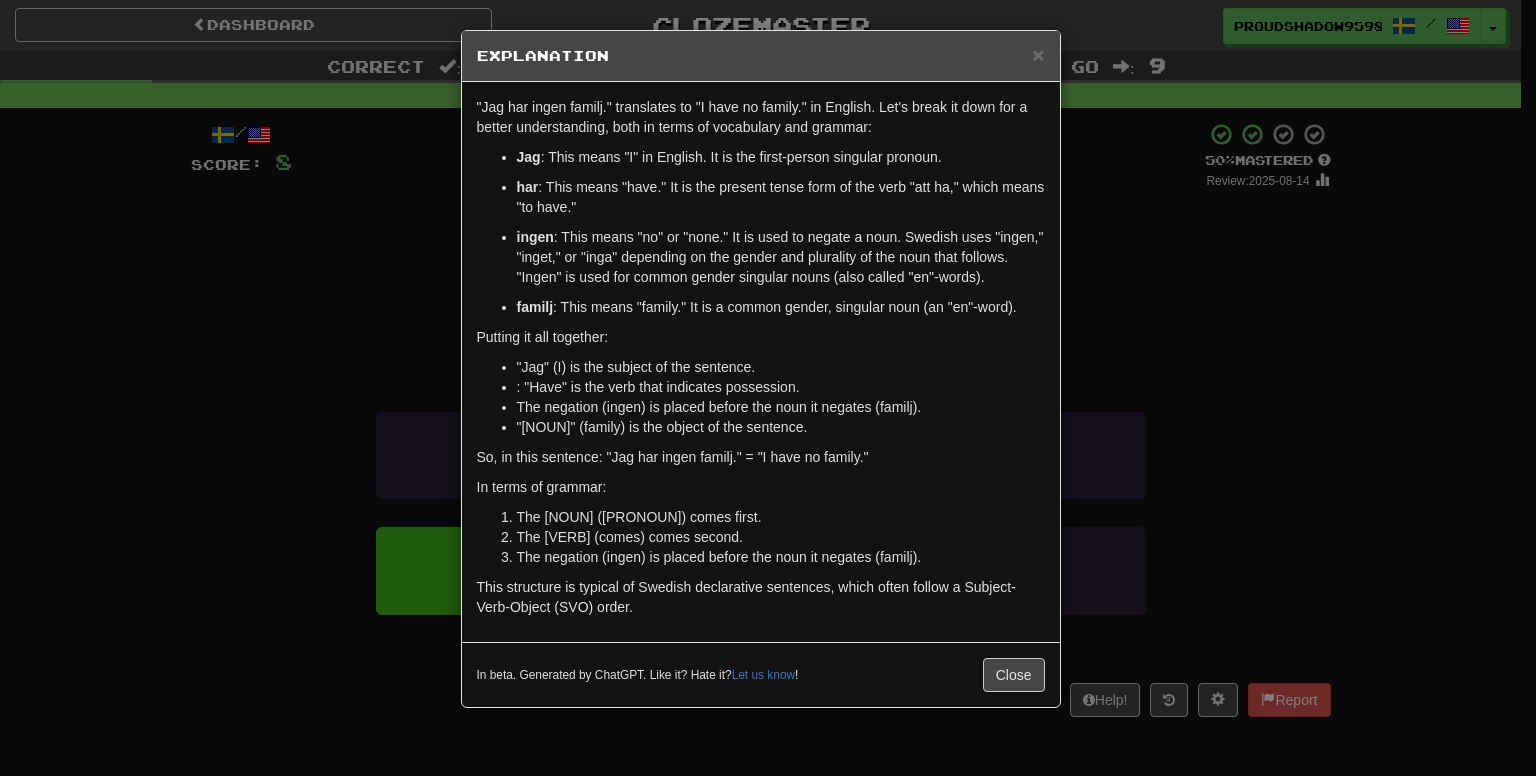 click on "Sure! "Jag har ingen familj." translates to "I have no family." in English. Let's break it down for a better understanding, both in terms of vocabulary and grammar:
Jag : This means "I" in English. It is the first-person singular pronoun.
har : This means "have." It is the present tense form of the verb "att ha," which means "to have."
ingen : This means "no" or "none." It is used to negate a noun. Swedish uses "ingen," "inget," or "inga" depending on the gender and plurality of the noun that follows. "Ingen" is used for common gender singular nouns (also called "en"-words).
familj : This means "family." It is a common gender, singular noun (an "en"-word).
Putting it all together:
"Jag" (I) is the subject of the sentence.
"har" (have) is the verb that indicates possession.
"ingen" (no) negates the noun that follows.
"familj" (family) is the object of the sentence.
So, in this sentence:
"Jag har ingen familj." = "I have no family."
In terms of grammar:" at bounding box center (768, 388) 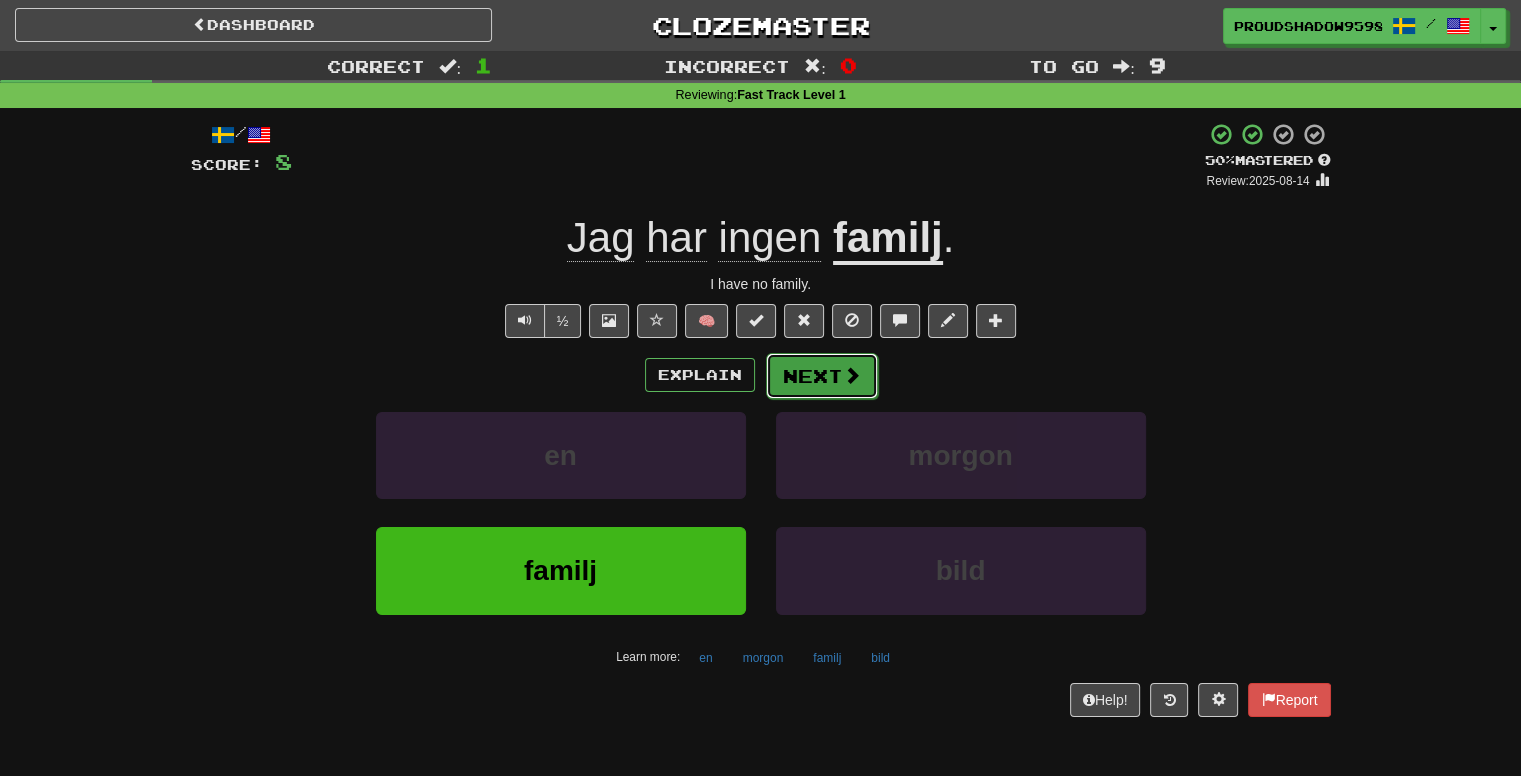 click on "Next" at bounding box center (822, 376) 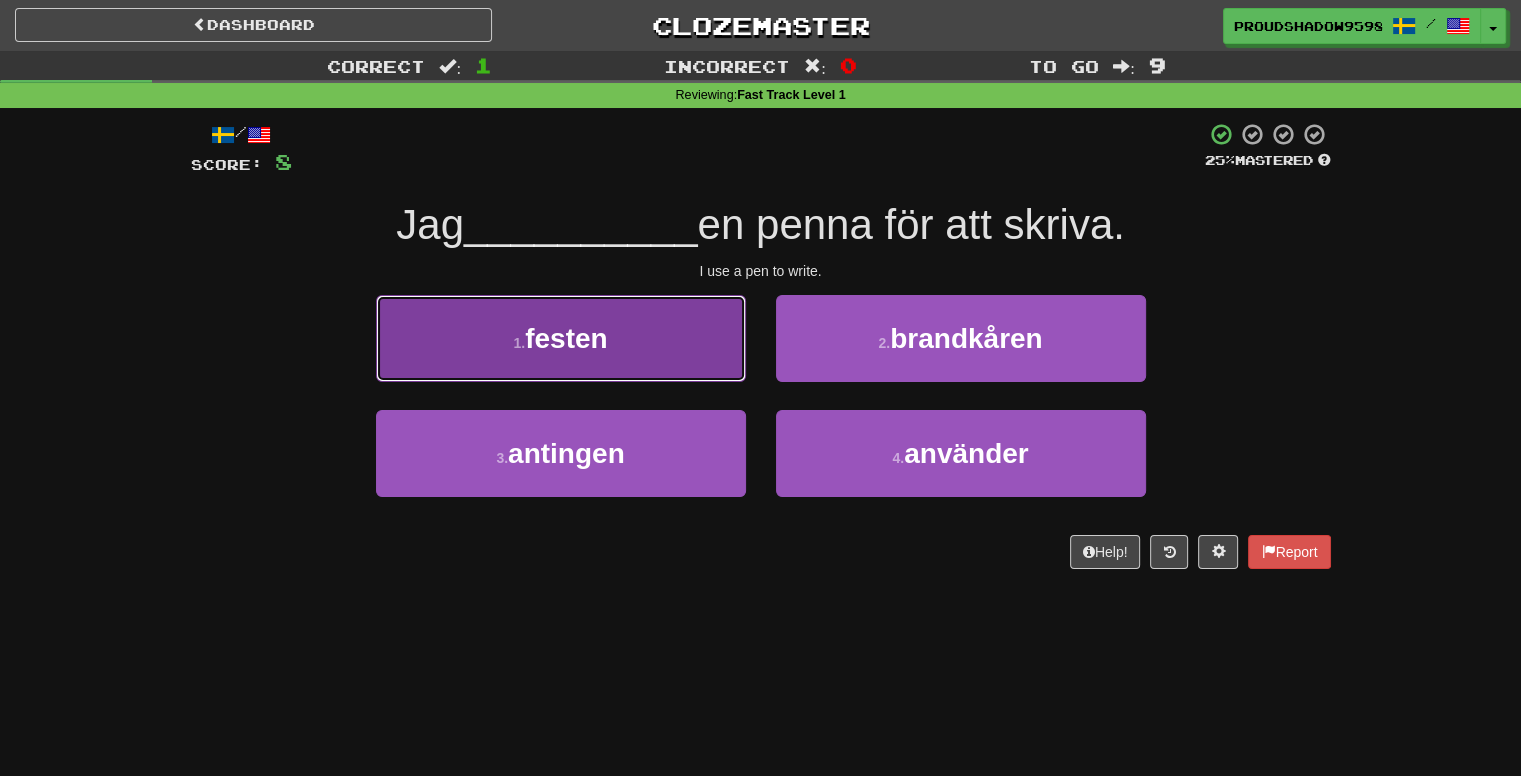 click on "1 .  festen" at bounding box center (561, 338) 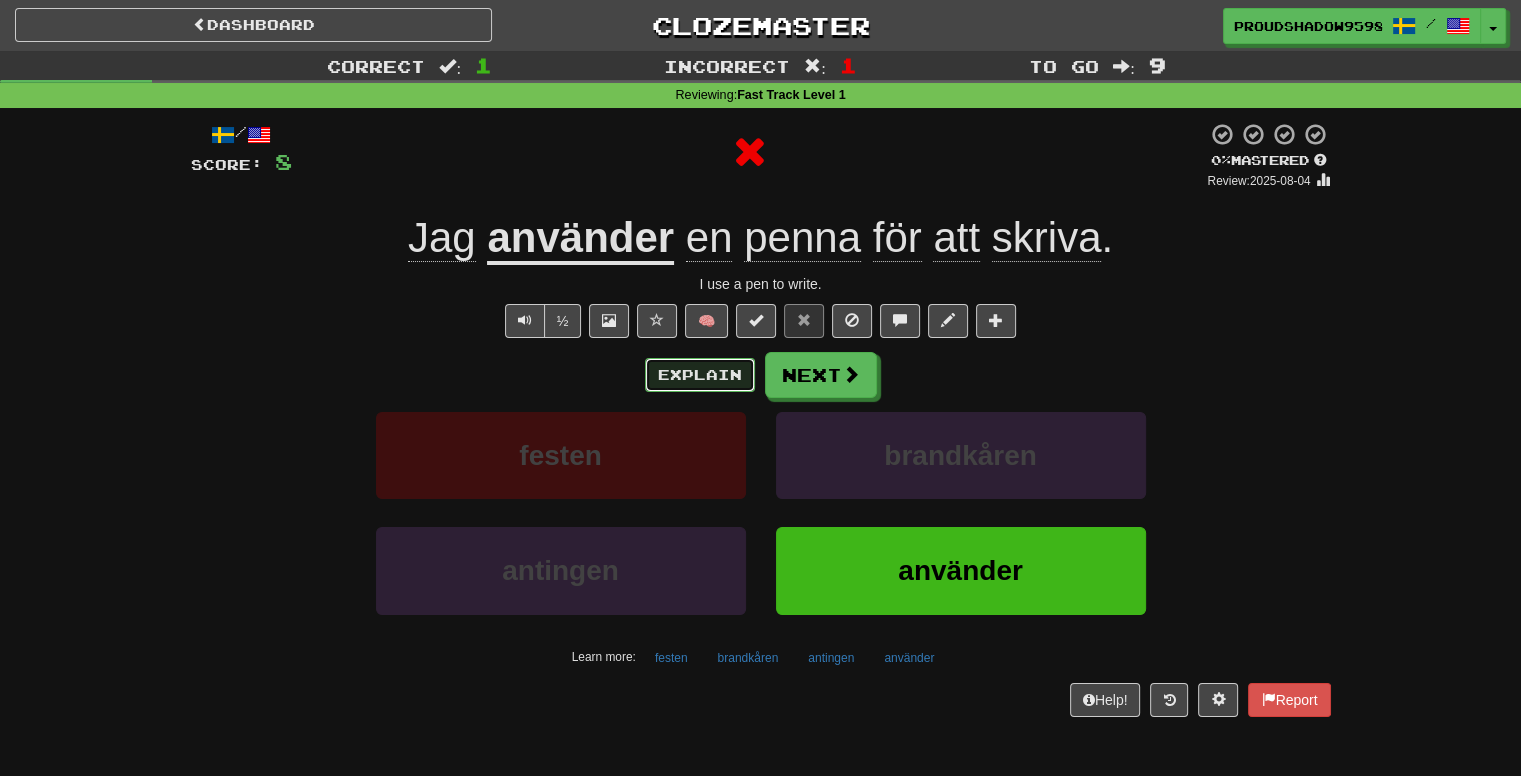 click on "Explain" at bounding box center [700, 375] 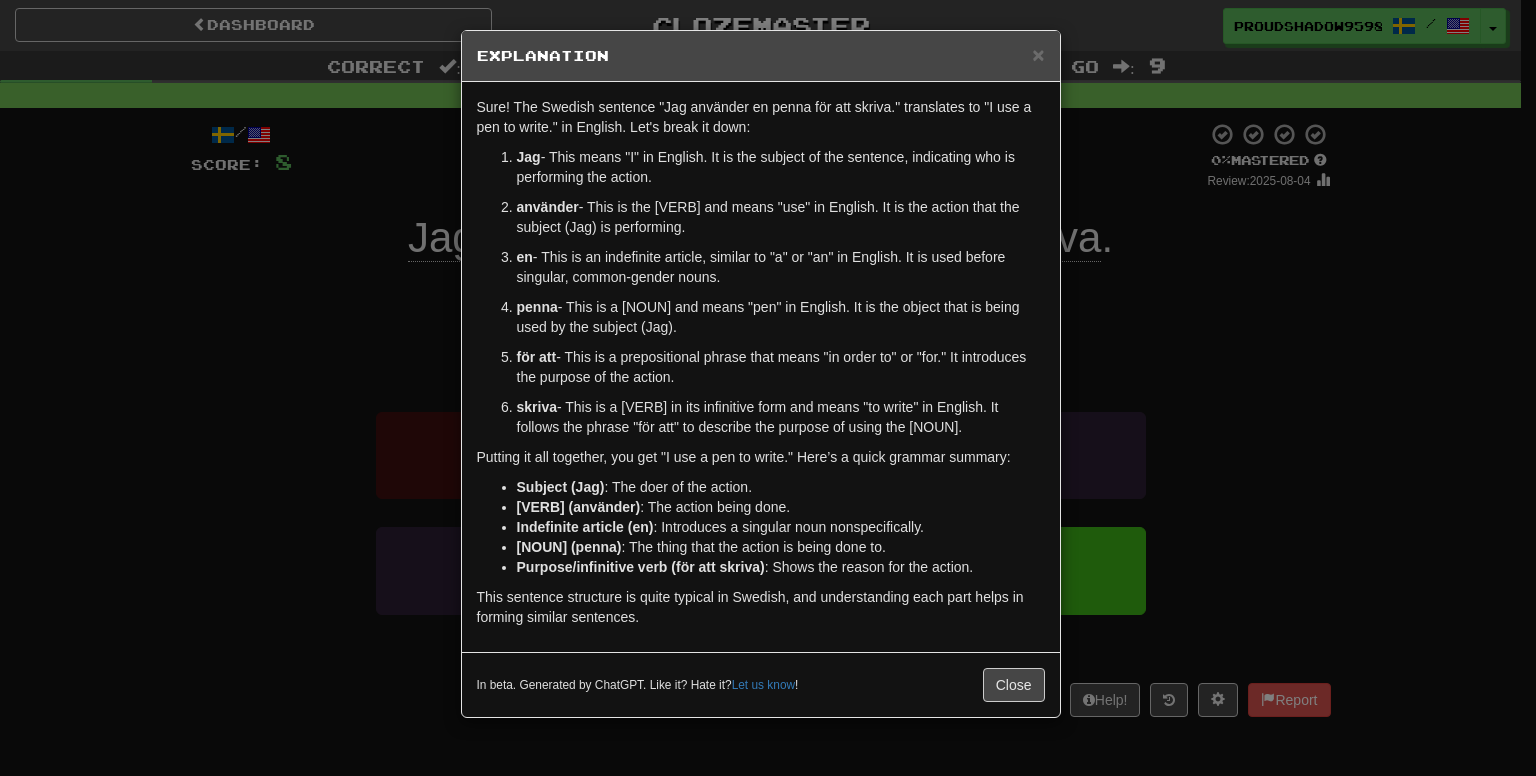 click on "Jag  - This means "I" in English. It is the subject of the sentence, indicating who is performing the action." at bounding box center (768, 388) 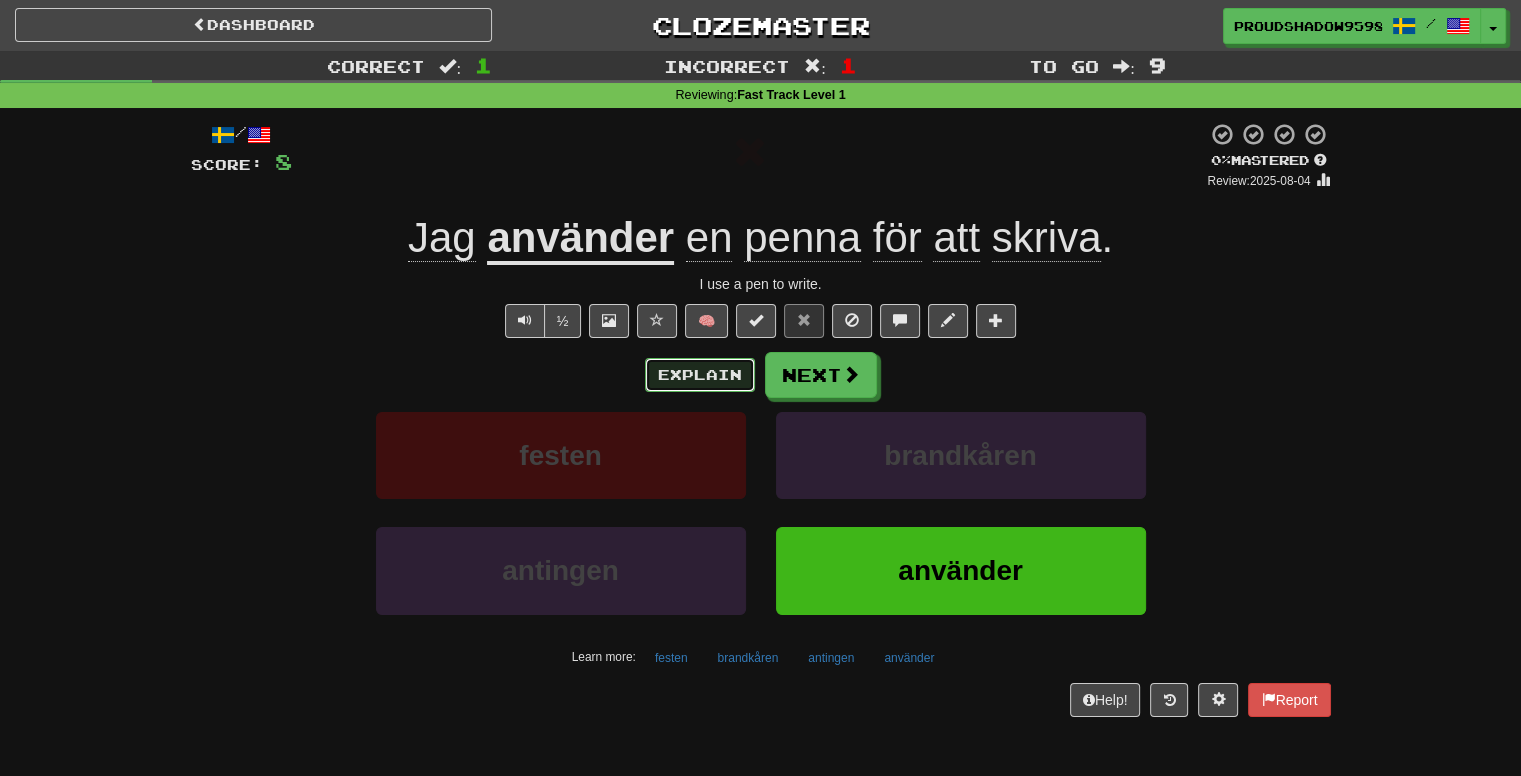 click on "Explain" at bounding box center [700, 375] 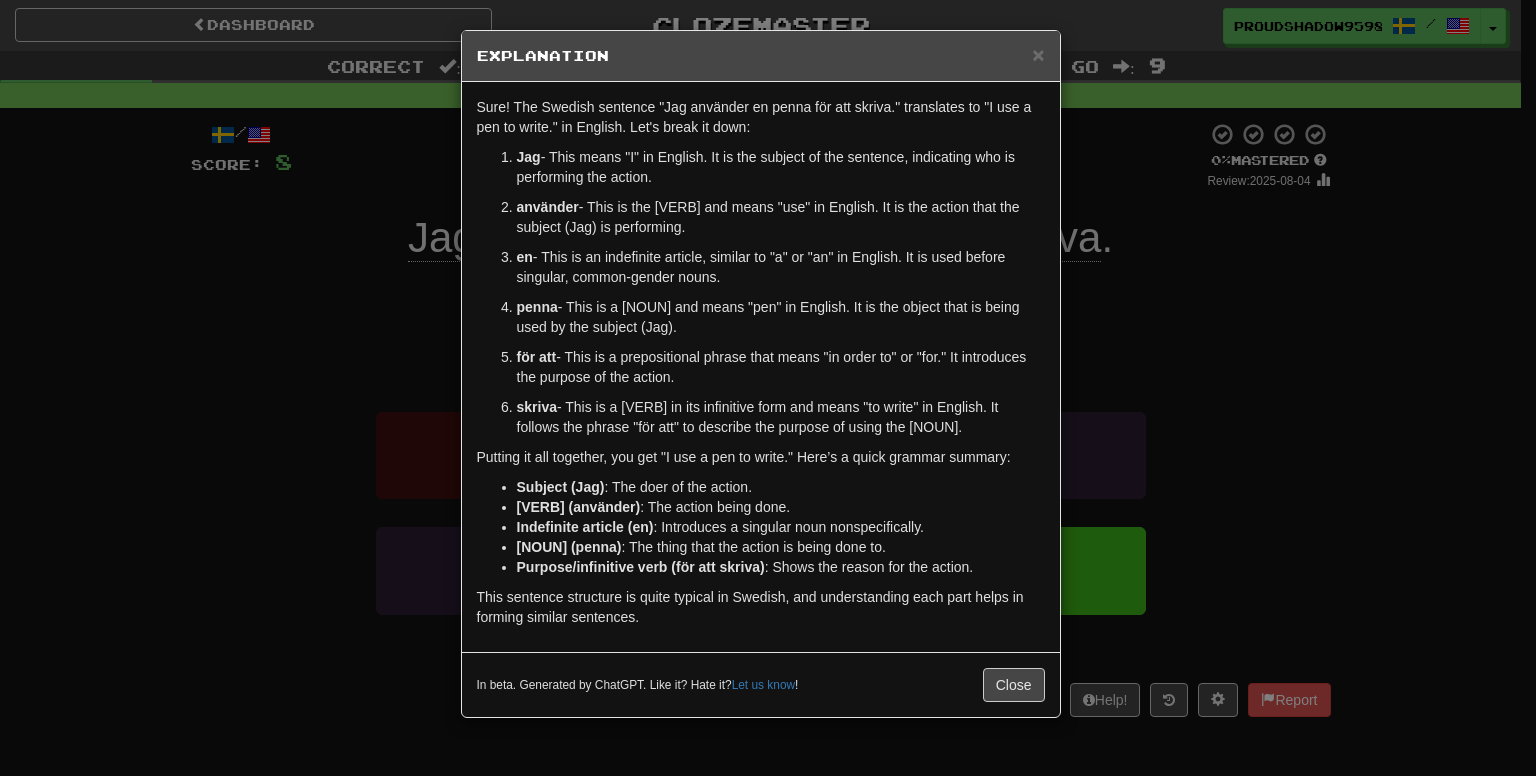 drag, startPoint x: 1109, startPoint y: 303, endPoint x: 1115, endPoint y: 316, distance: 14.3178215 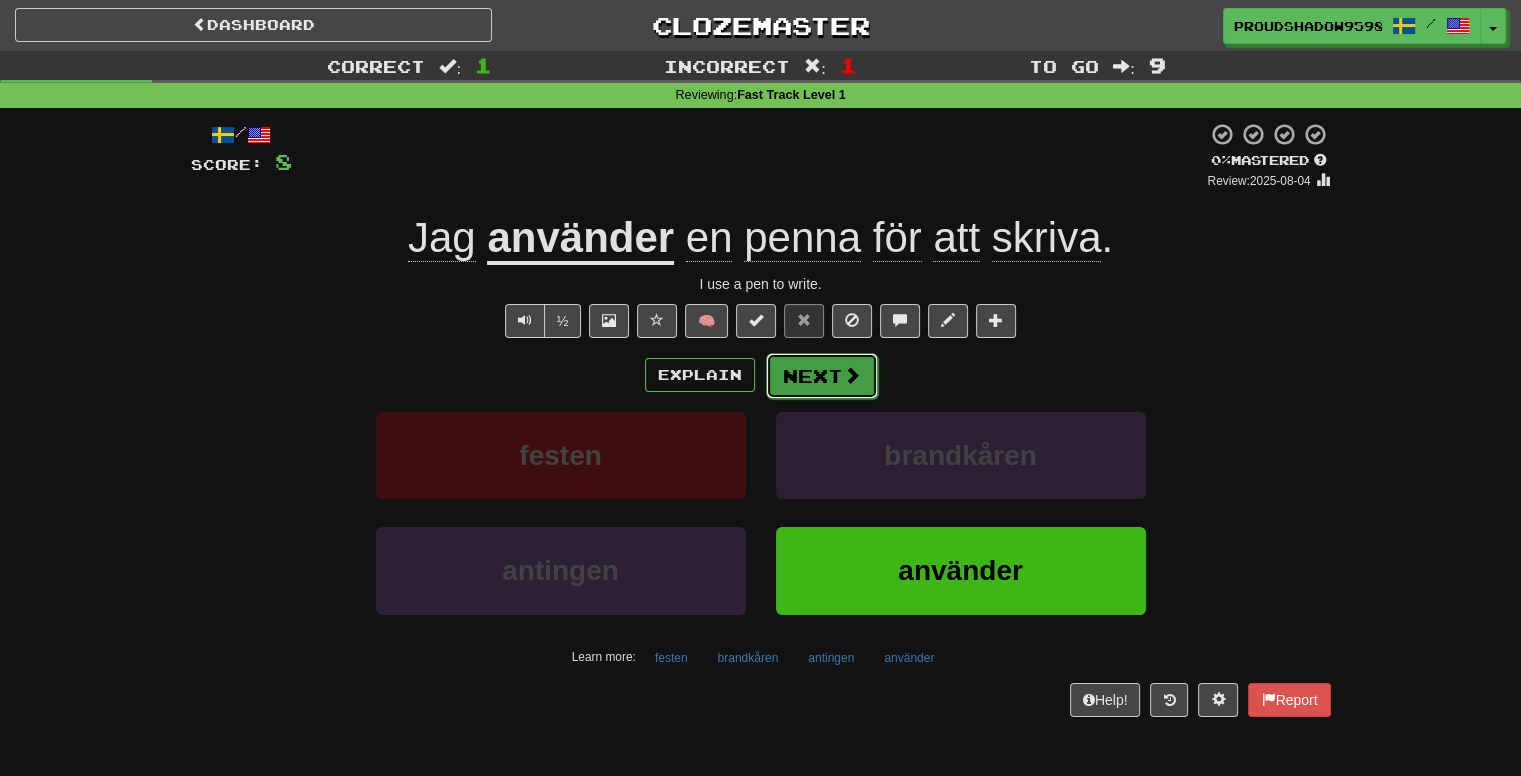 click on "Next" at bounding box center [822, 376] 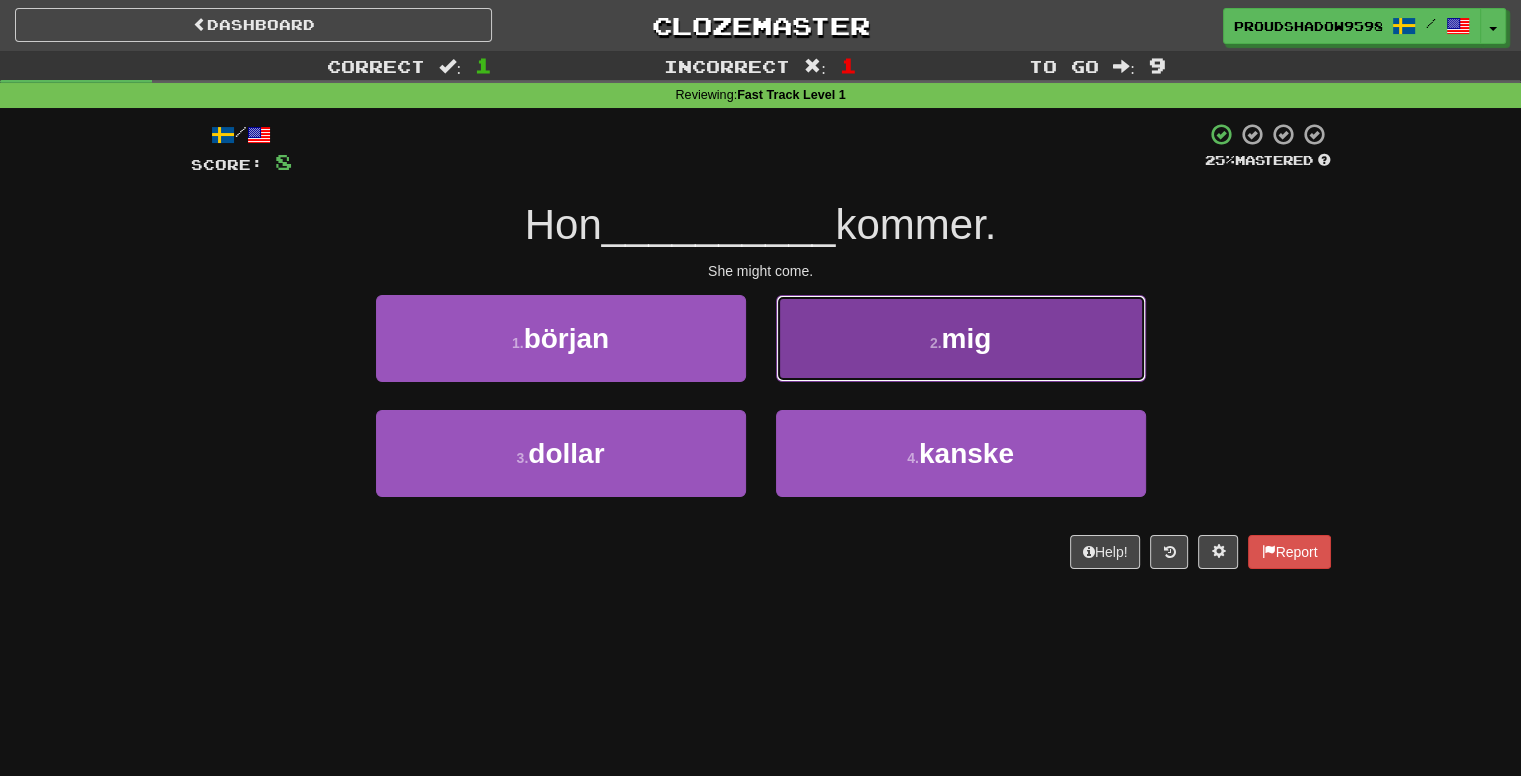 click on "2 .  mig" at bounding box center (961, 338) 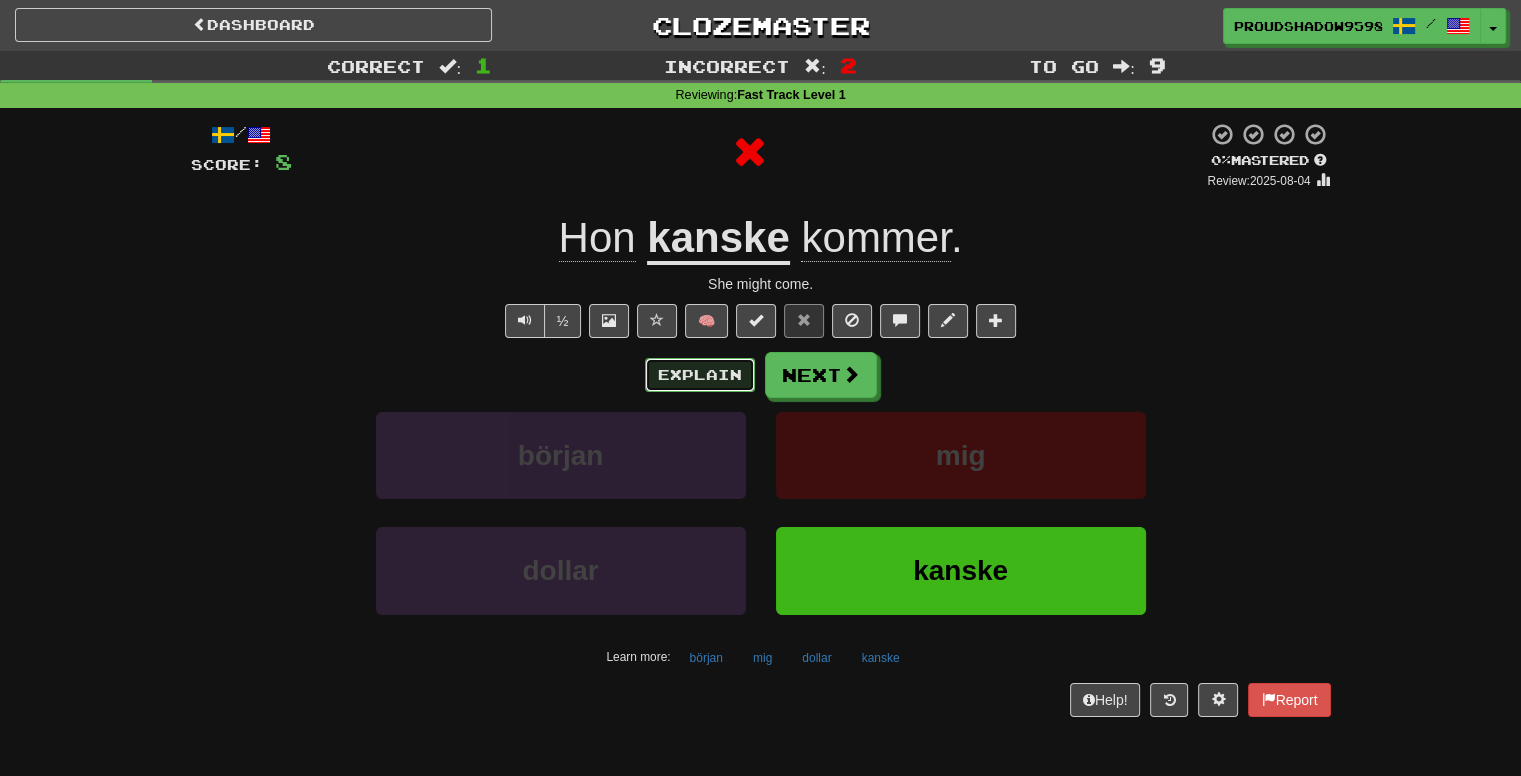 click on "Explain" at bounding box center (700, 375) 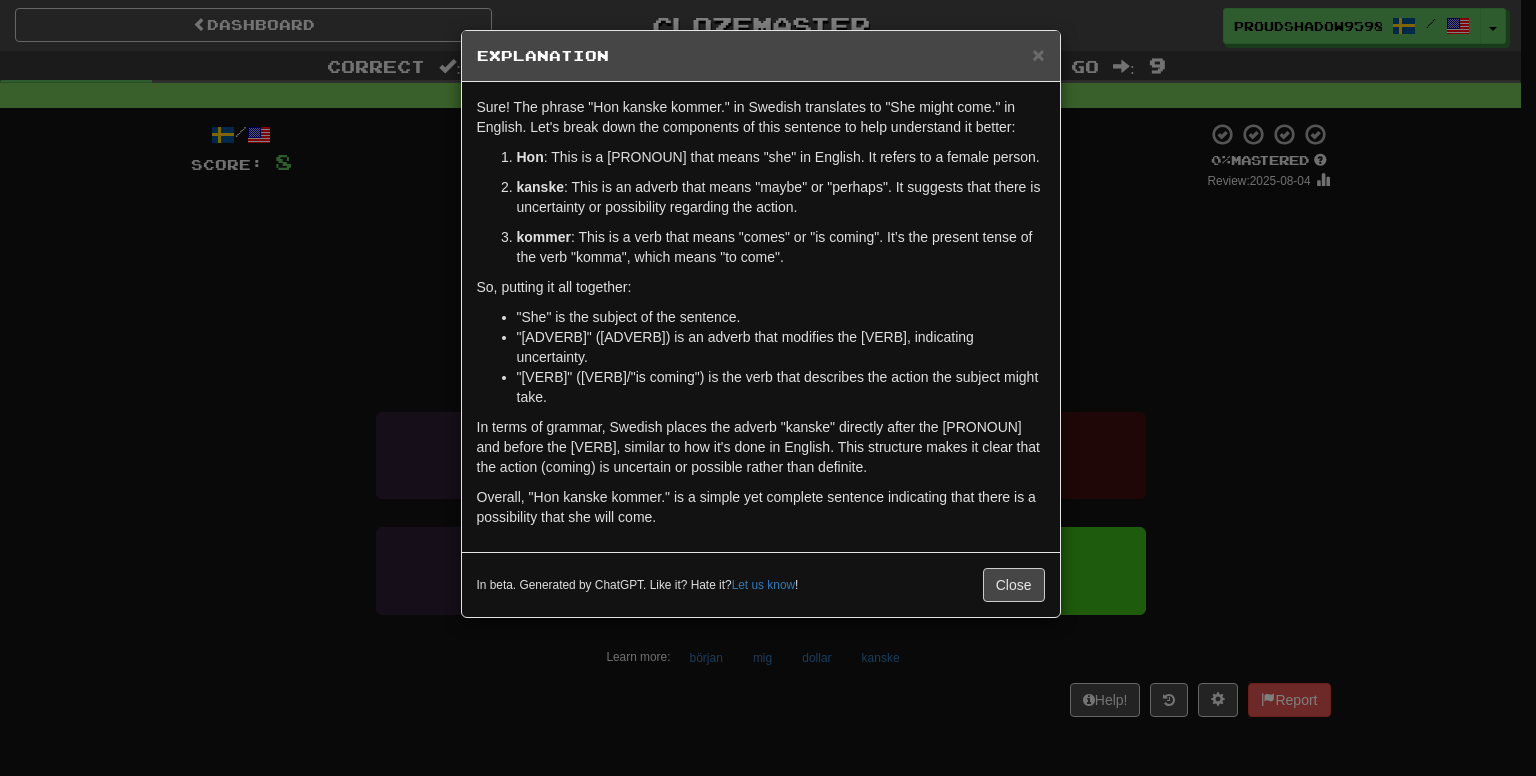 click on ""[ADVERB]" ([ADVERB]) is an adverb that modifies the [VERB], indicating uncertainty." at bounding box center [781, 347] 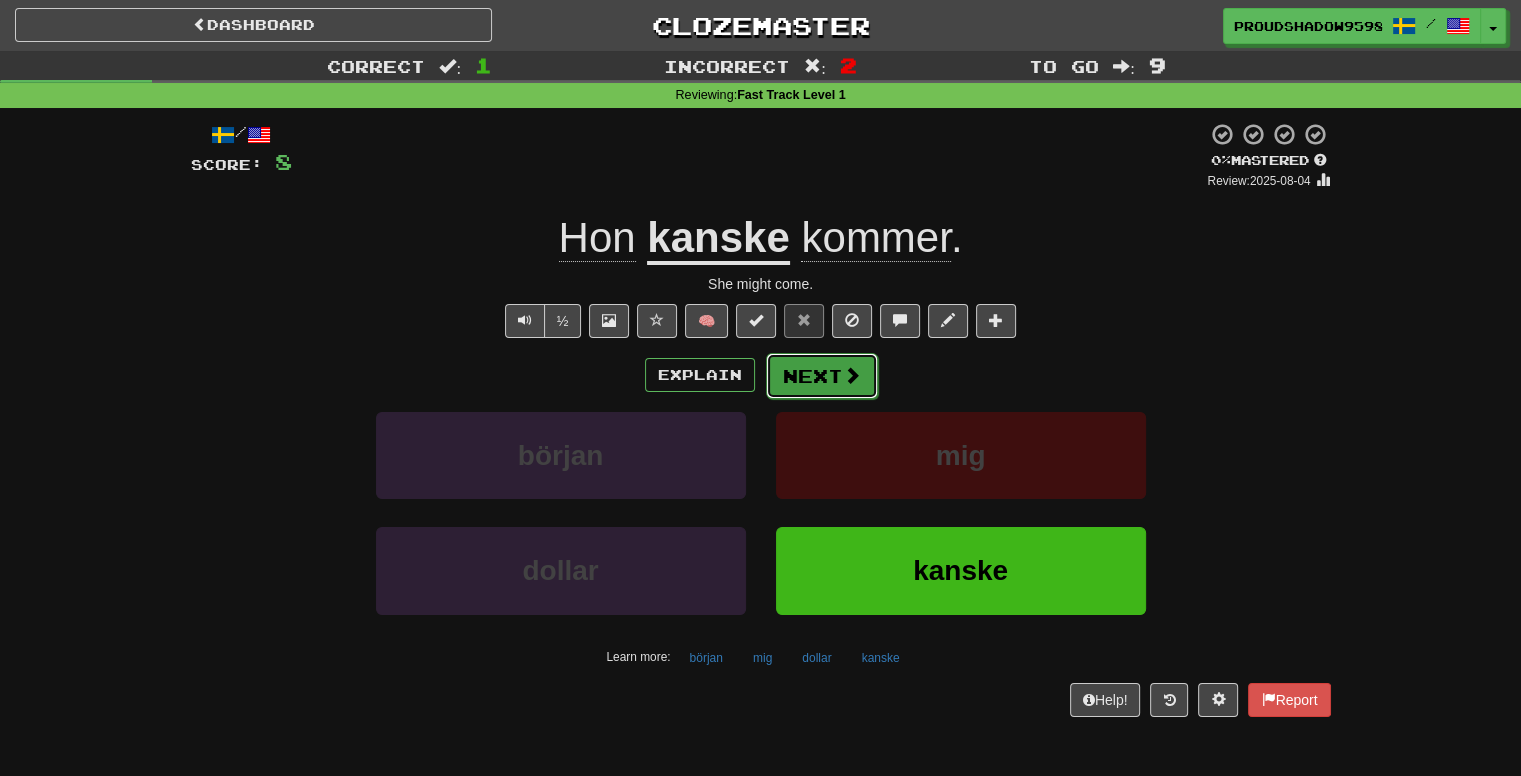 click on "Next" at bounding box center (822, 376) 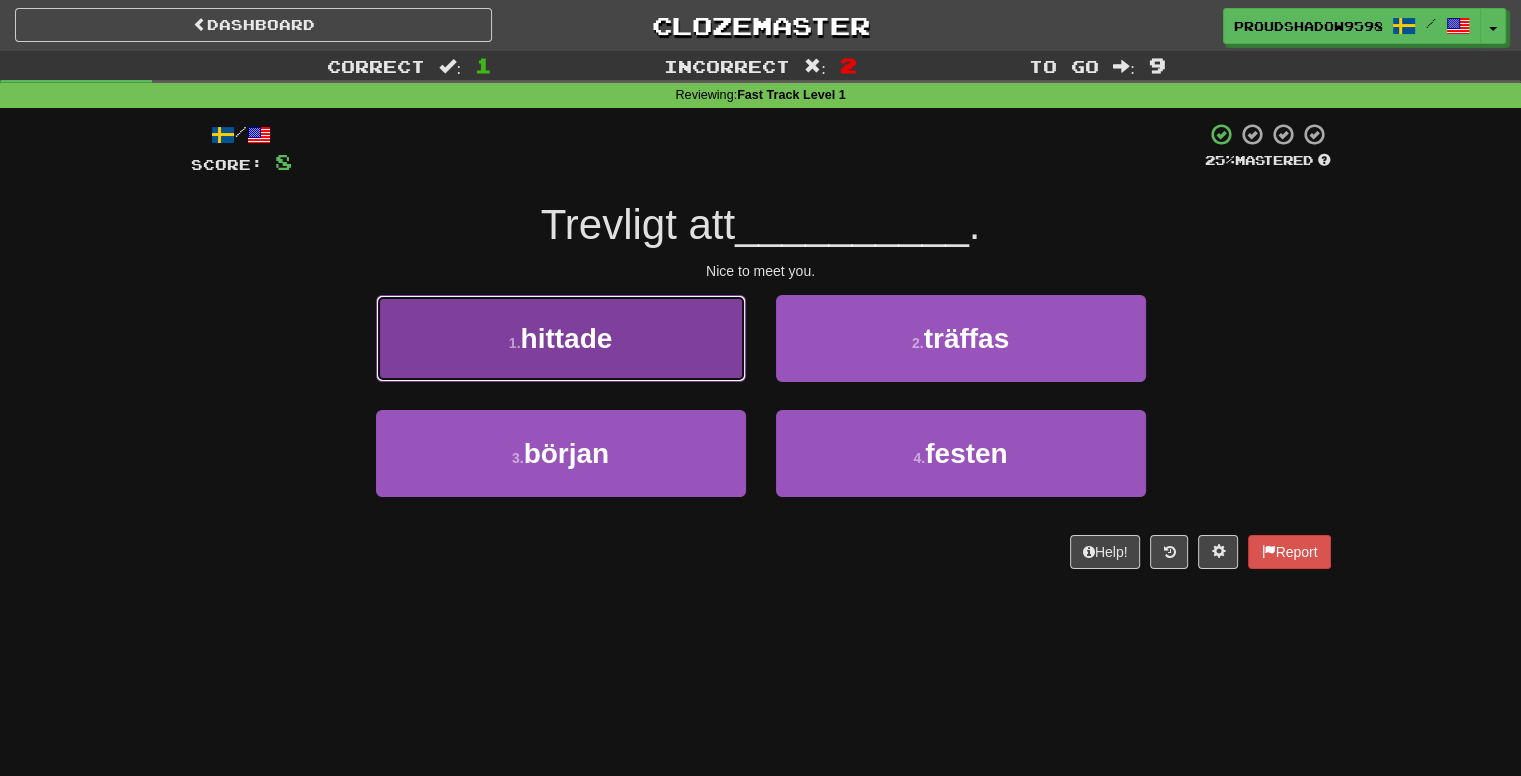 click on "1 .  hittade" at bounding box center (561, 338) 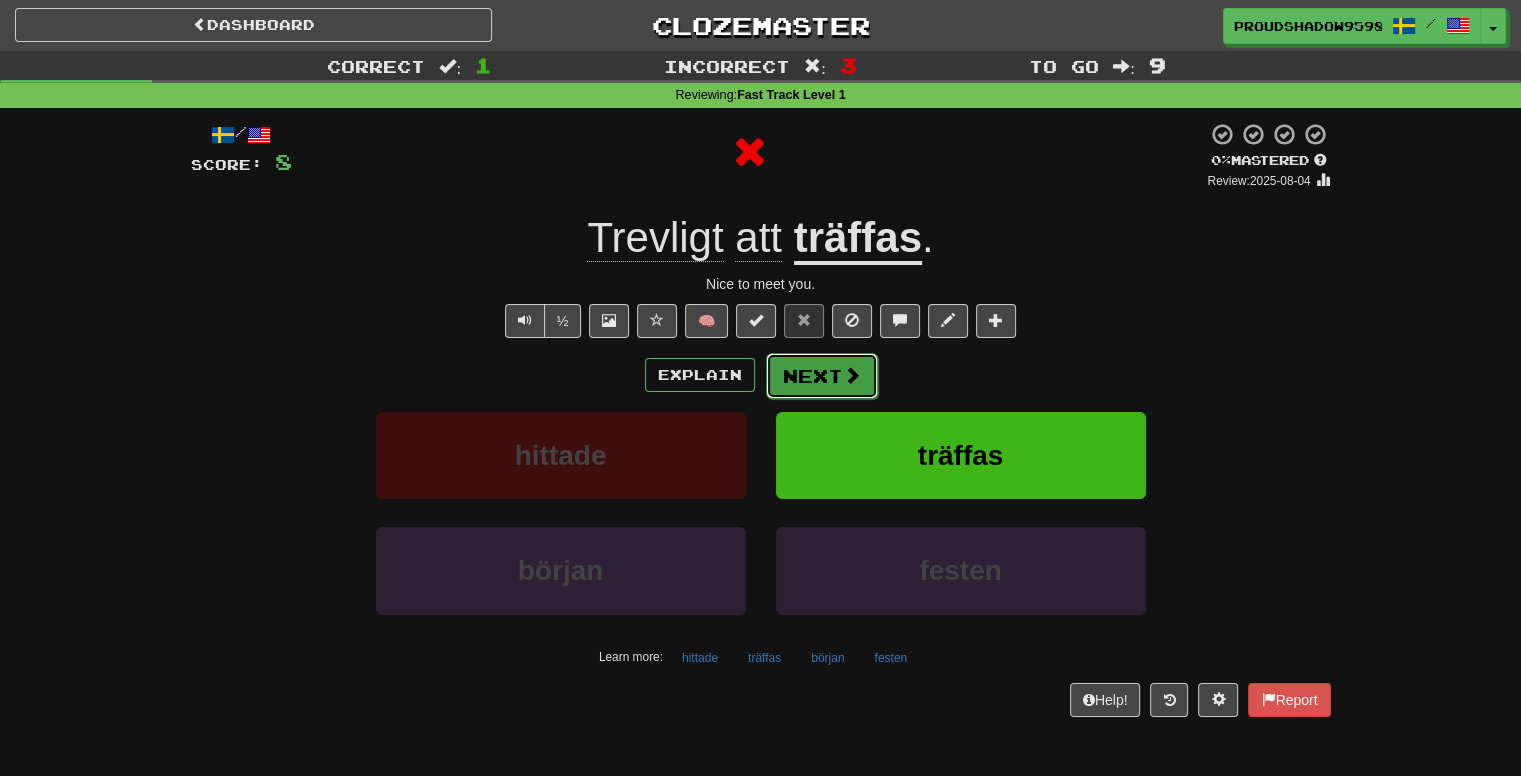 click on "Next" at bounding box center [822, 376] 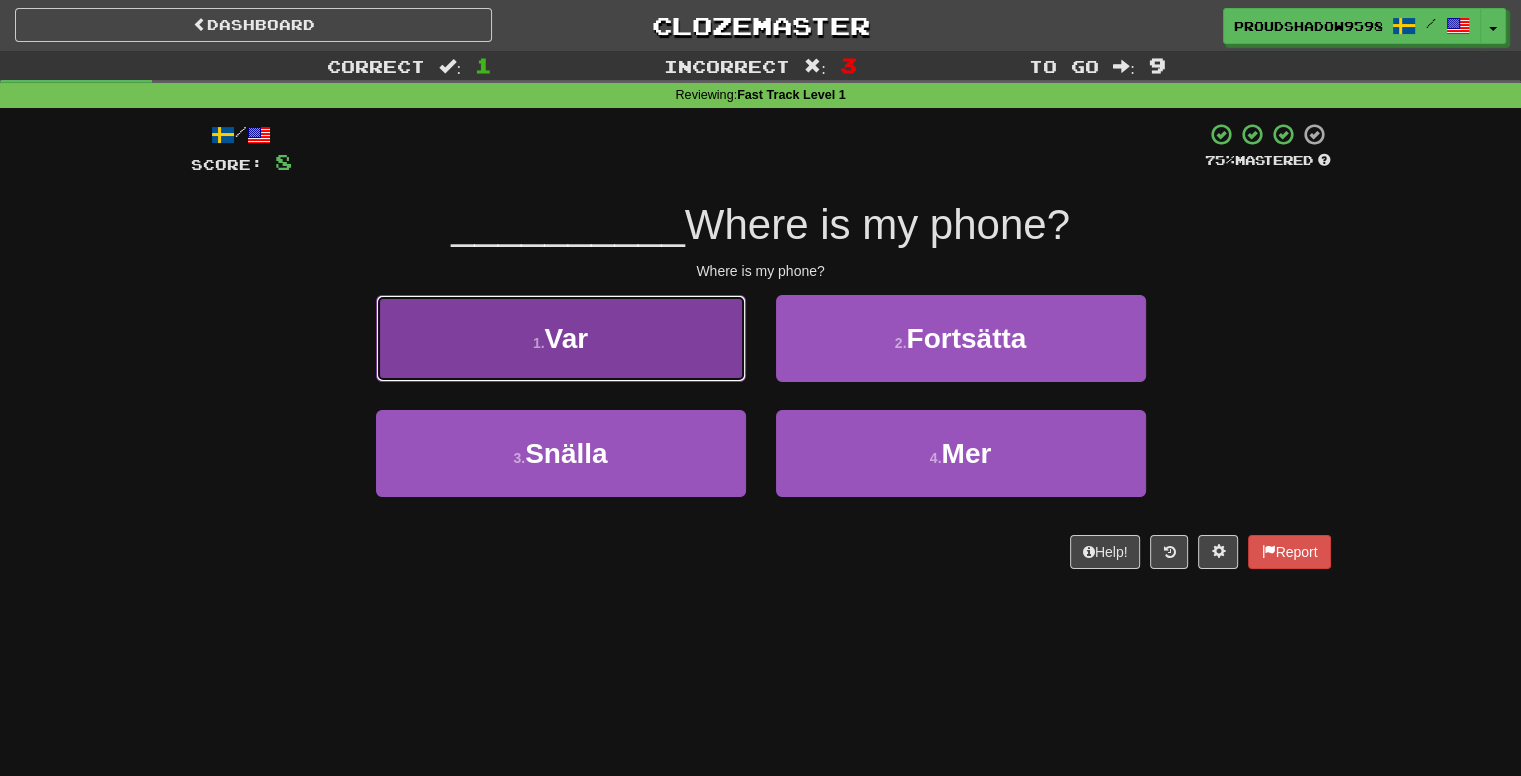 click on "1 .  [QUESTION_WORD]" at bounding box center [561, 338] 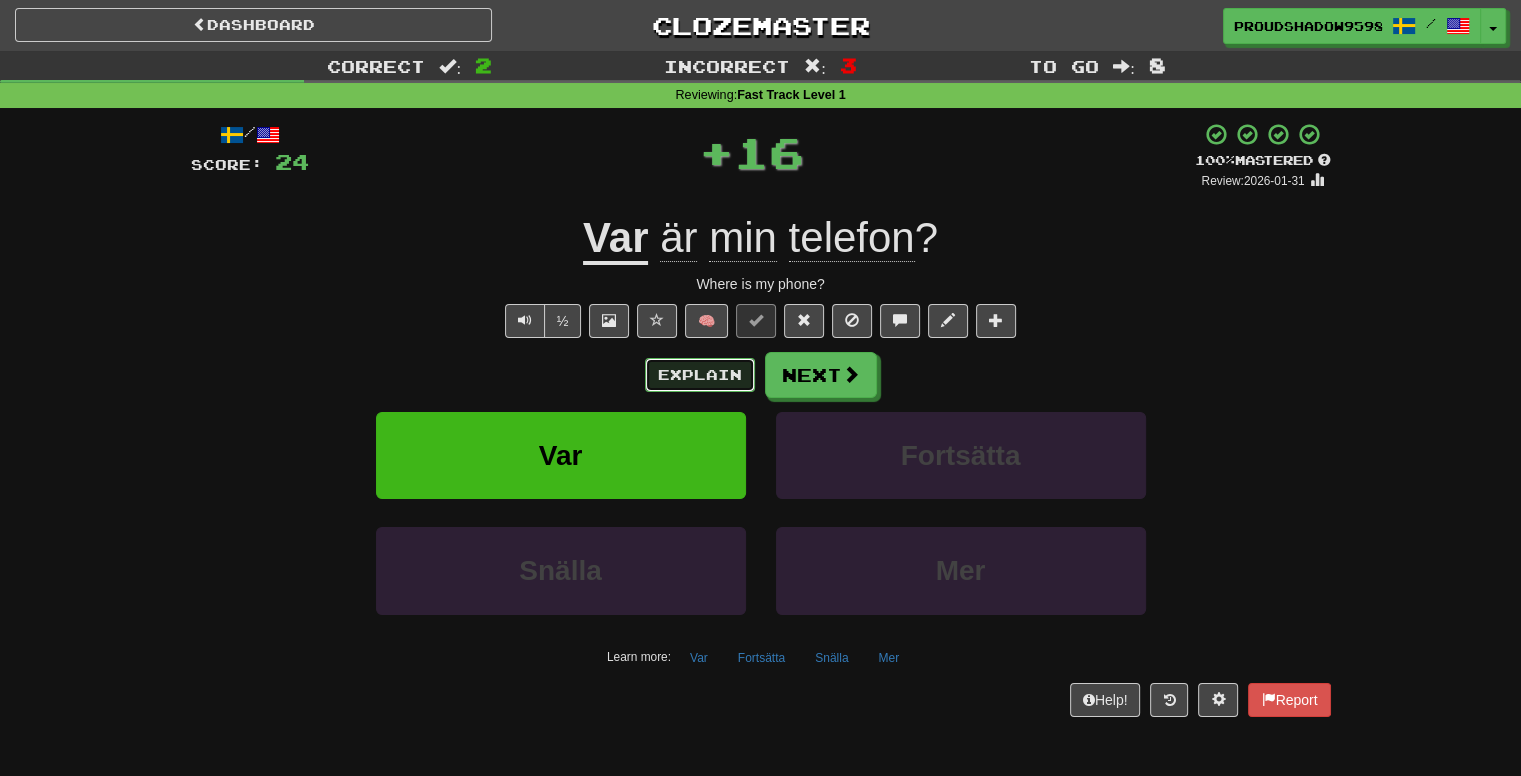 click on "Explain" at bounding box center (700, 375) 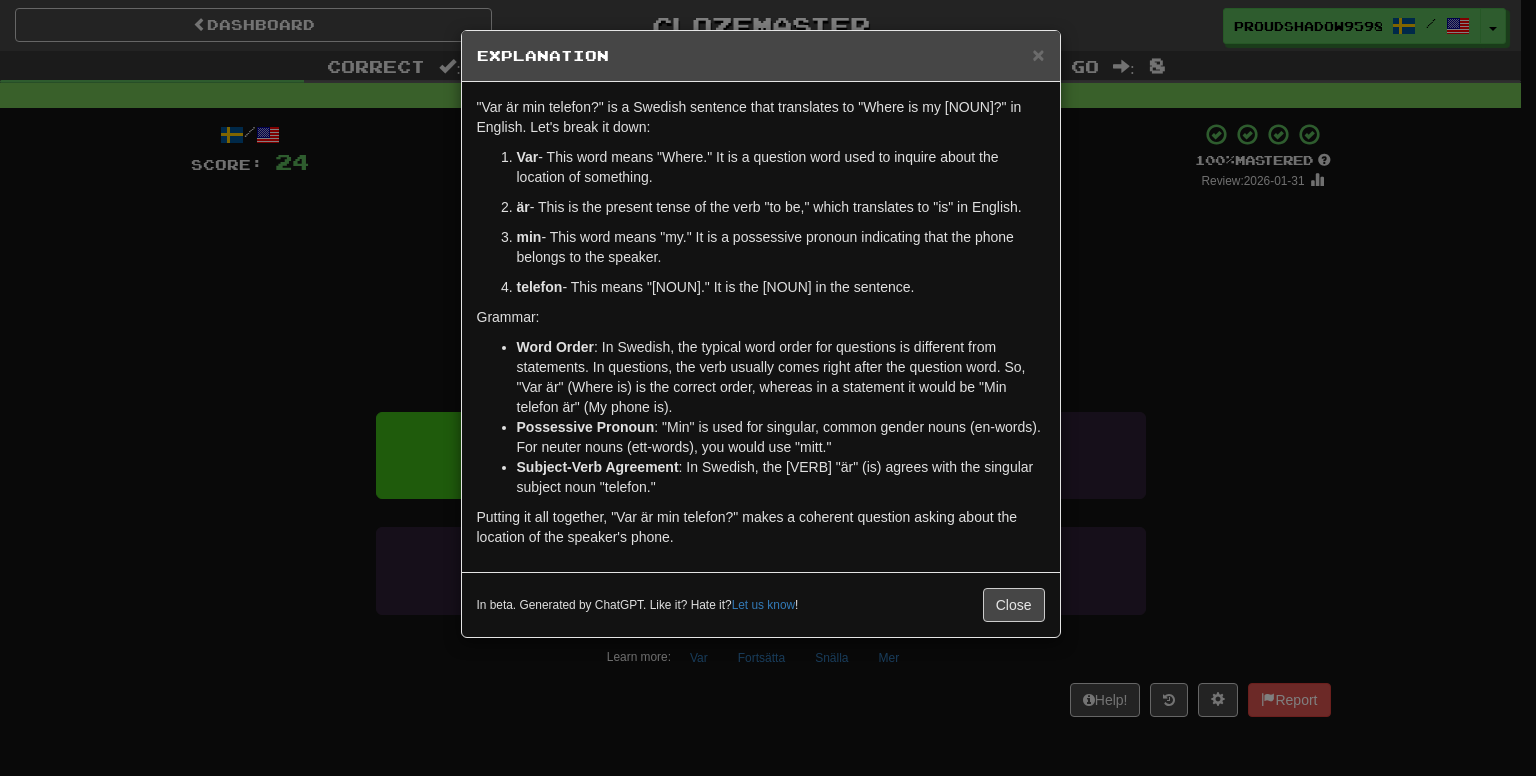 click on "Sure! "Var är min telefon?" is a Swedish sentence that translates to "Where is my phone?" in English. Let's break it down:
Var  - This word means "Where." It is a question word used to inquire about the location of something.
är  - This is the present tense of the verb "to be," which translates to "is" in English.
min  - This word means "my." It is a possessive pronoun indicating that the phone belongs to the speaker.
telefon  - This means "phone." It is the noun in the sentence.
Grammar:
Word Order : In Swedish, the typical word order for questions is different from statements. In questions, the verb usually comes right after the question word. So, "Var är" (Where is) is the correct order, whereas in a statement it would be "Min telefon är" (My phone is).
Possessive Pronoun : "Min" is used for singular, common gender nouns (en-words). For neuter nouns (ett-words), you would use "mitt."
Subject-Verb Agreement
Let us know ! Close" at bounding box center [768, 388] 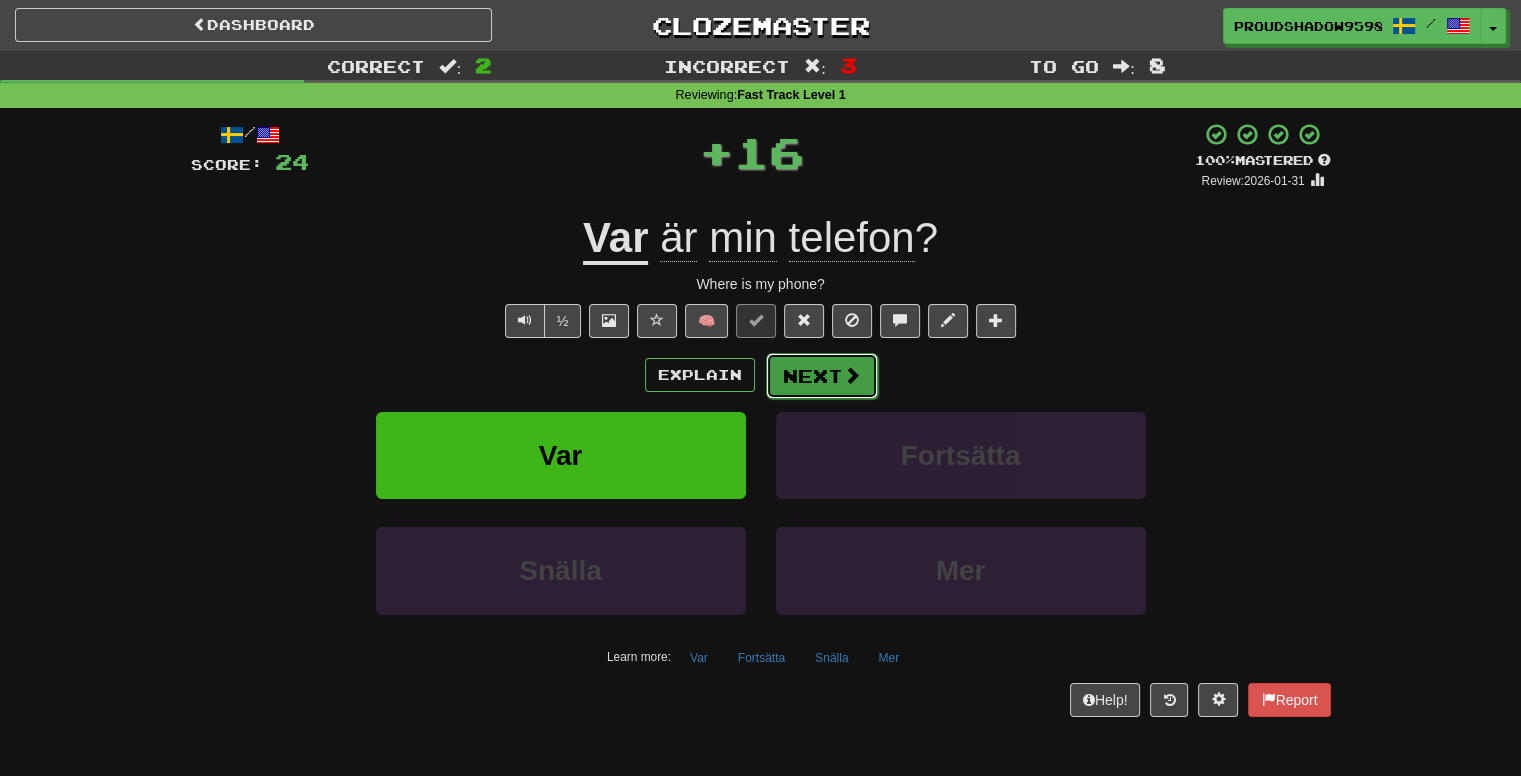 click on "Next" at bounding box center [822, 376] 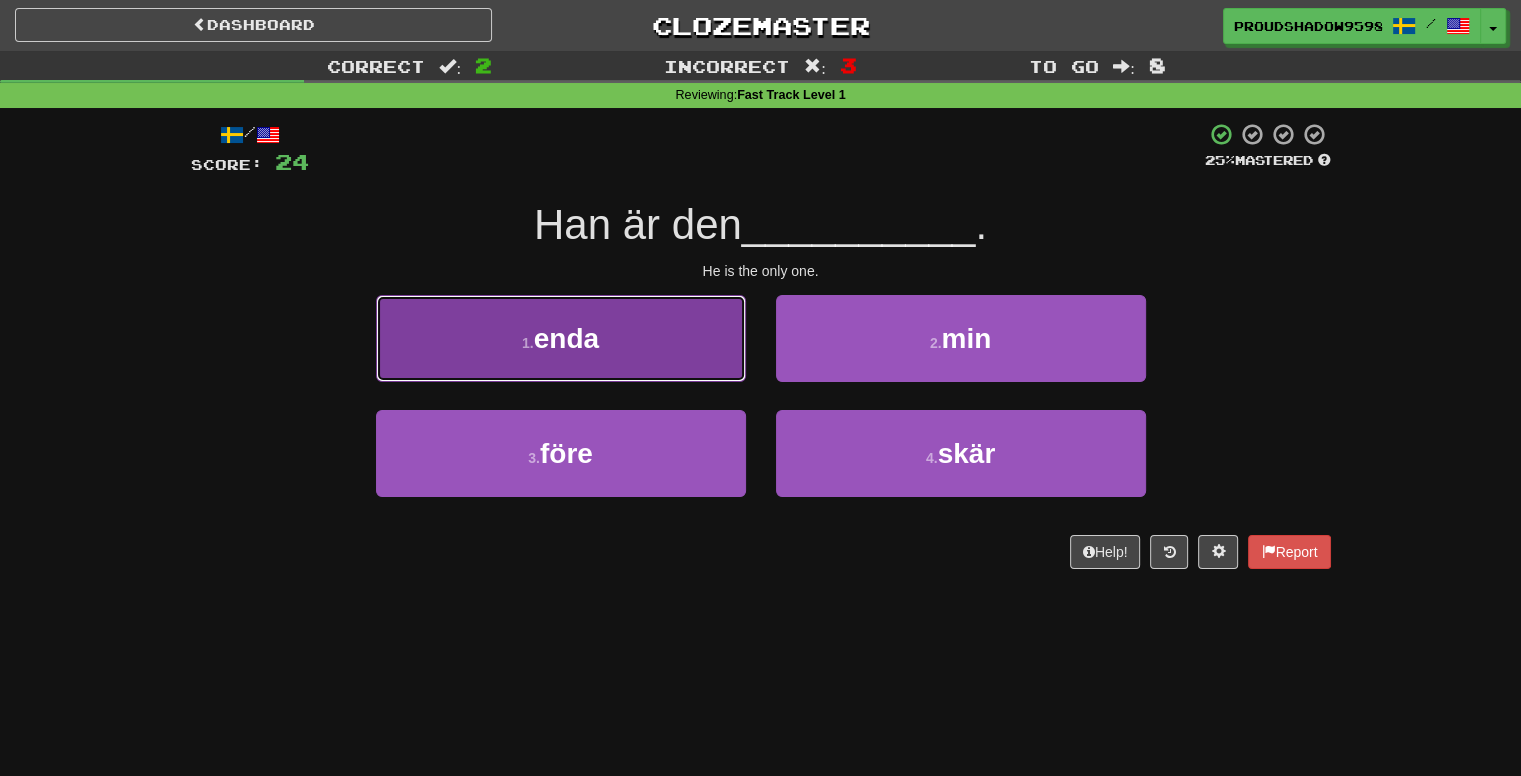 click on "1 .  enda" at bounding box center [561, 338] 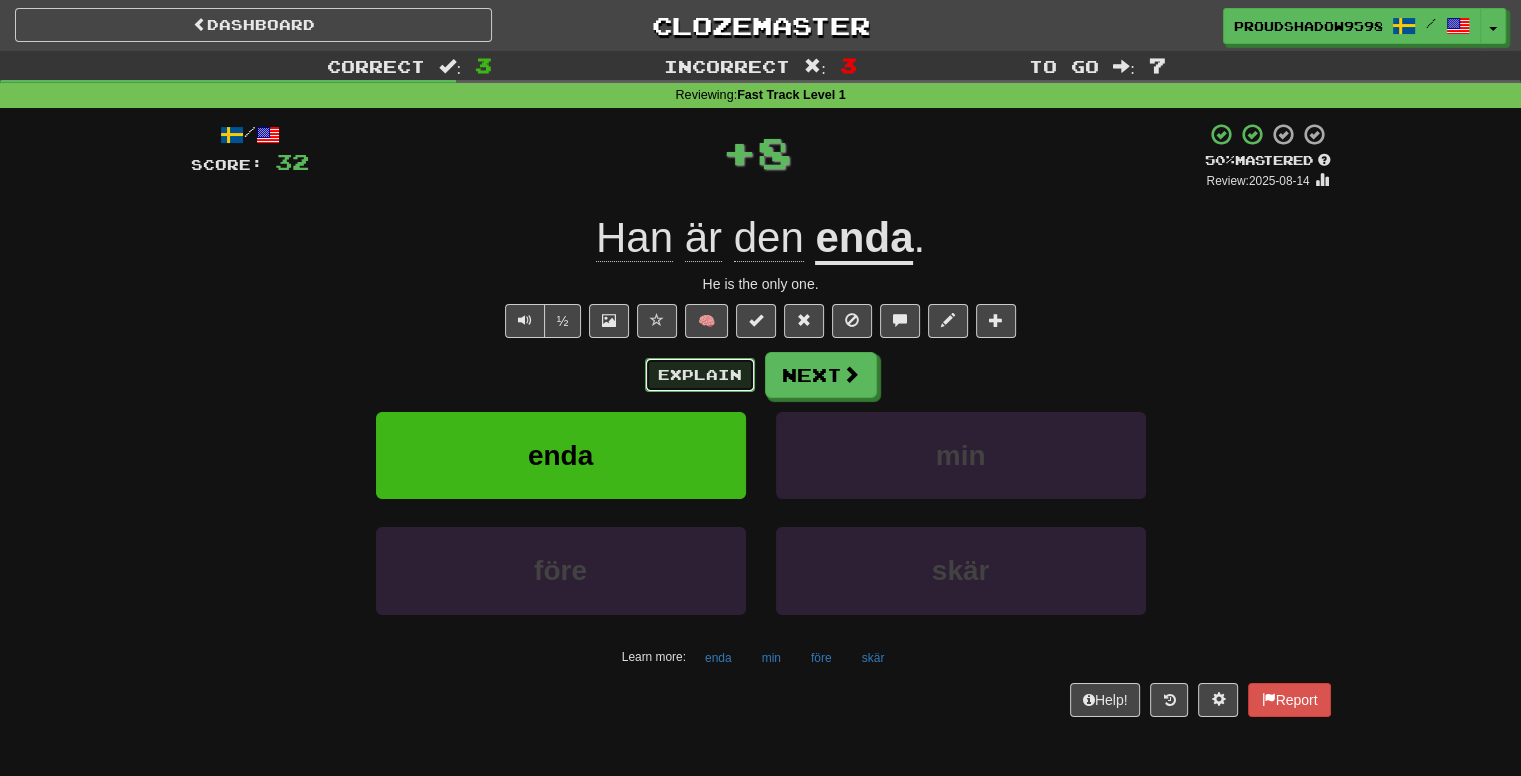 click on "Explain" at bounding box center (700, 375) 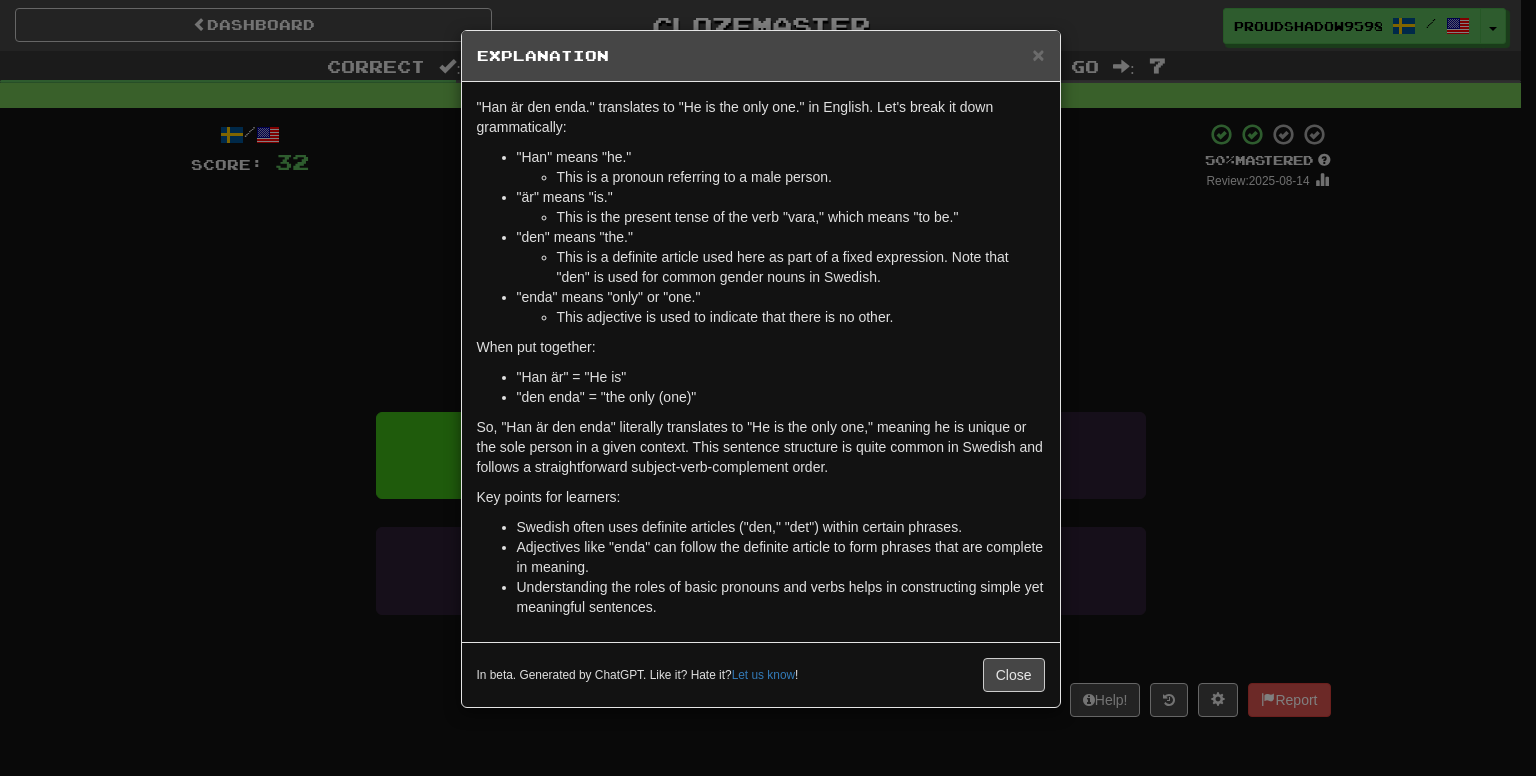 click on "× Explanation "Han är den enda." translates to "He is the only one." in English. Let's break it down grammatically:
"Han" means "he."
This is a pronoun referring to a male person.
"är" means "is."
This is the present tense of the verb "vara," which means "to be."
"den" means "the."
This is a definite article used here as part of a fixed expression. Note that "den" is used for common gender nouns in Swedish.
"enda" means "only" or "one."
This adjective is used to indicate that there is no other.
When put together:
"Han är" = "He is"
"den enda" = "the only (one)"
So, "Han är den enda" literally translates to "He is the only one," meaning he is unique or the sole person in a given context. This sentence structure is quite common in Swedish and follows a straightforward subject-verb-complement order.
Key points for learners:
Swedish often uses definite articles ("den," "det") within certain phrases.
Let us know ! Close" at bounding box center (768, 388) 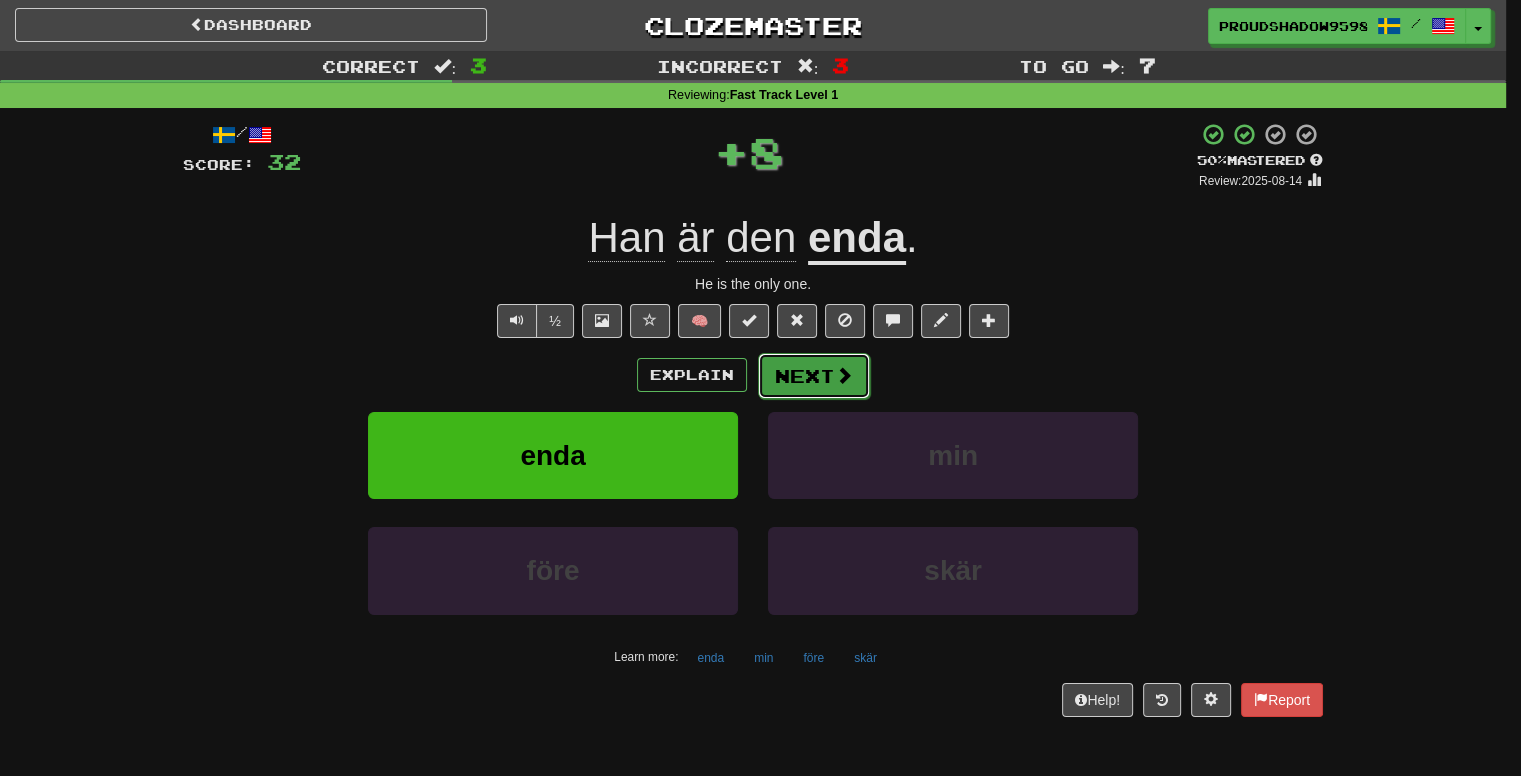click at bounding box center (844, 375) 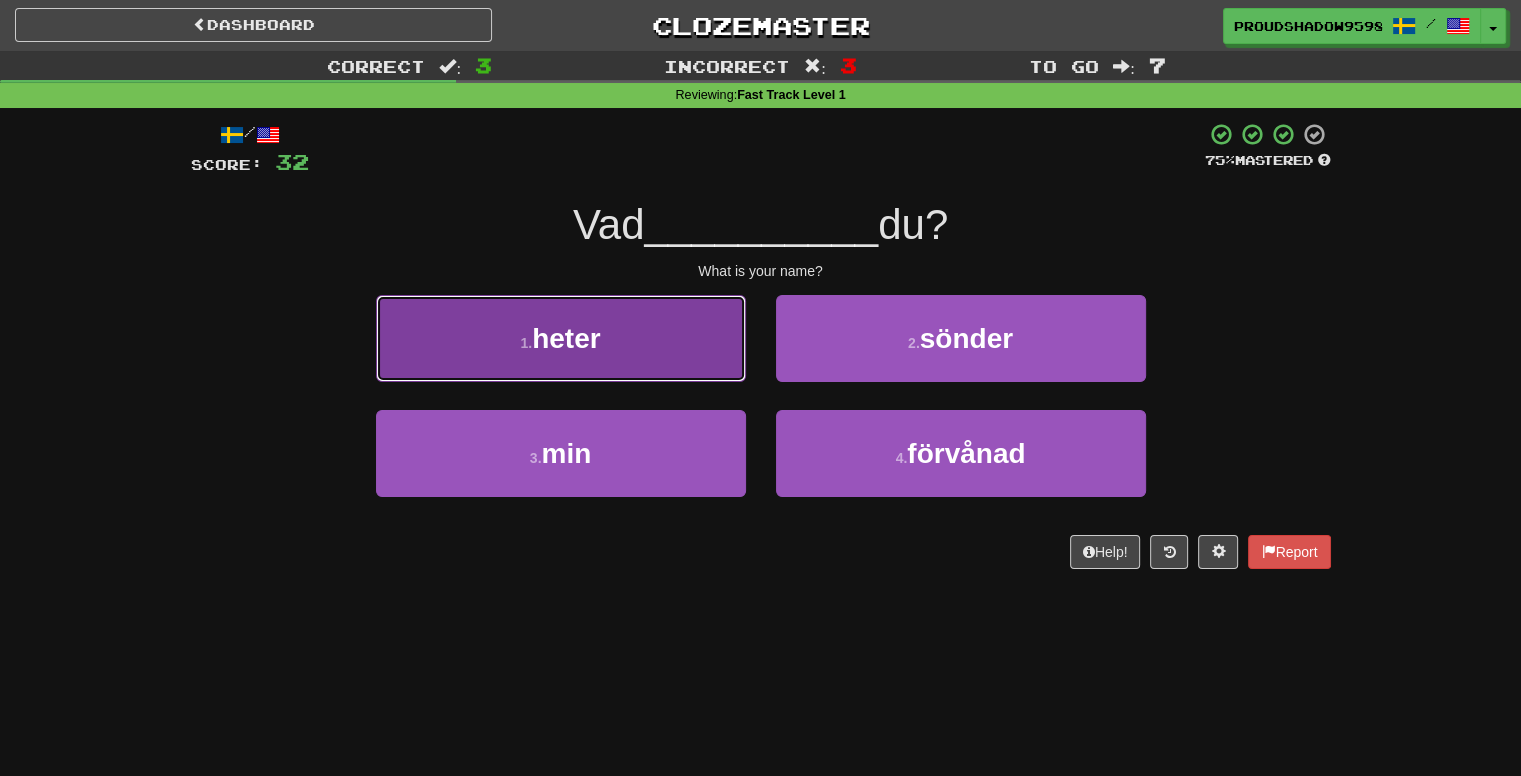 click on "1 .  heter" at bounding box center [561, 338] 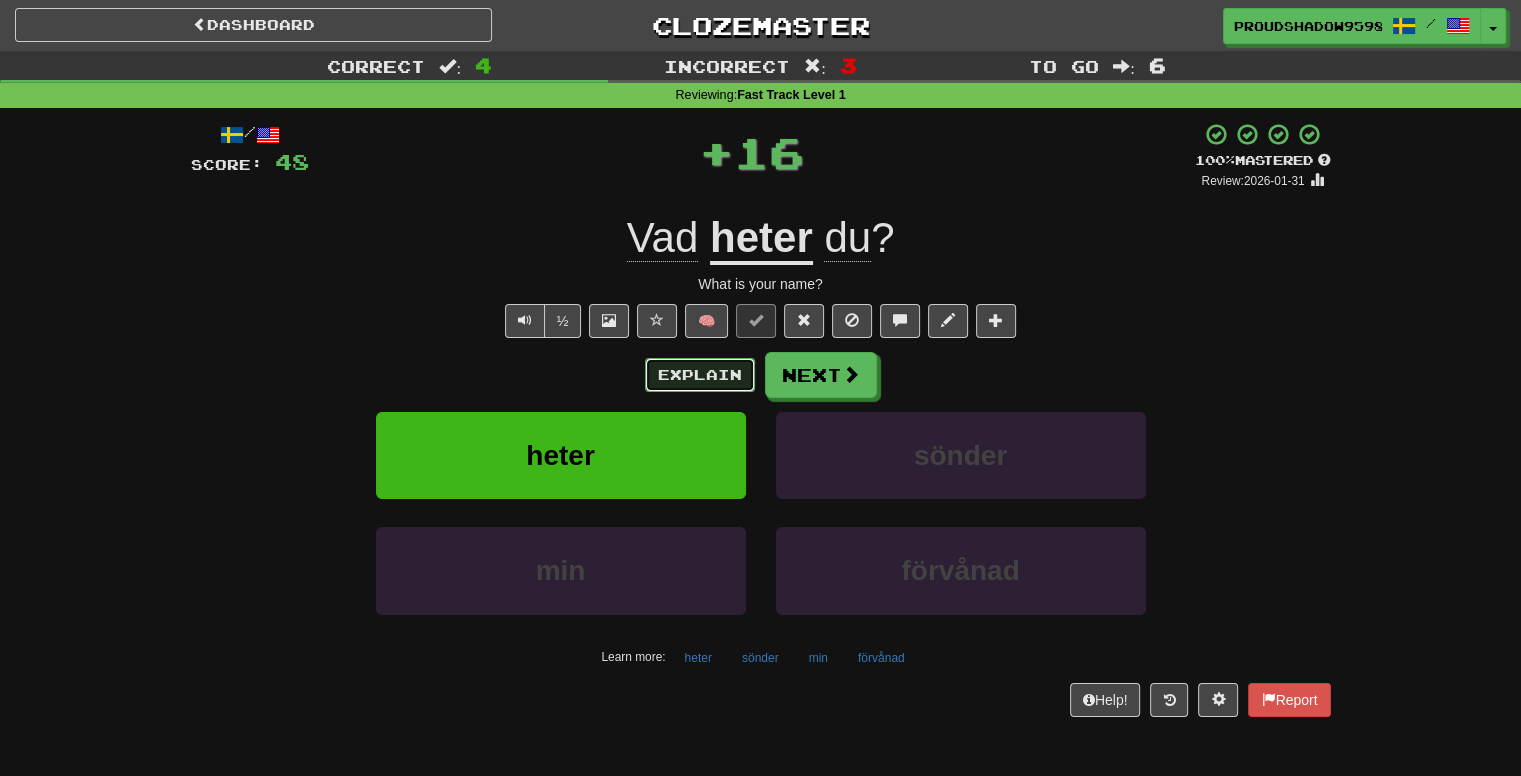 click on "Explain" at bounding box center (700, 375) 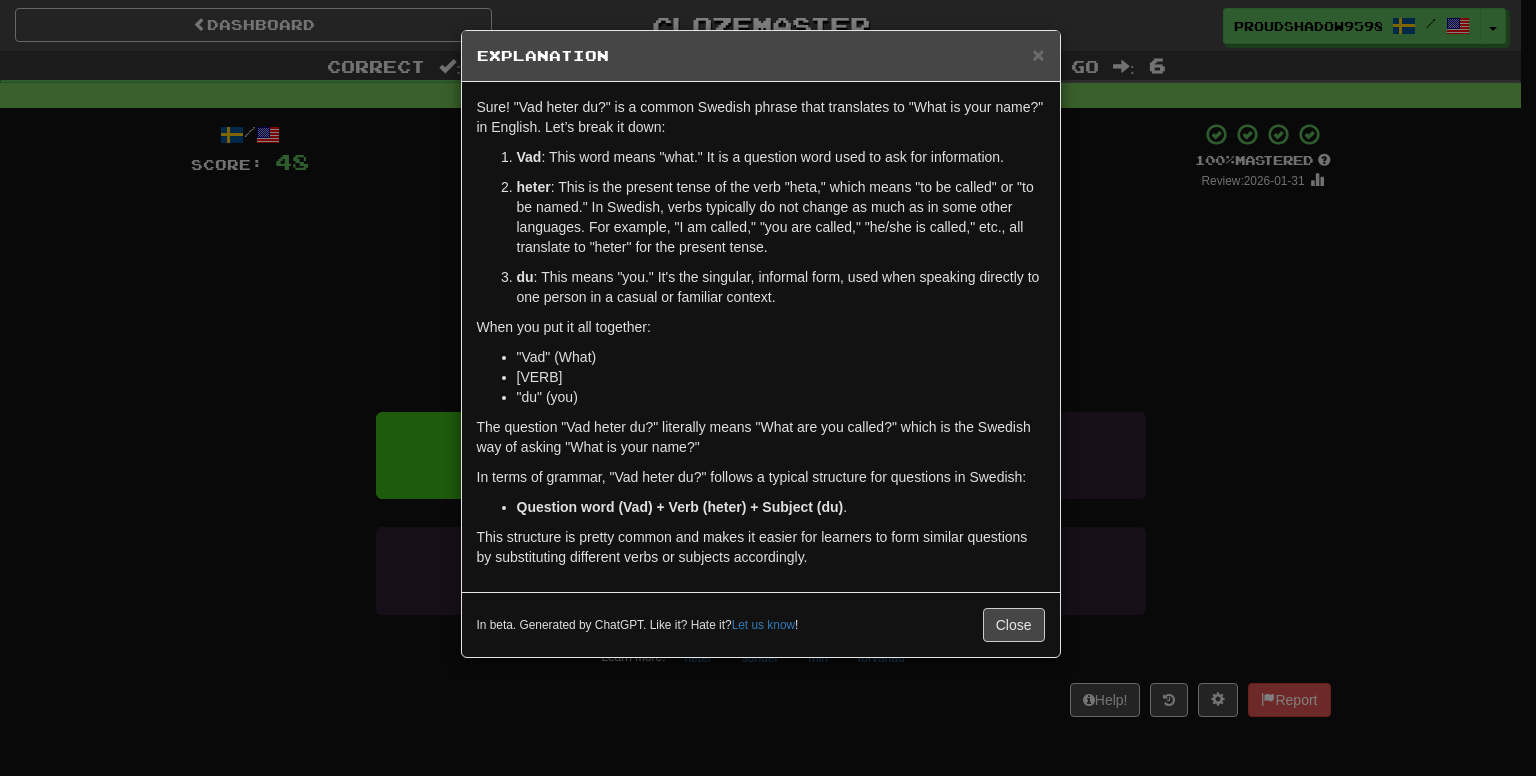 click on "Sure! "Vad heter du?" is a common Swedish phrase that translates to "What is your name?" in English. Let’s break it down:
Vad : This word means "what." It is a question word used to ask for information.
heter : This is the present tense of the verb "heta," which means "to be called" or "to be named." In Swedish, verbs typically do not change as much as in some other languages. For example, "I am called," "you are called," "he/she is called," etc., all translate to "heter" for the present tense.
du : This means "you." It's the singular, informal form, used when speaking directly to one person in a casual or familiar context.
When you put it all together:
"Vad" (What)
"heter" (is called)
"du" (you)
The question "Vad heter du?" literally means "What are you called?" which is the Swedish way of asking "What is your name?"
In terms of grammar, "Vad heter du?" follows a typical structure for questions in Swedish:
.
Let us know ! Close" at bounding box center (768, 388) 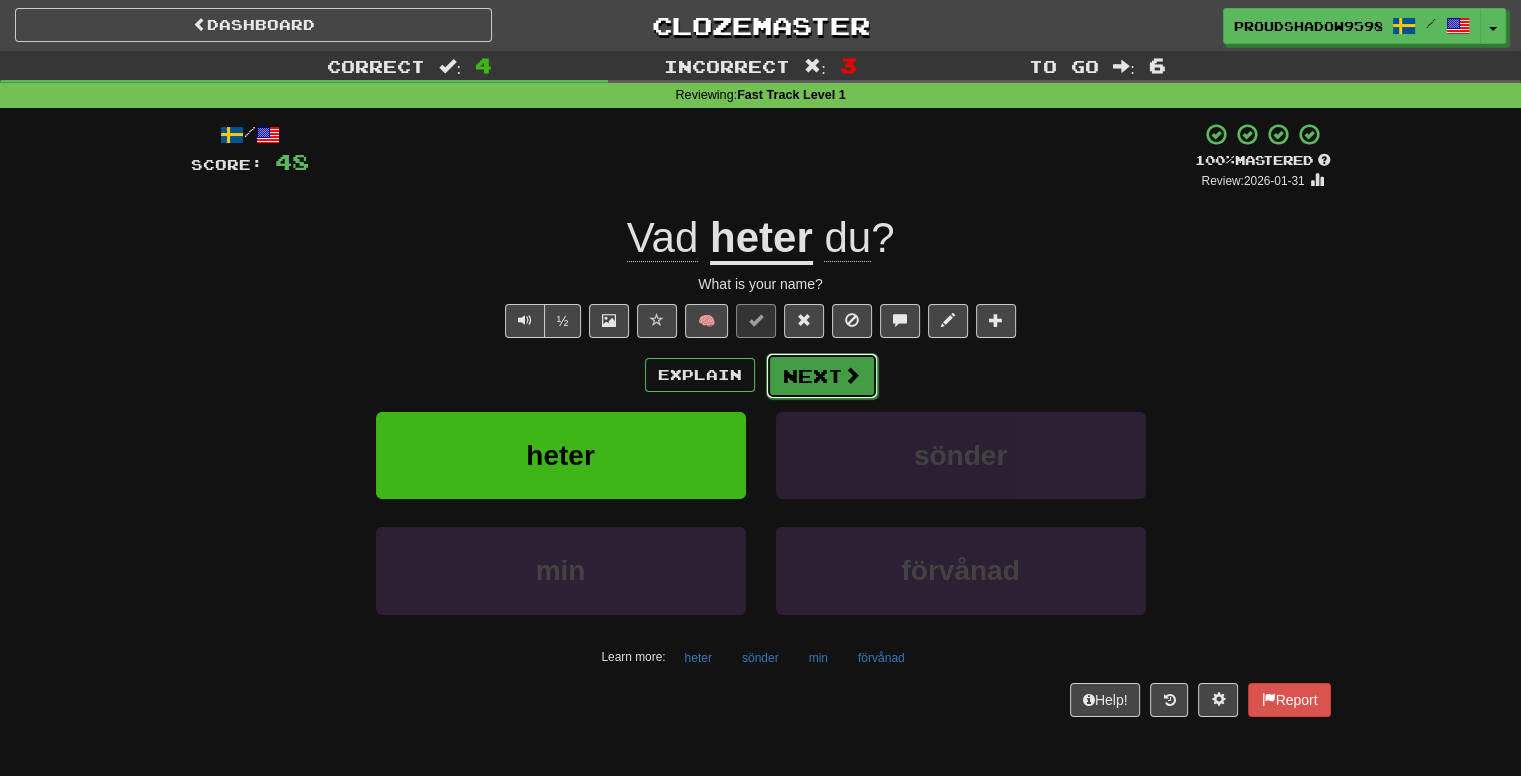 click on "Next" at bounding box center [822, 376] 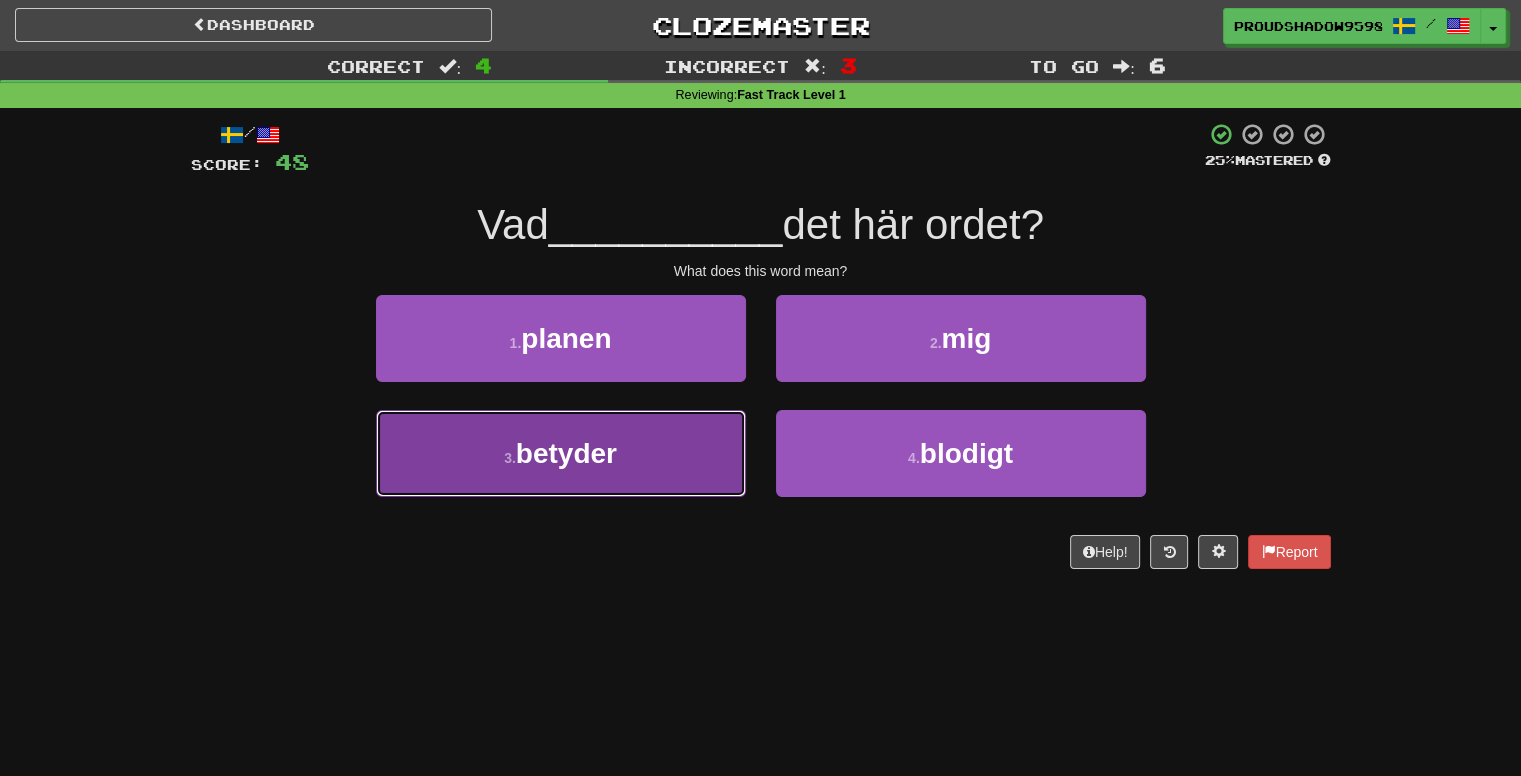 click on "betyder" at bounding box center [566, 453] 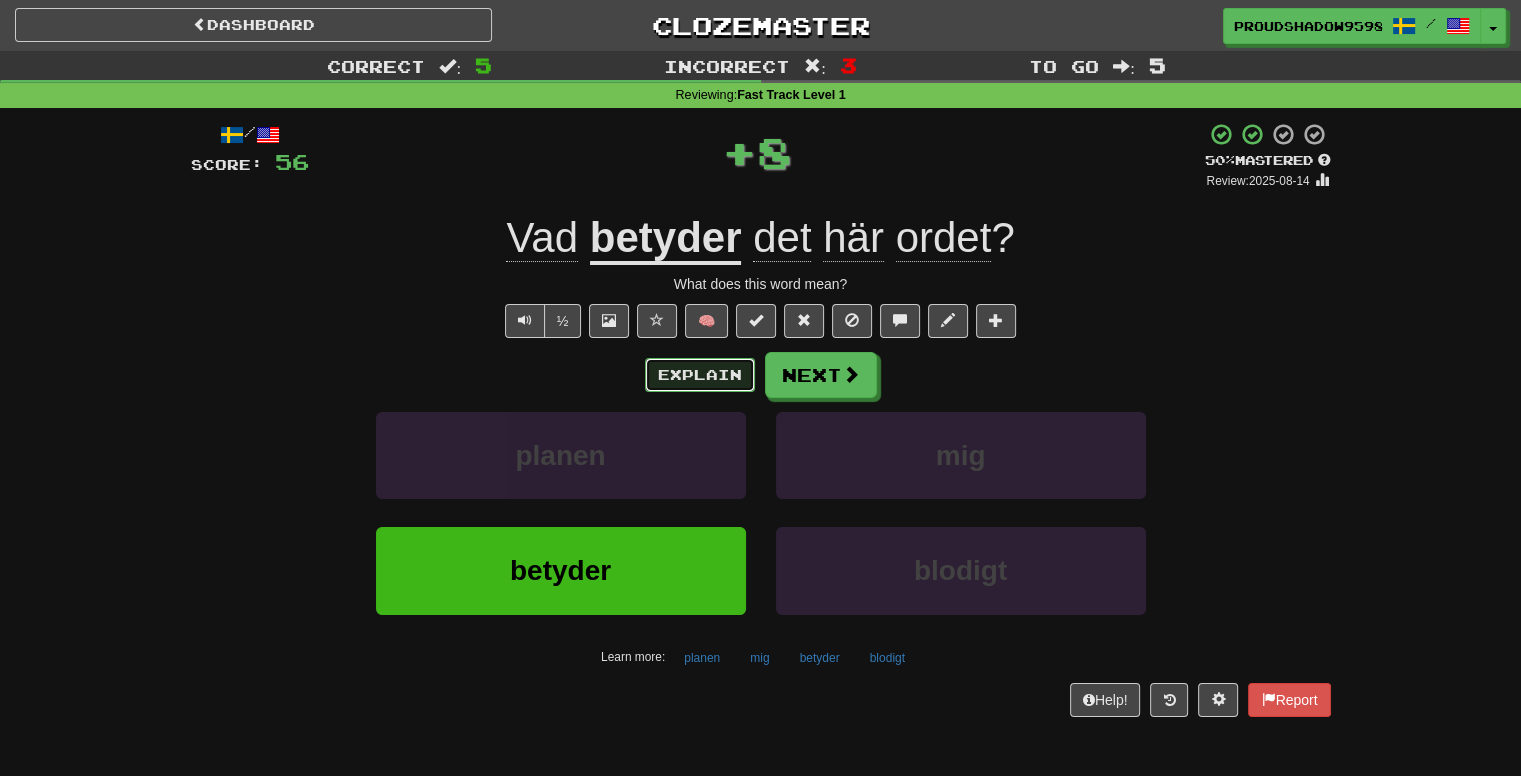 click on "Explain" at bounding box center (700, 375) 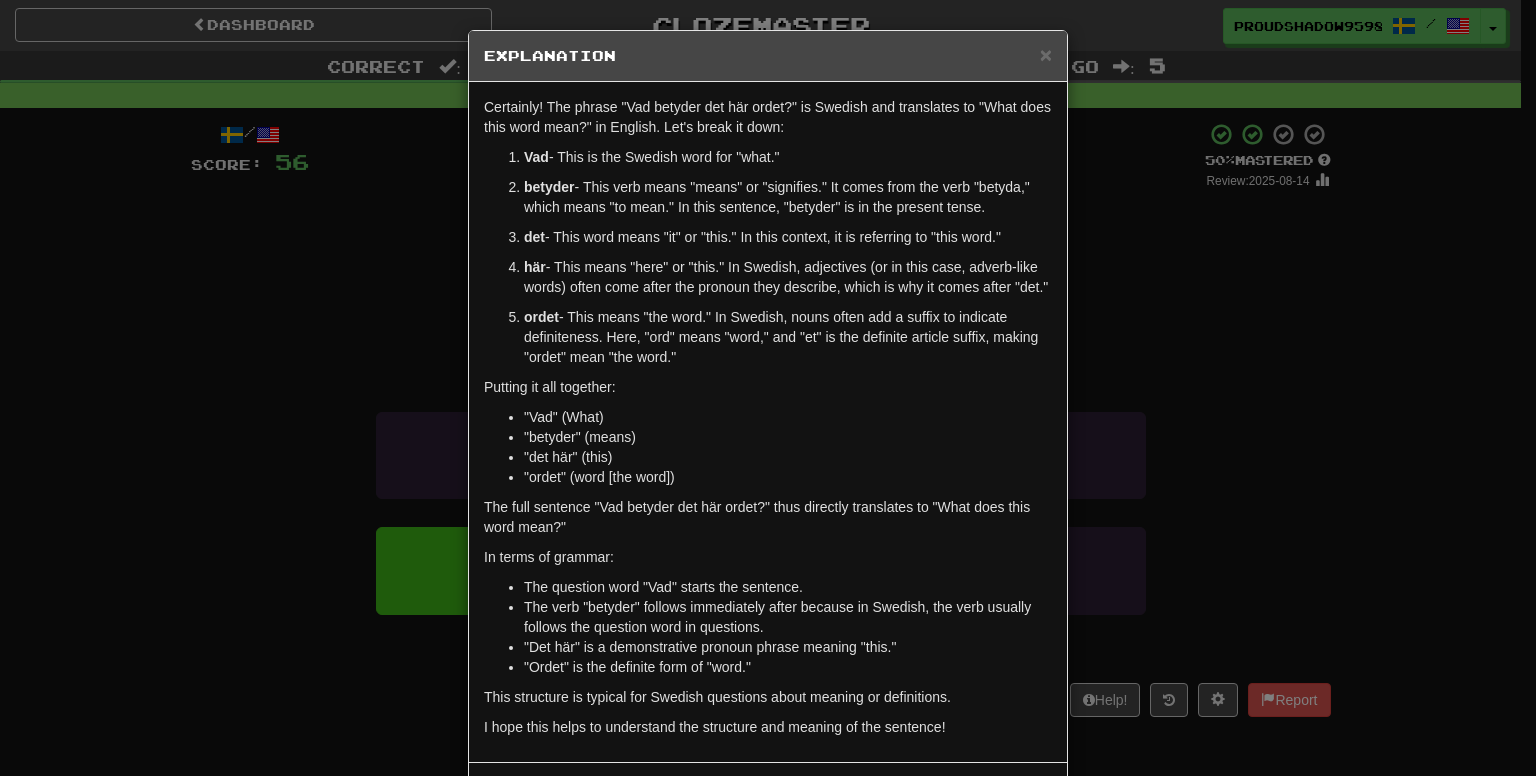 drag, startPoint x: 1192, startPoint y: 279, endPoint x: 1149, endPoint y: 306, distance: 50.77401 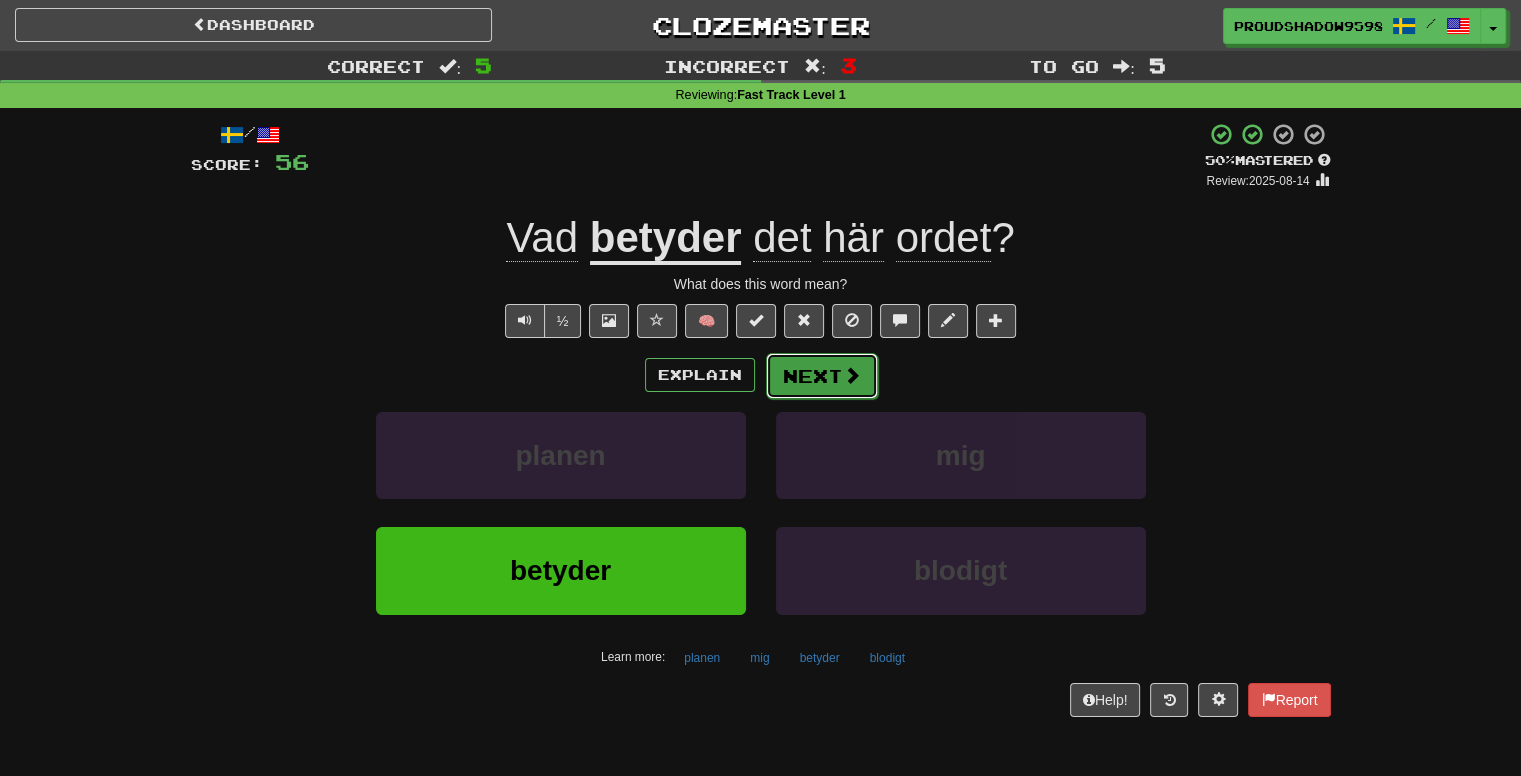 click on "Next" at bounding box center [822, 376] 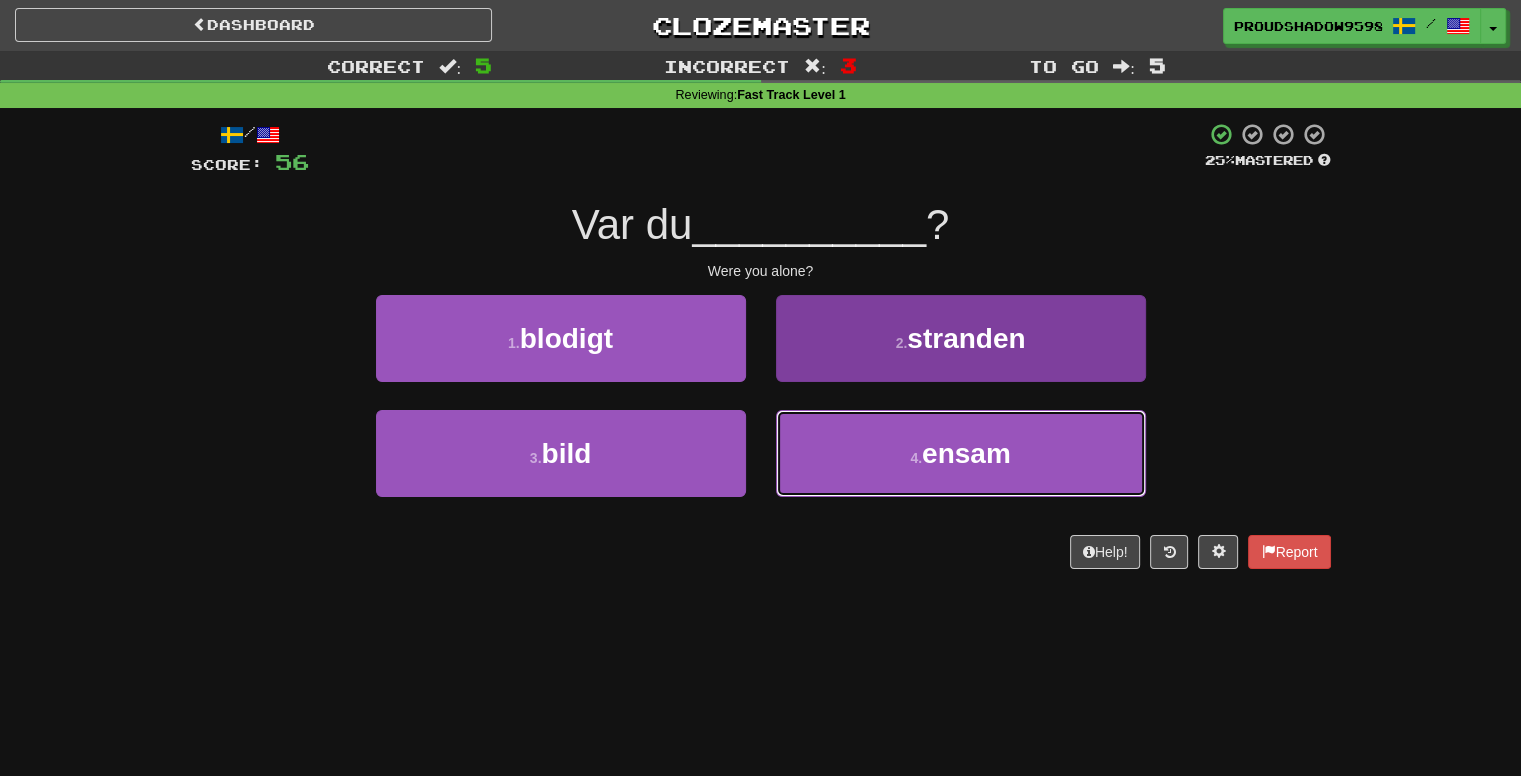 click on "4 .  [ADJECTIVE]" at bounding box center (961, 453) 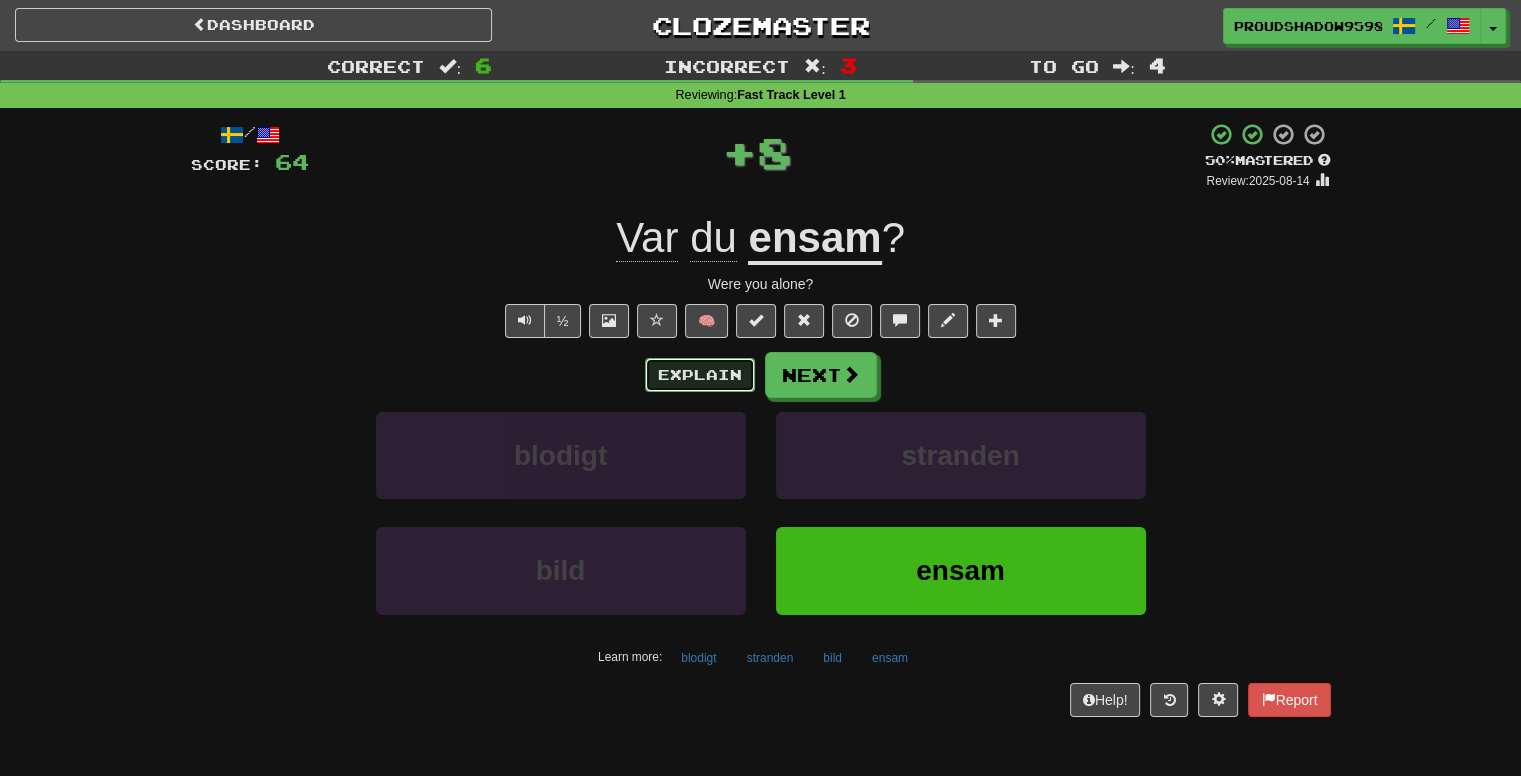 click on "Explain" at bounding box center (700, 375) 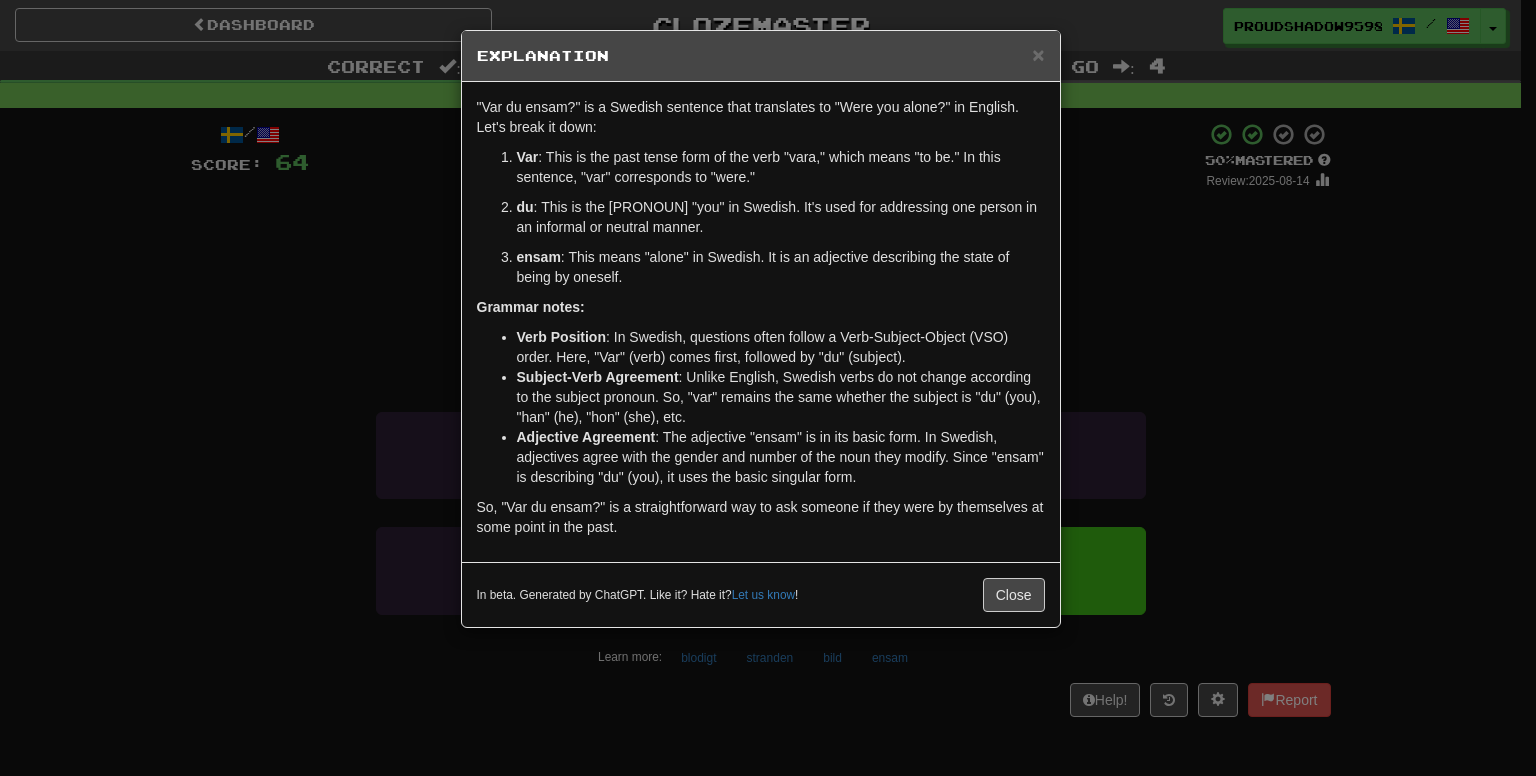 click on "Sure! "Var du ensam?" is a Swedish sentence that translates to "Were you alone?" in English. Let's break it down:
Var : This is the past tense form of the verb "vara," which means "to be." In this sentence, "var" corresponds to "were."
du : This is the [PRONOUN] "you" in Swedish. It's used for addressing one person in an informal or neutral manner.
ensam : This means "alone" in Swedish. It is an adjective describing the state of being by oneself.
Grammar notes:
Verb Position : In Swedish, questions often follow a Verb-Subject-Object (VSO) order. Here, "Var" (verb) comes first, followed by "du" (subject).
Subject-Verb Agreement : Unlike English, Swedish verbs do not change according to the subject pronoun. So, "var" remains the same whether the subject is "du" (you), "han" (he), "hon" (she), etc.
Adjective Agreement
So, "Var du ensam?" is a straightforward way to ask someone if they were by themselves at some point in the past. Let us know ! Close" at bounding box center (768, 388) 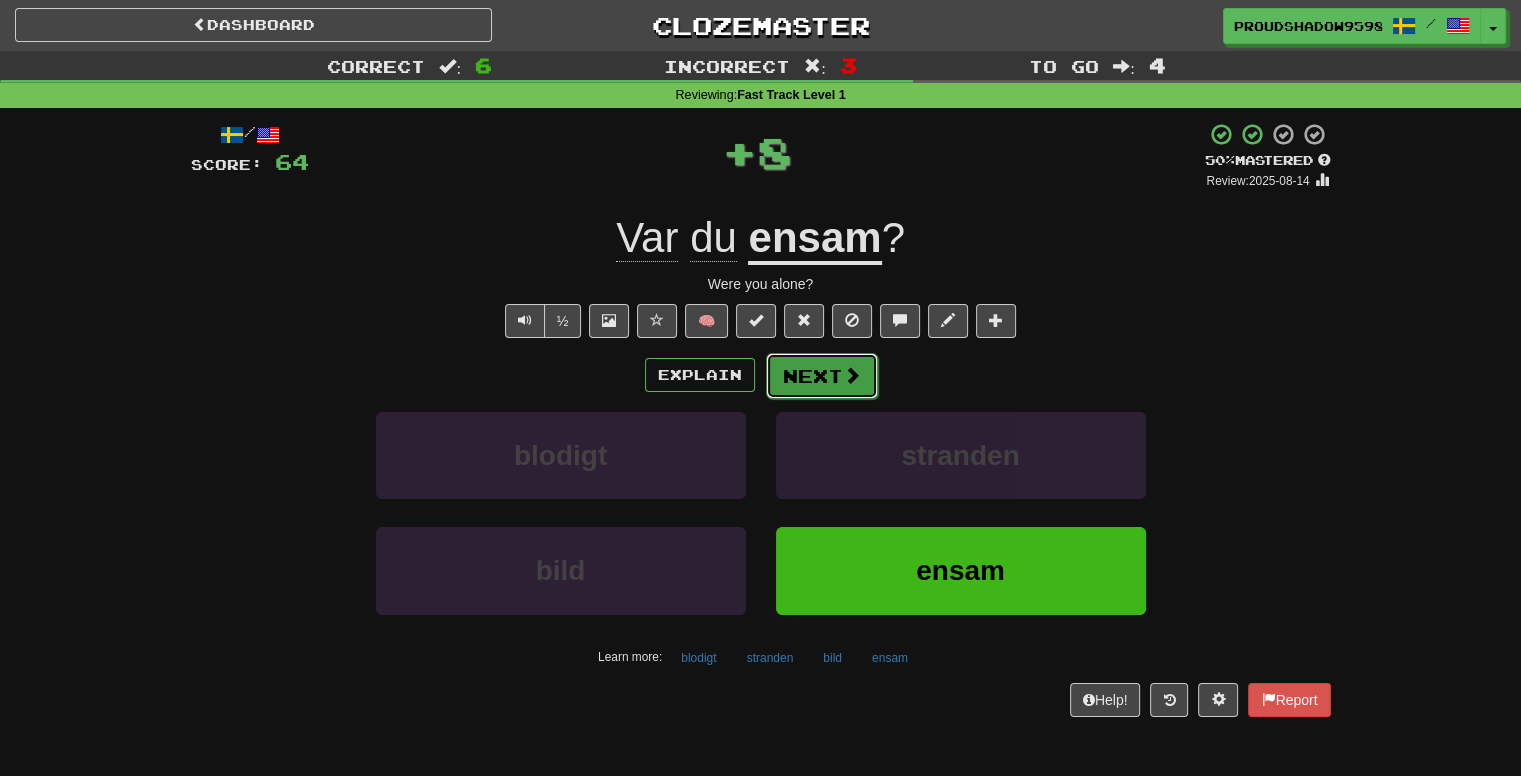 click on "Next" at bounding box center (822, 376) 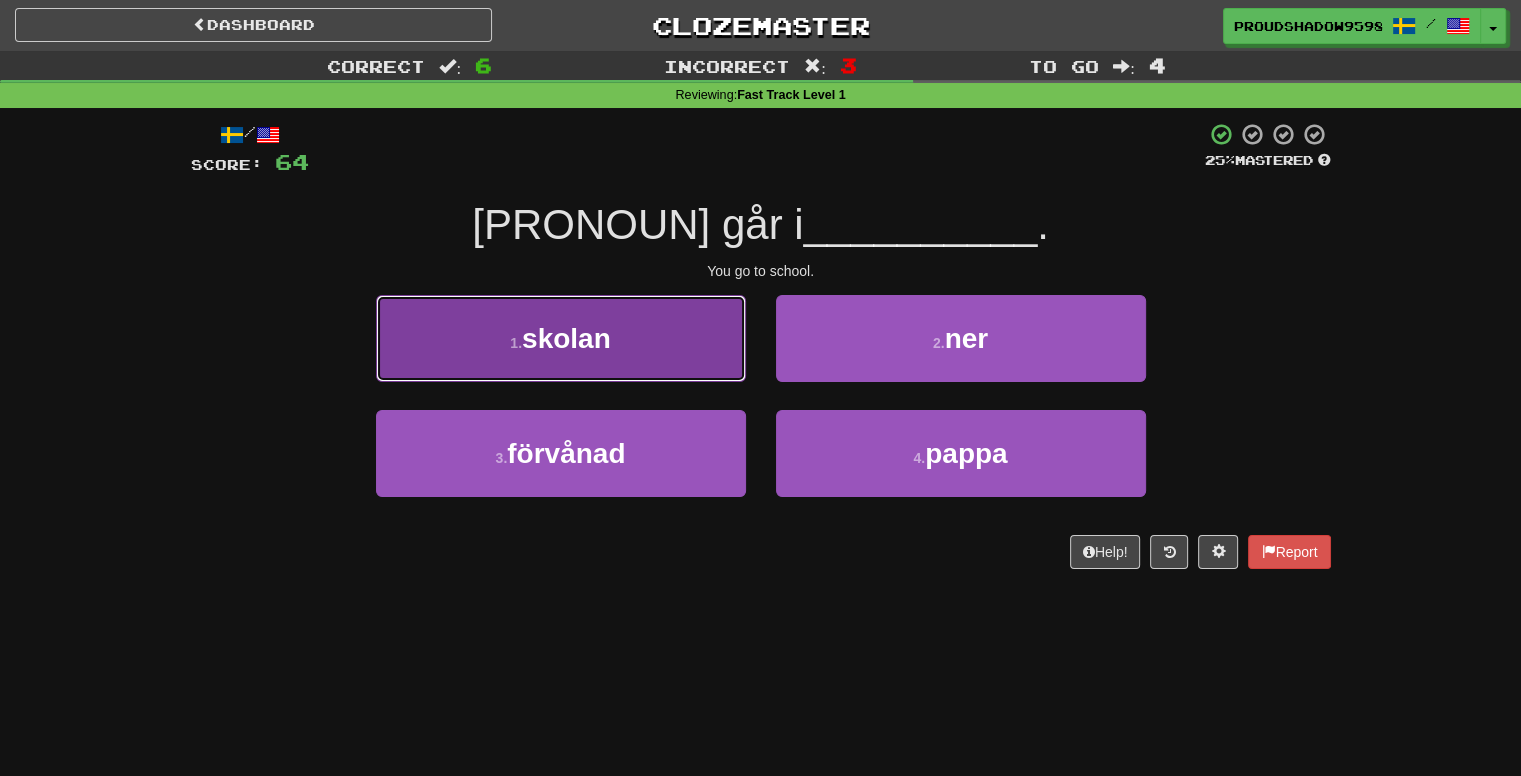 click on "1 .  skolan" at bounding box center (561, 338) 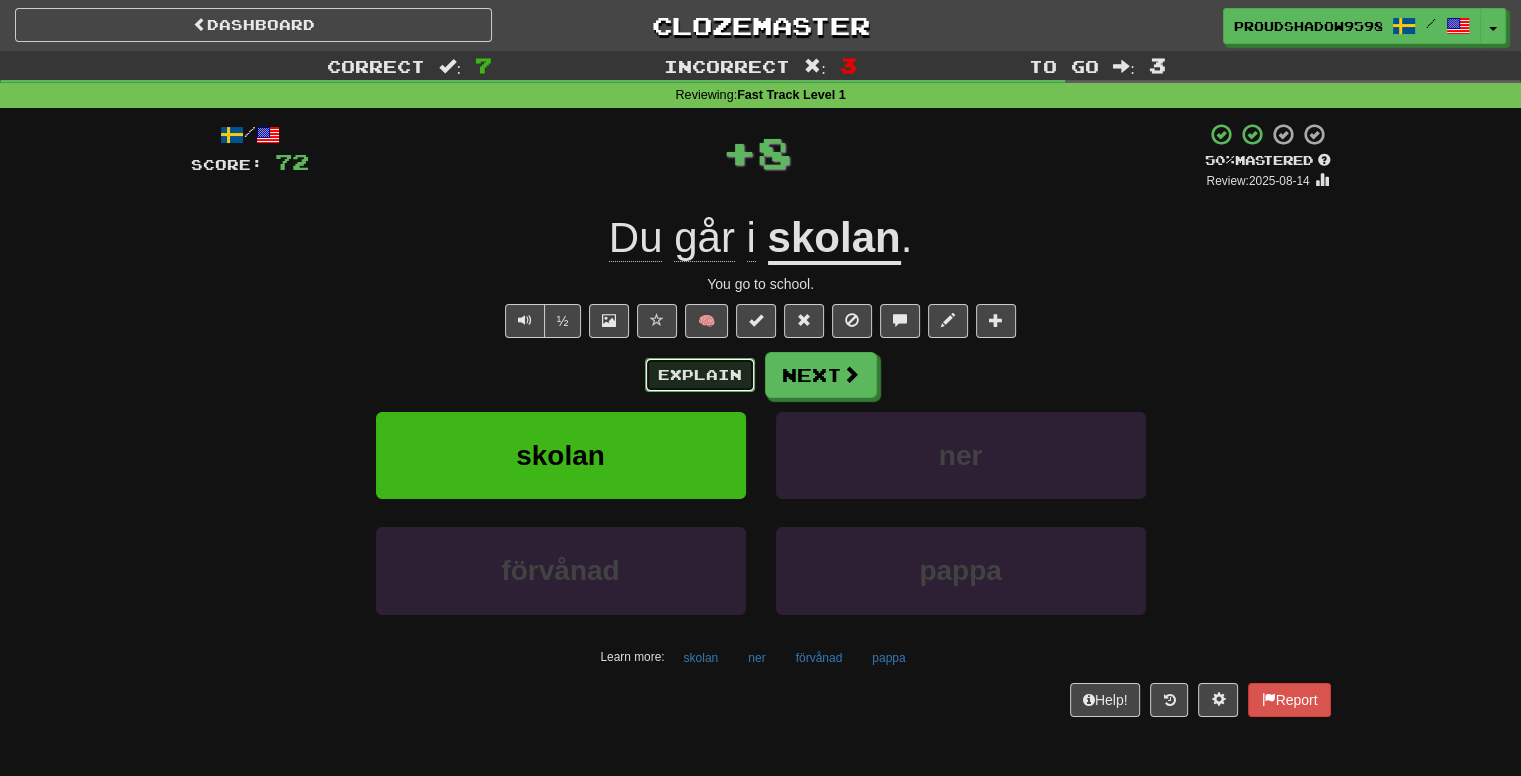click on "Explain" at bounding box center (700, 375) 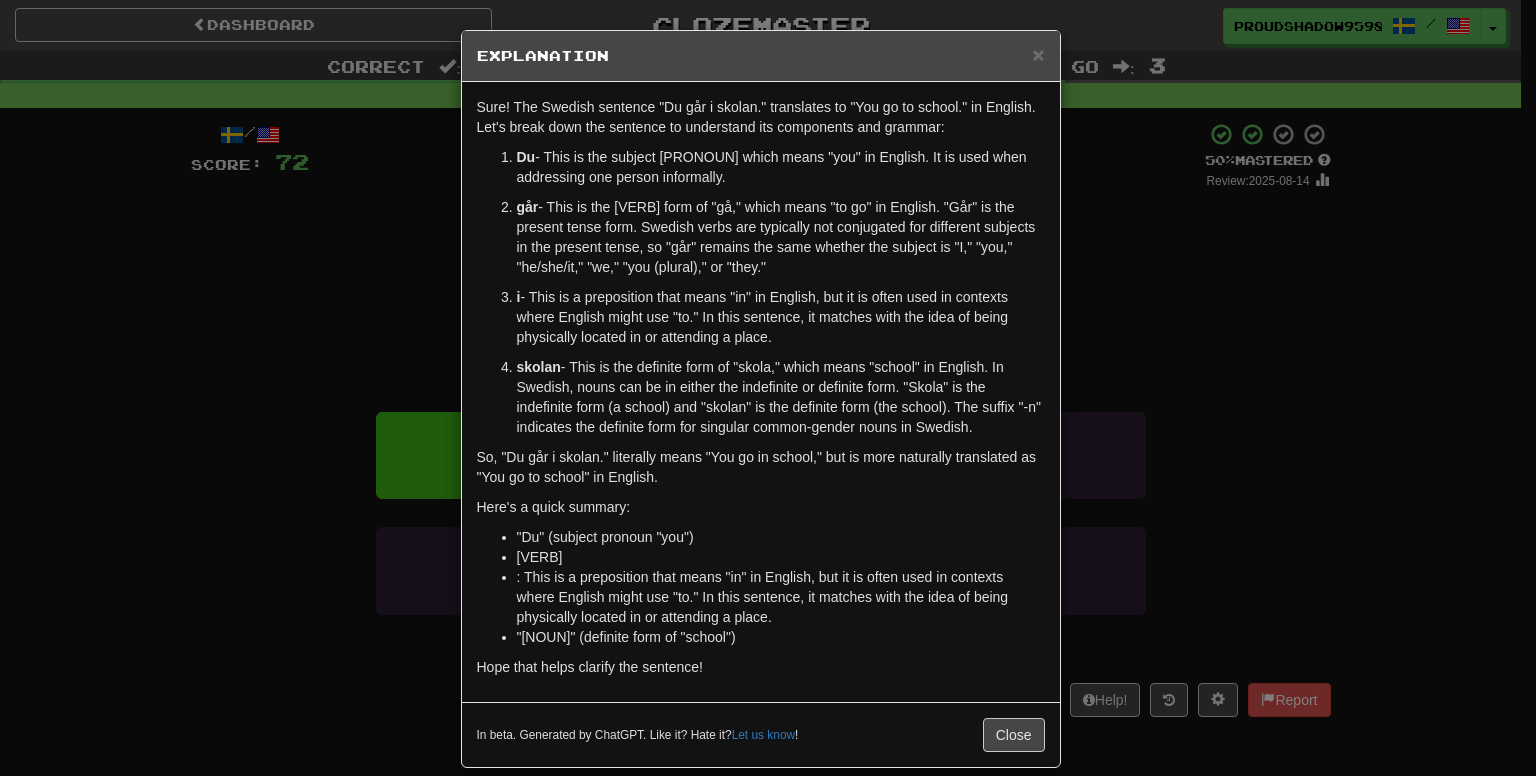 click on "Sure! The Swedish sentence "Du går i skolan." translates to "You go to school." in English. Let's break down the sentence to understand its components and grammar:
Du  - This is the subject [PRONOUN] which means "you" in English. It is used when addressing one person informally.
går  - This is the [VERB] form of "gå," which means "to go" in English. "Går" is the present tense form. Swedish verbs are typically not conjugated for different subjects in the present tense, so "går" remains the same whether the subject is "I," "you," "he/she/it," "we," "you (plural)," or "they."
i  - This is a preposition that means "in" in English, but it is often used in contexts where English might use "to." In this sentence, it matches with the idea of being physically located in or attending a place.
skolan
So, "Du går i skolan." literally means "You go in school," but is more naturally translated as "You go to school" in English.
Here's a quick summary:
! Close" at bounding box center (768, 388) 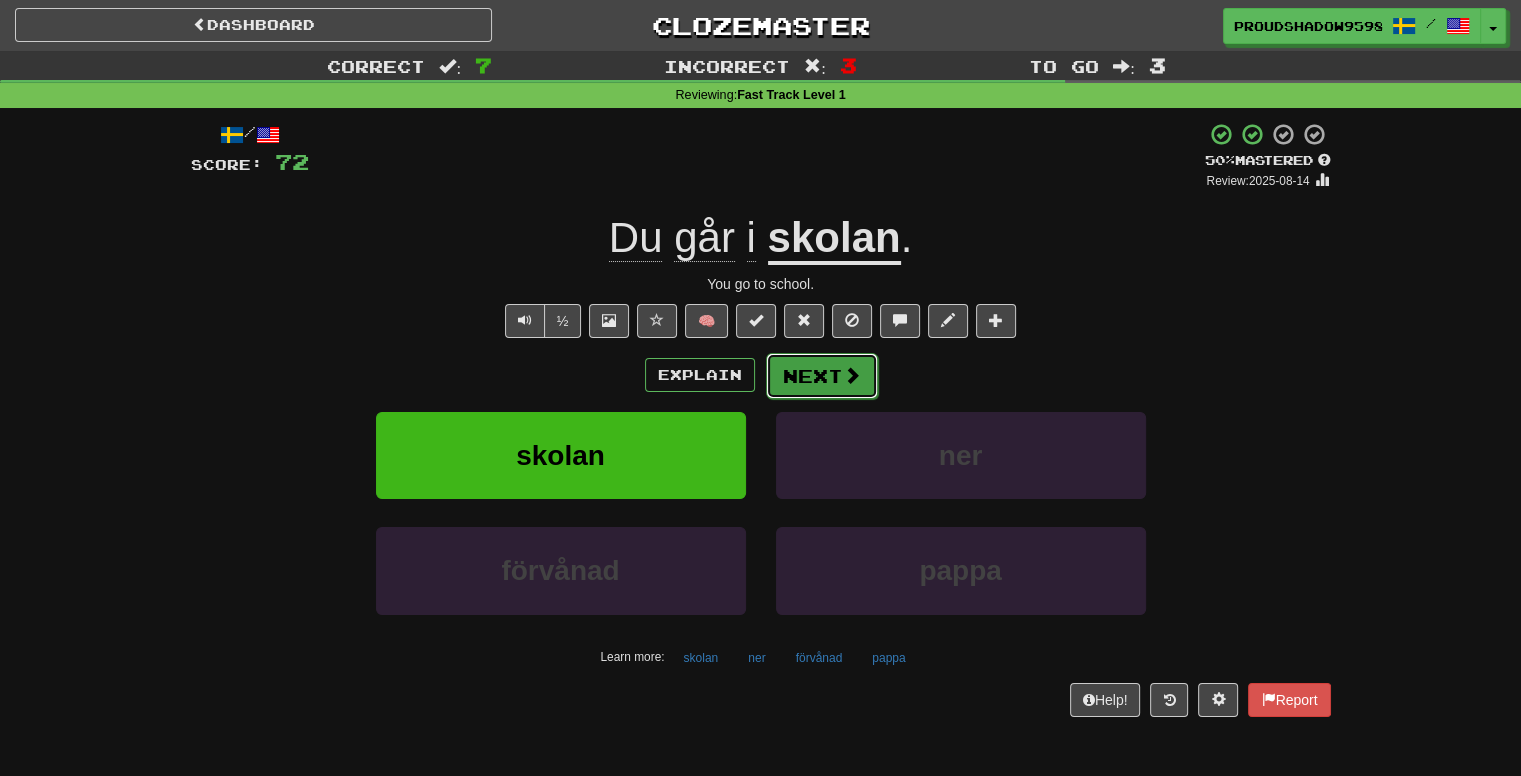 click at bounding box center (852, 375) 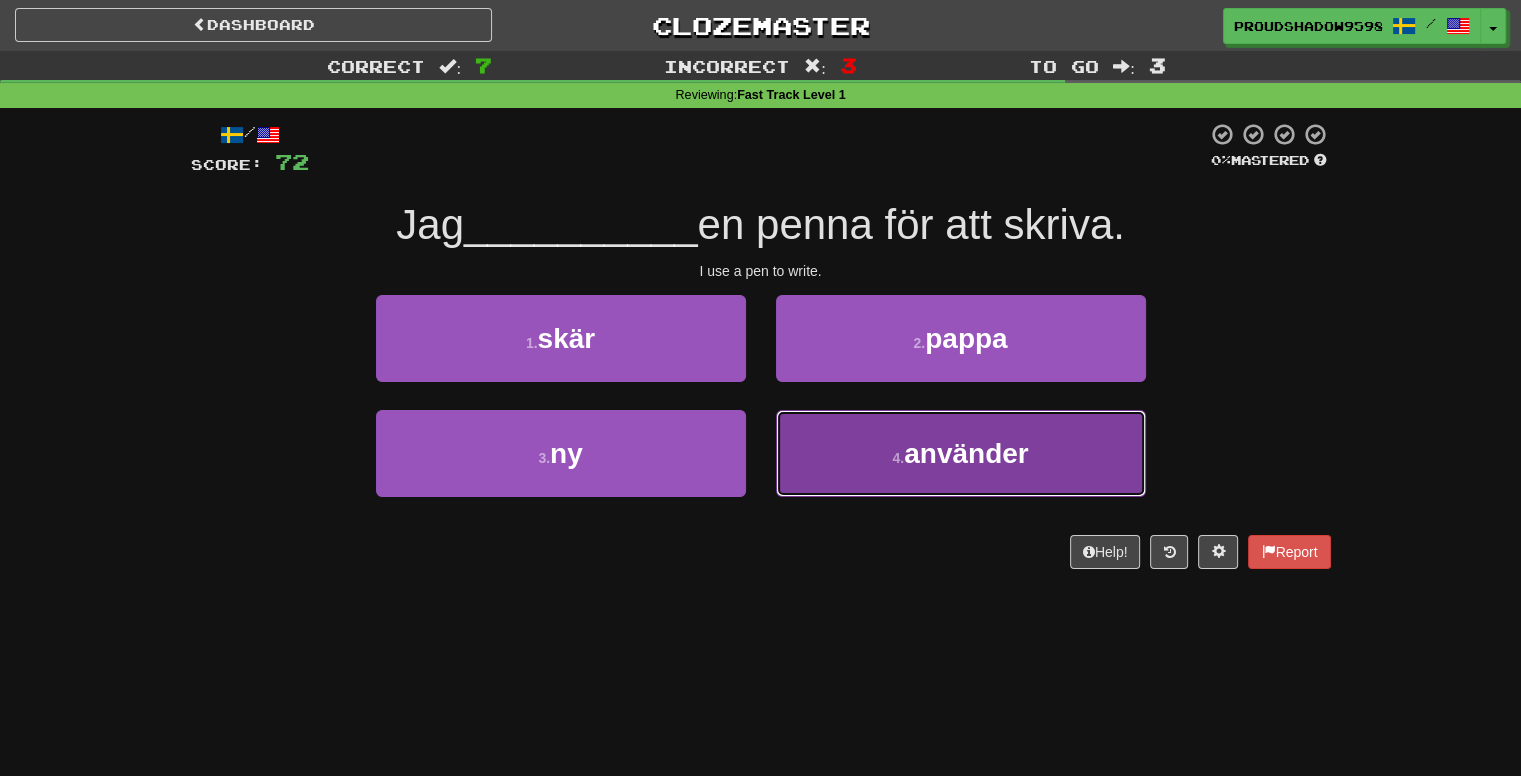 click on "4 .  [ADVERB]" at bounding box center (961, 453) 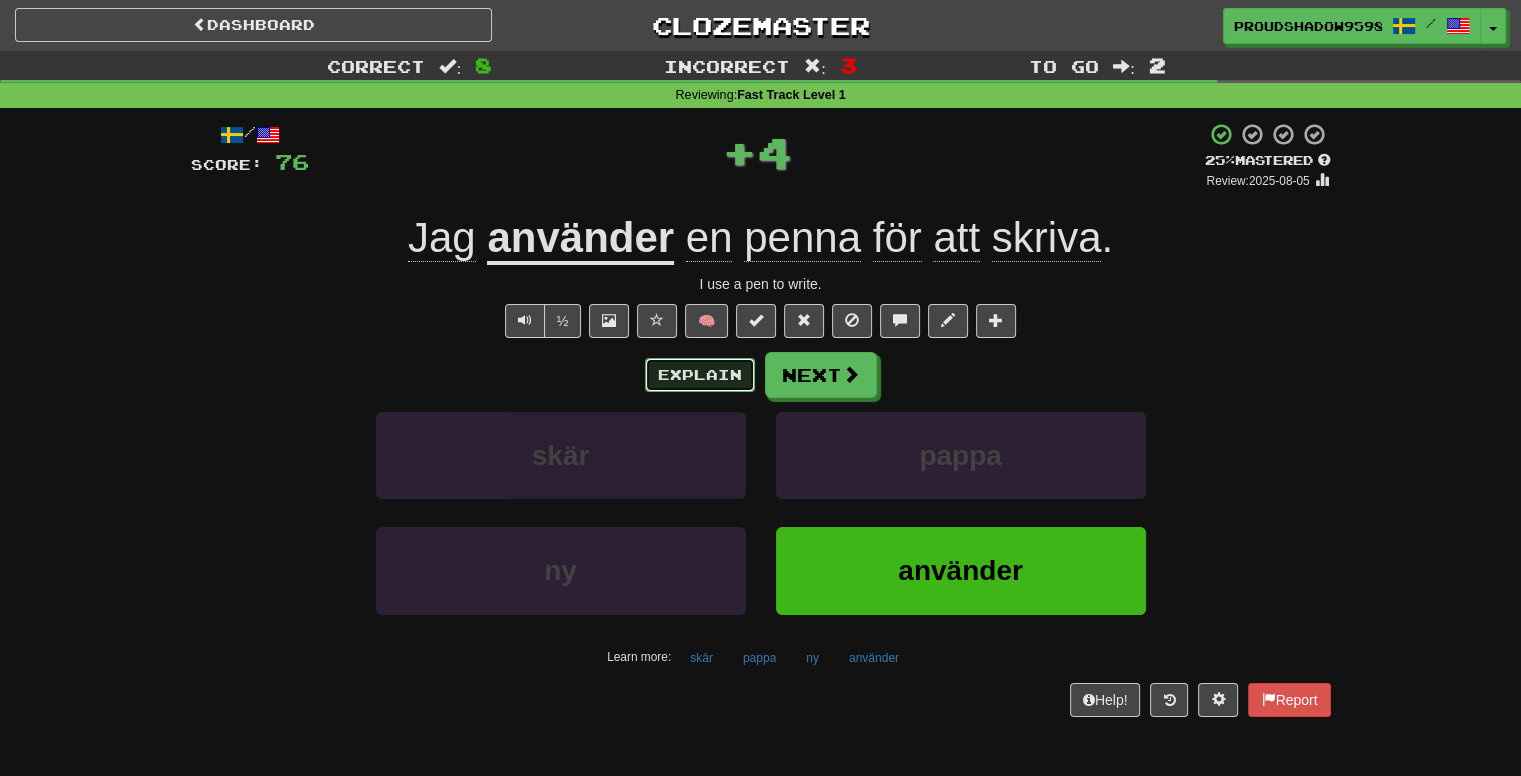click on "Explain" at bounding box center (700, 375) 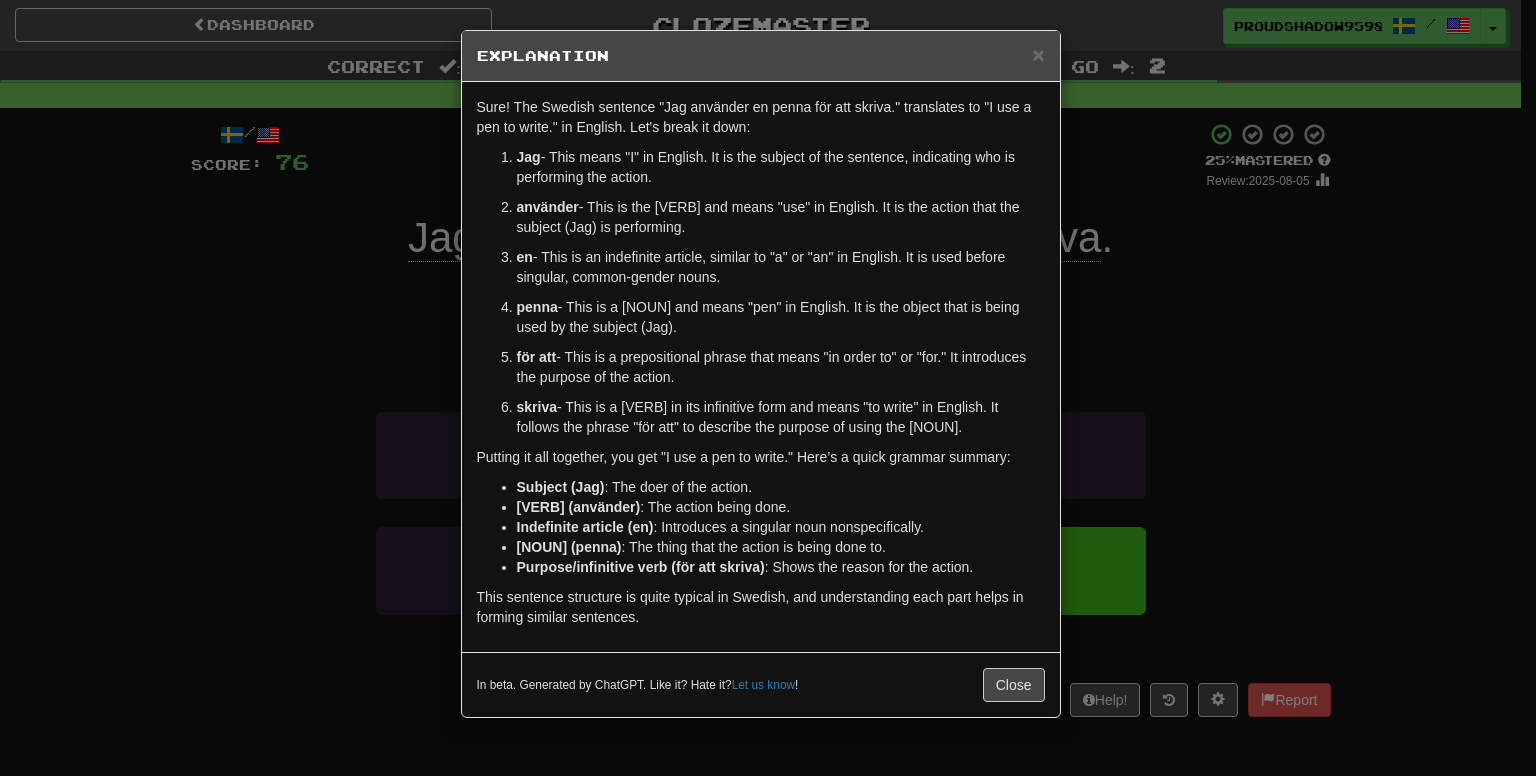 click on "Jag  - This means "I" in English. It is the subject of the sentence, indicating who is performing the action." at bounding box center [768, 388] 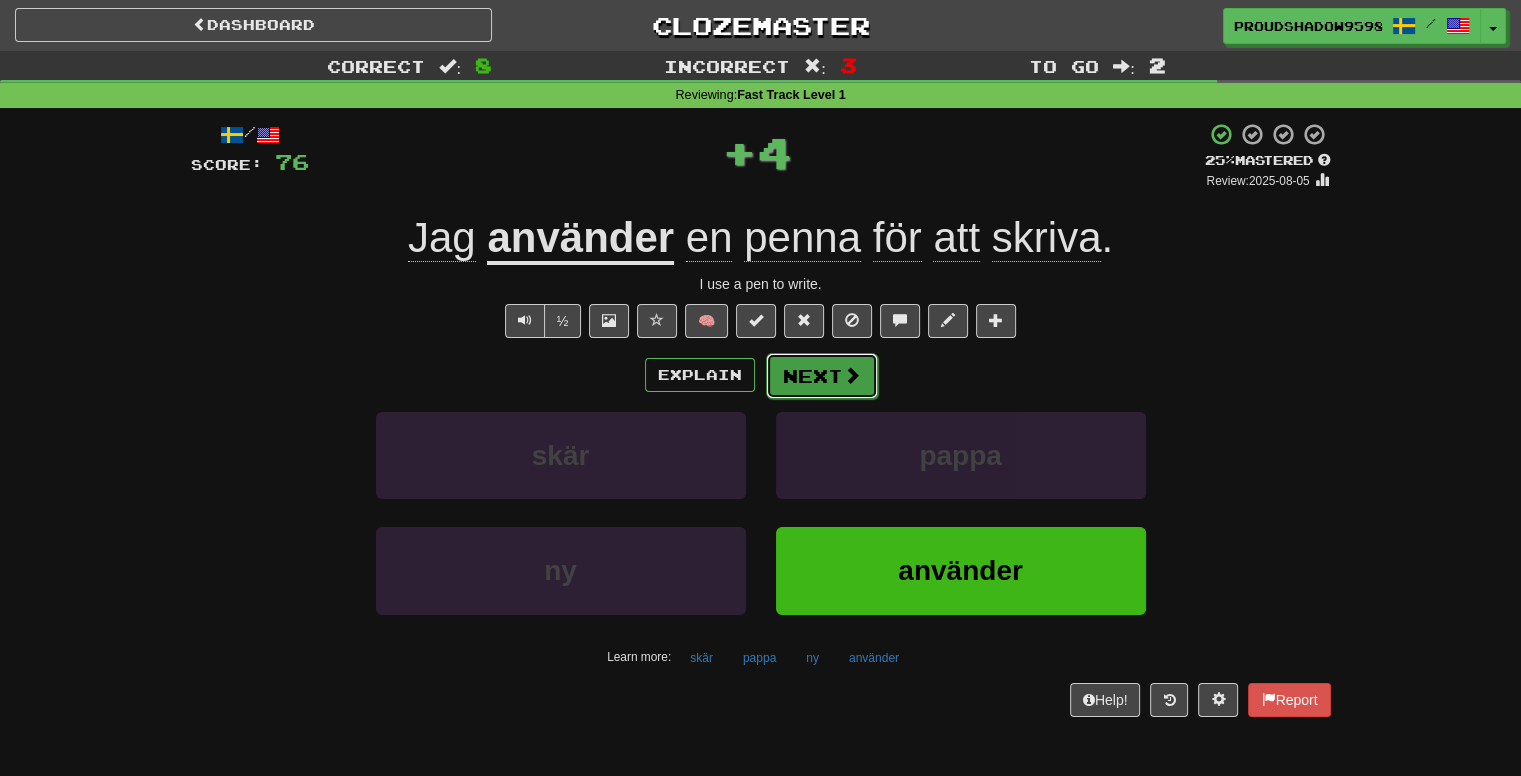 click on "Next" at bounding box center [822, 376] 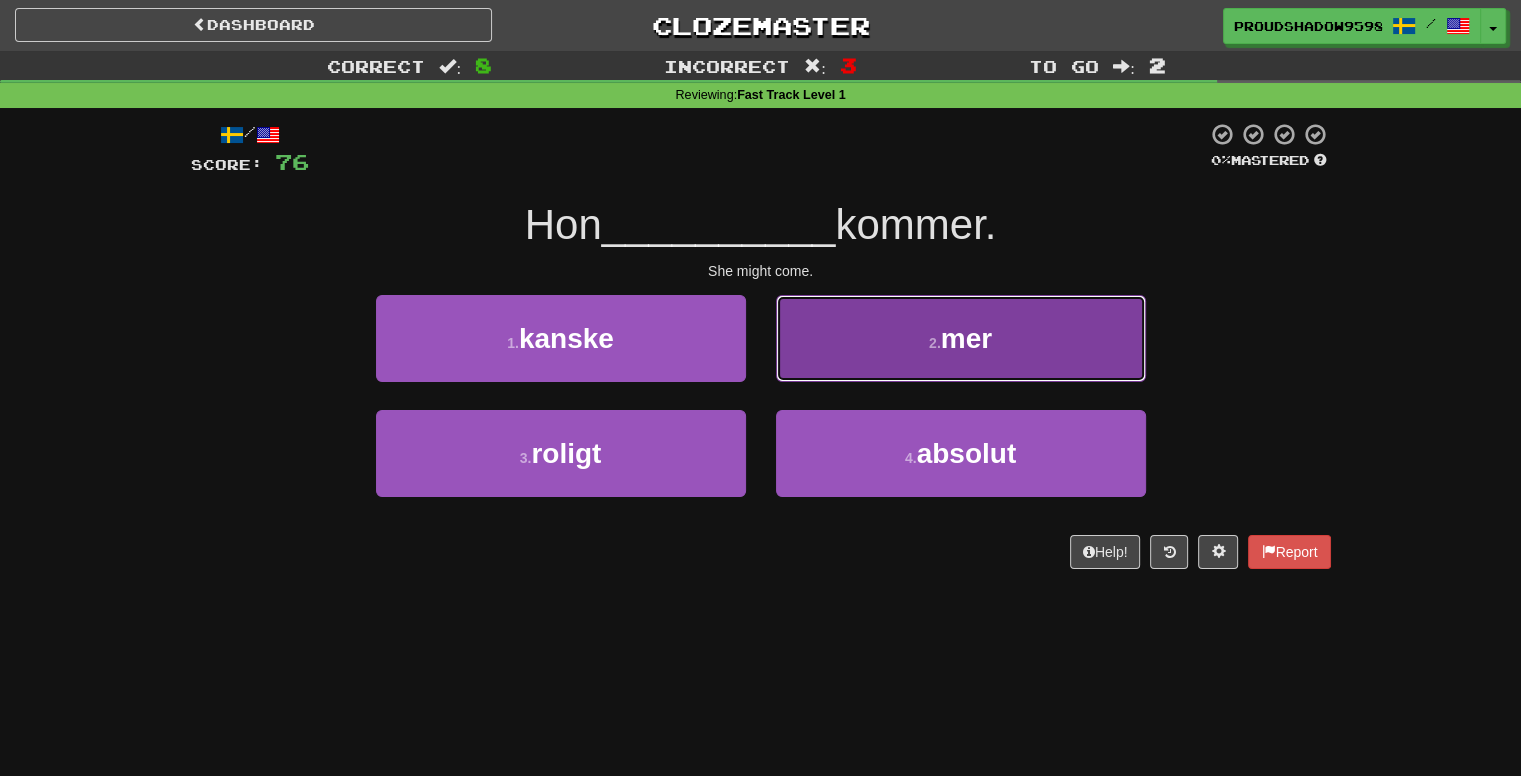 click on "2 .  mer" at bounding box center [961, 338] 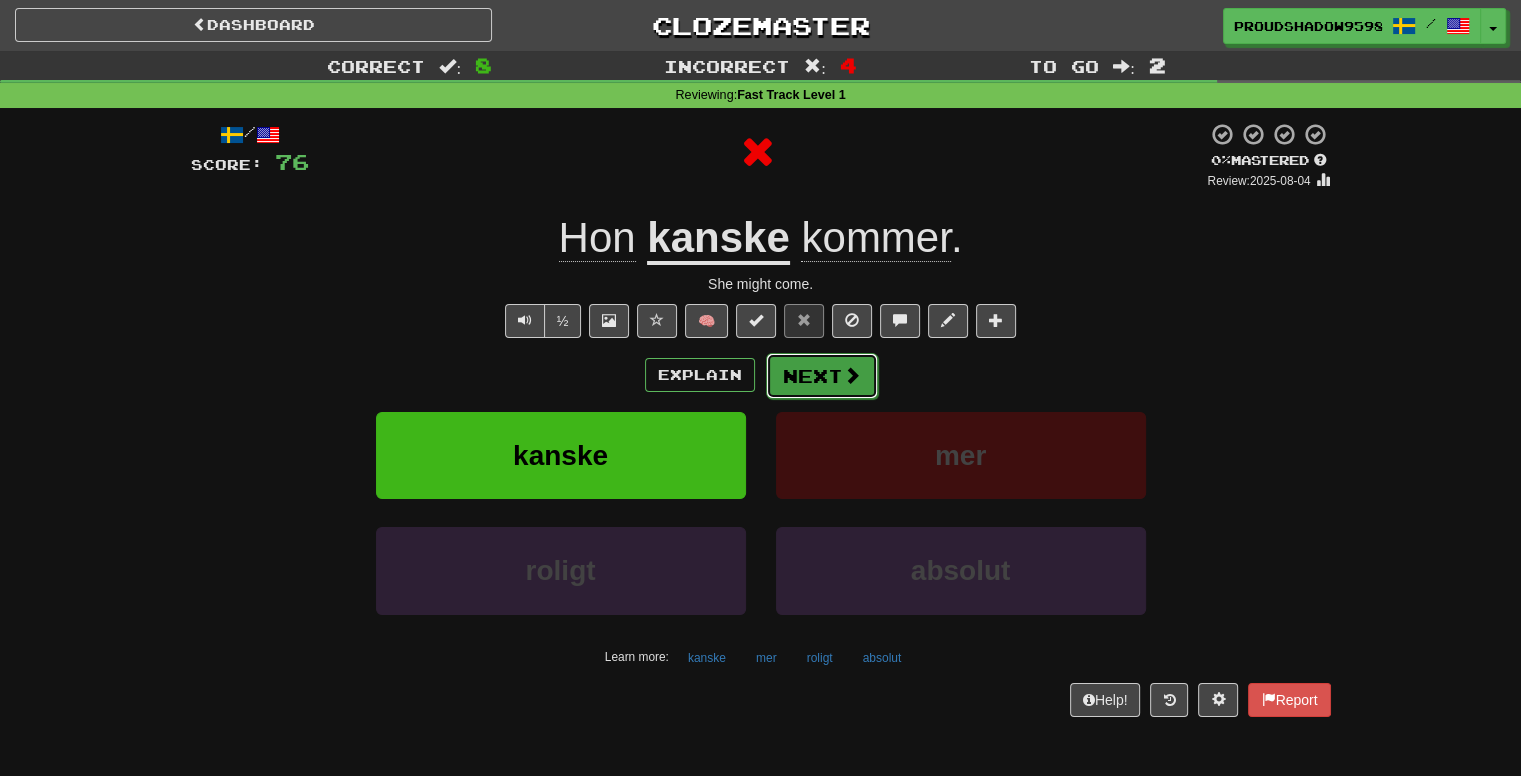 click on "Next" at bounding box center (822, 376) 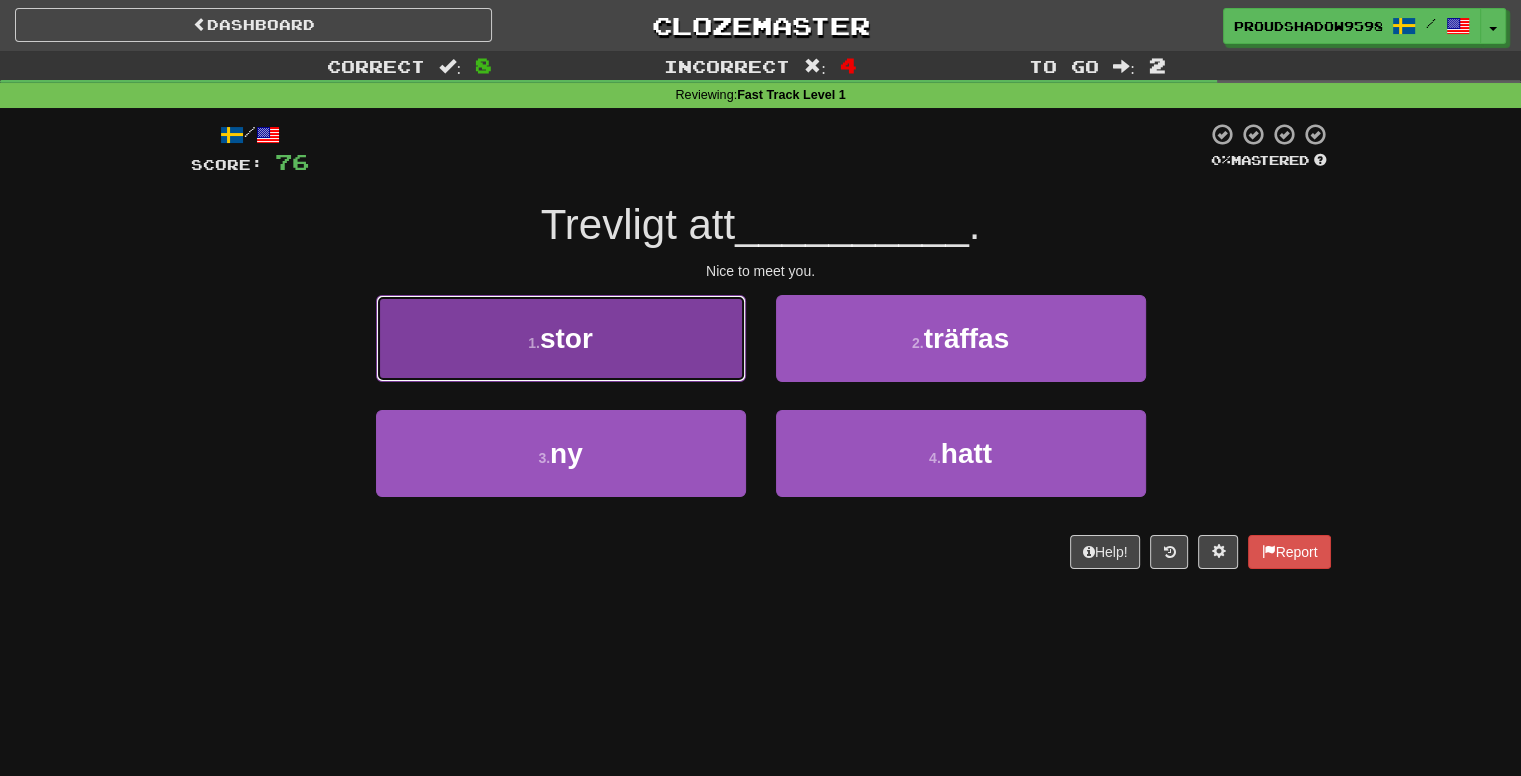 click on "1 .  stor" at bounding box center [561, 338] 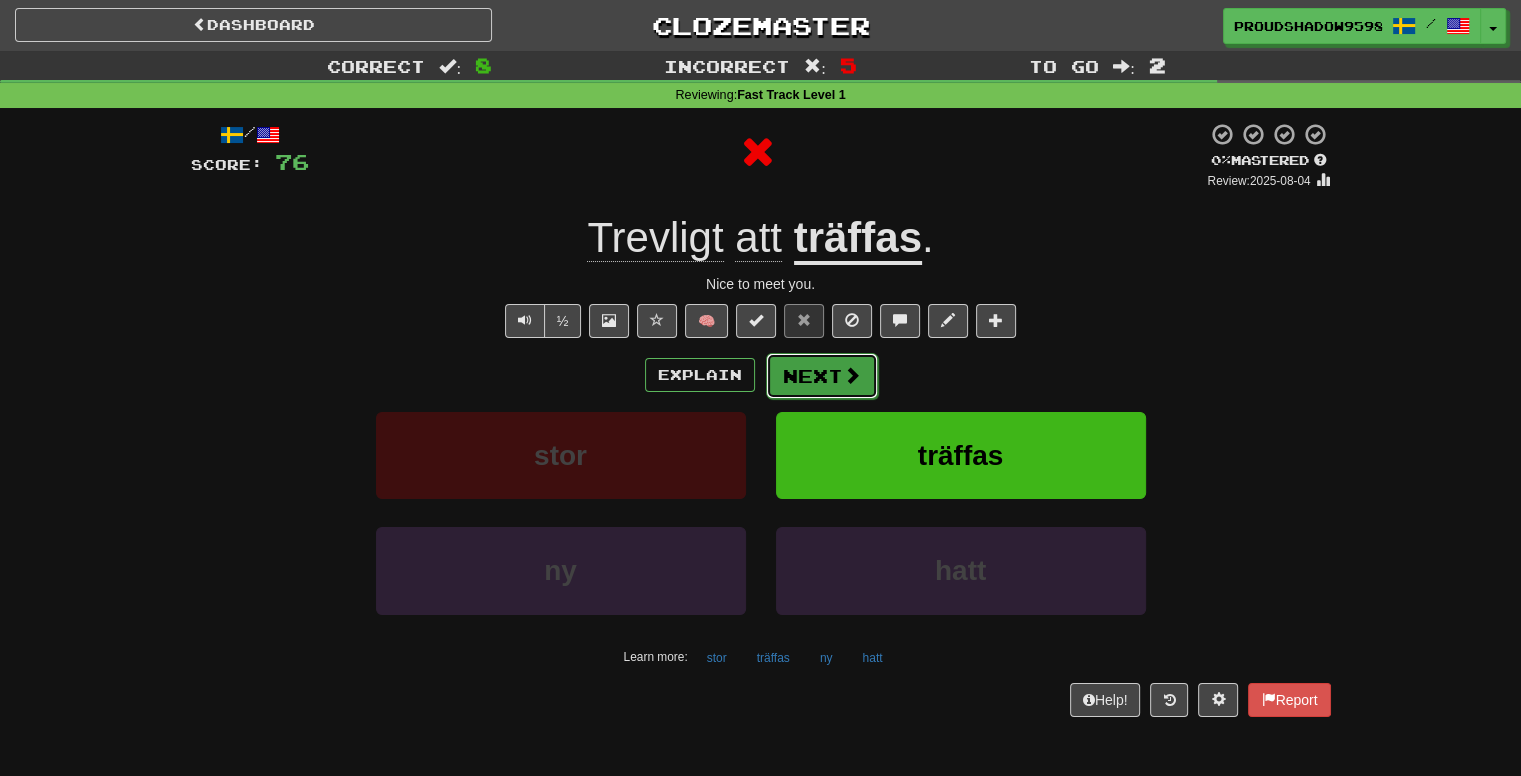 click on "Next" at bounding box center [822, 376] 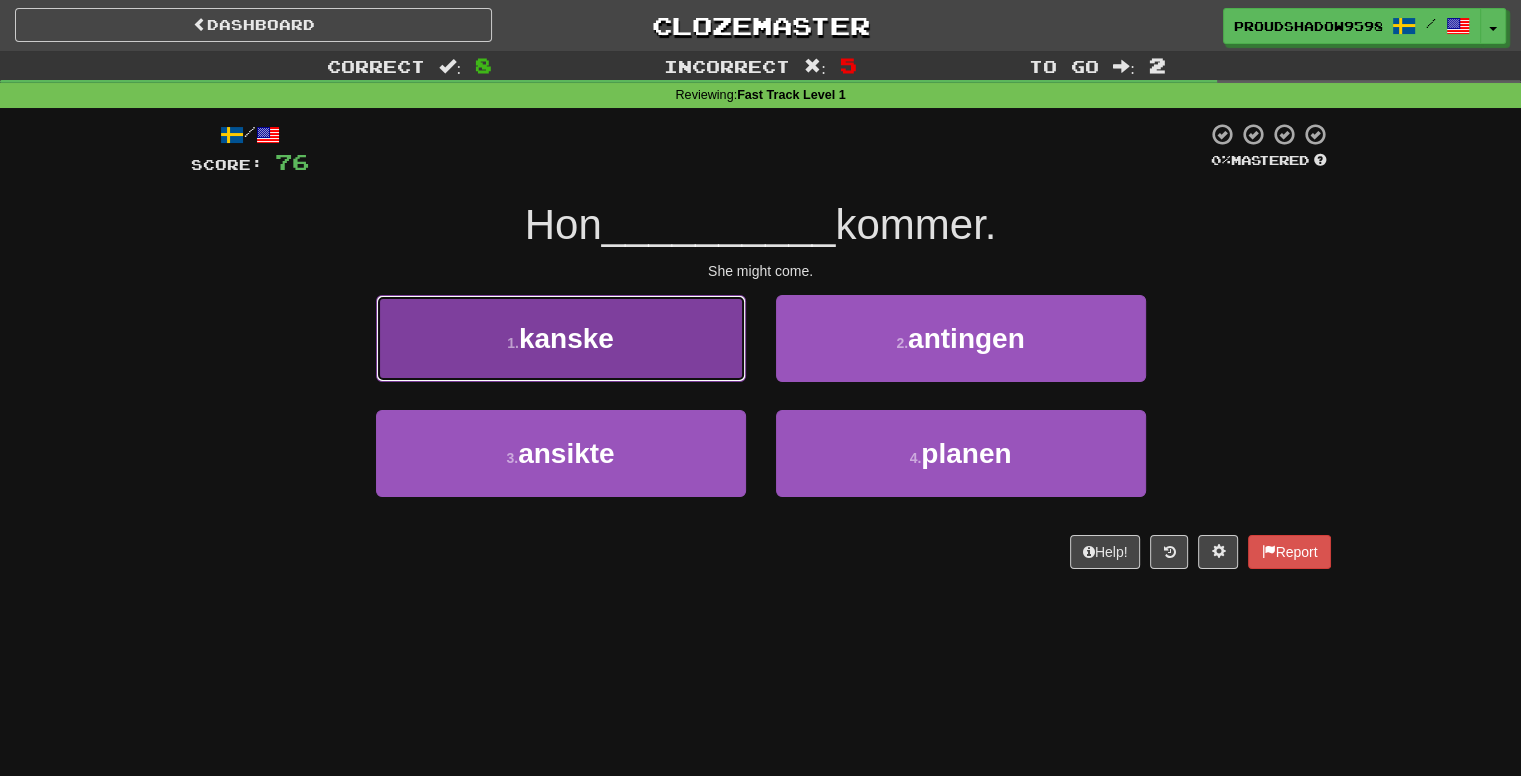click on "1 .  [ADVERB]" at bounding box center (561, 338) 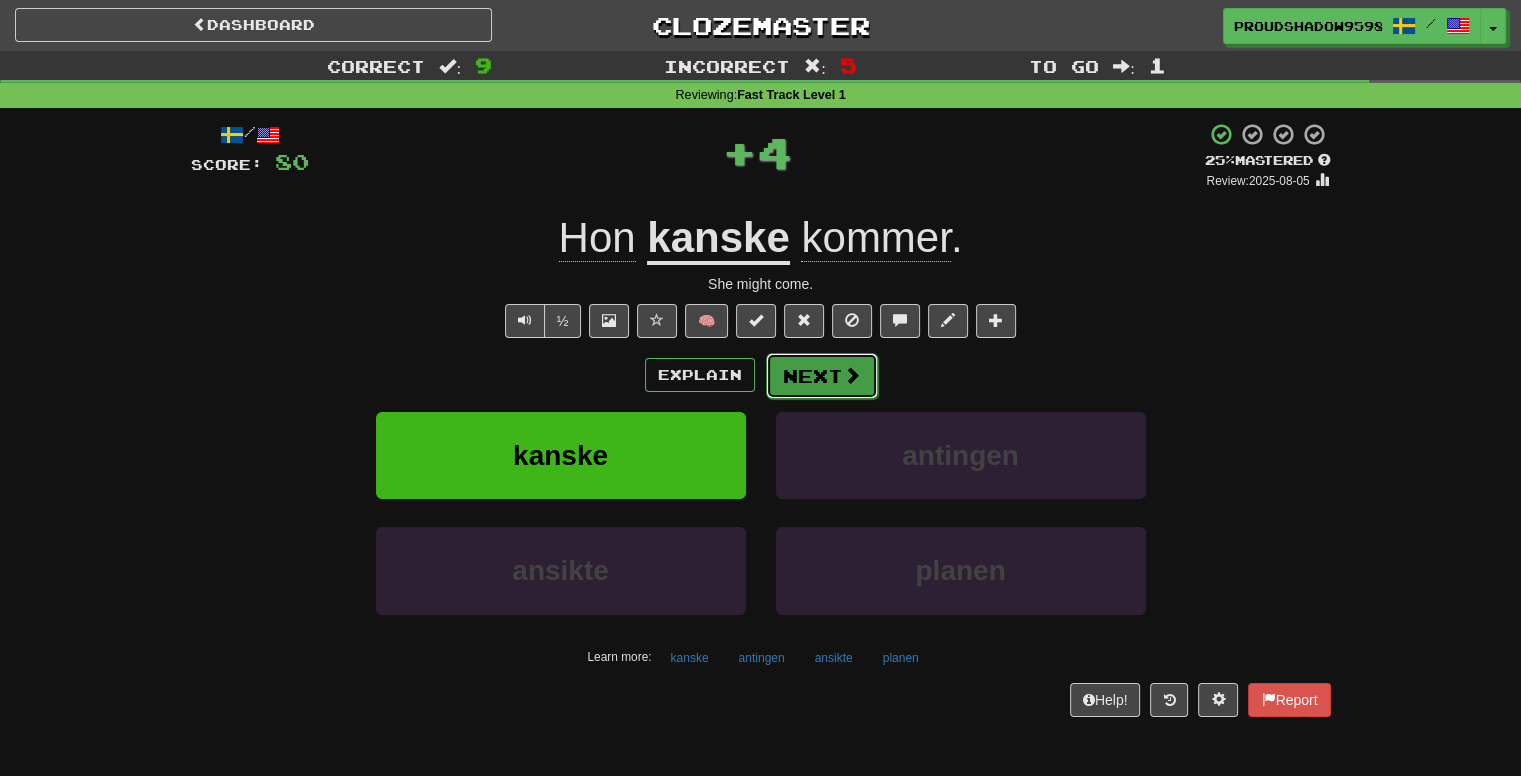click on "Next" at bounding box center (822, 376) 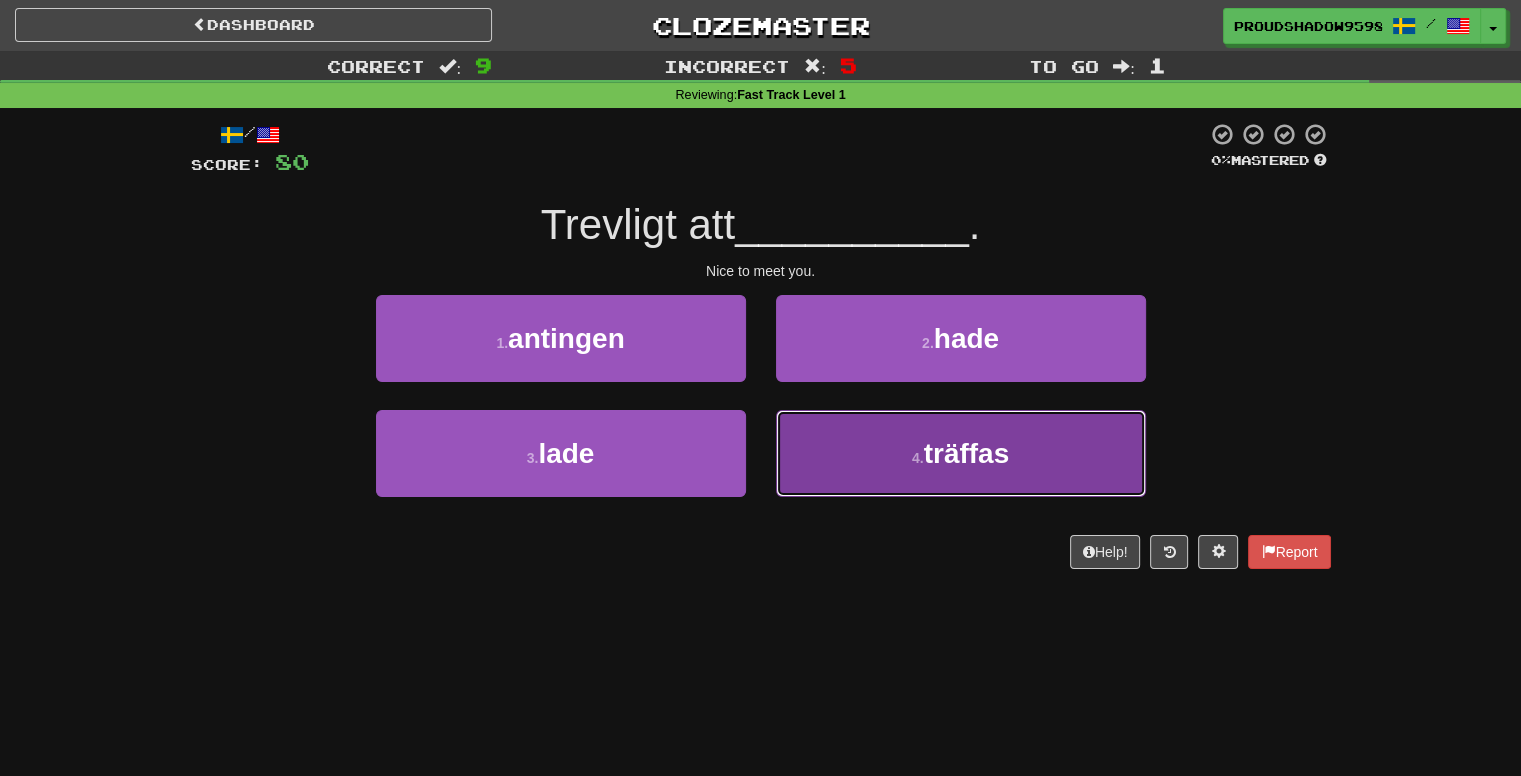 click on "4 .  träffas" at bounding box center [961, 453] 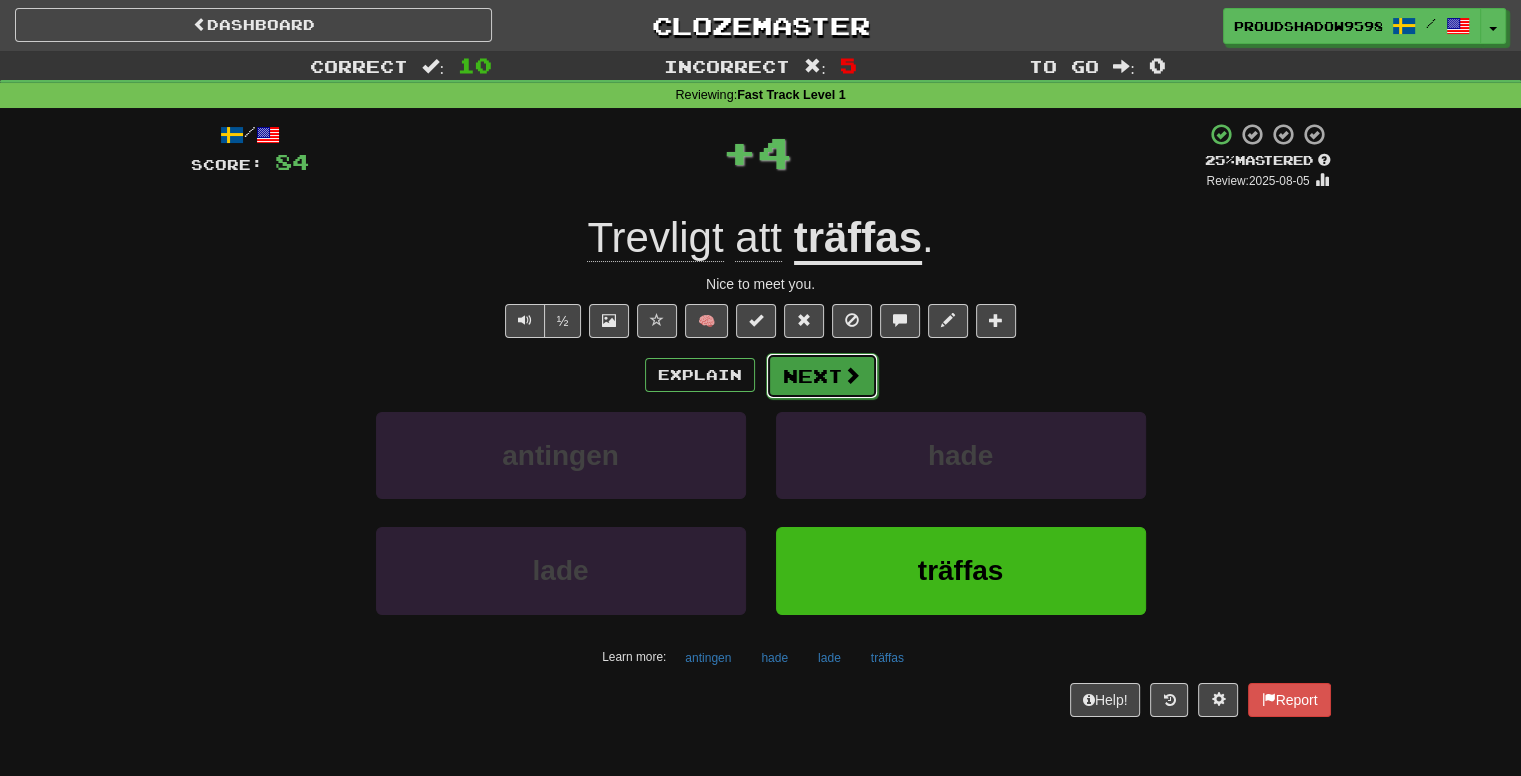 click on "Next" at bounding box center [822, 376] 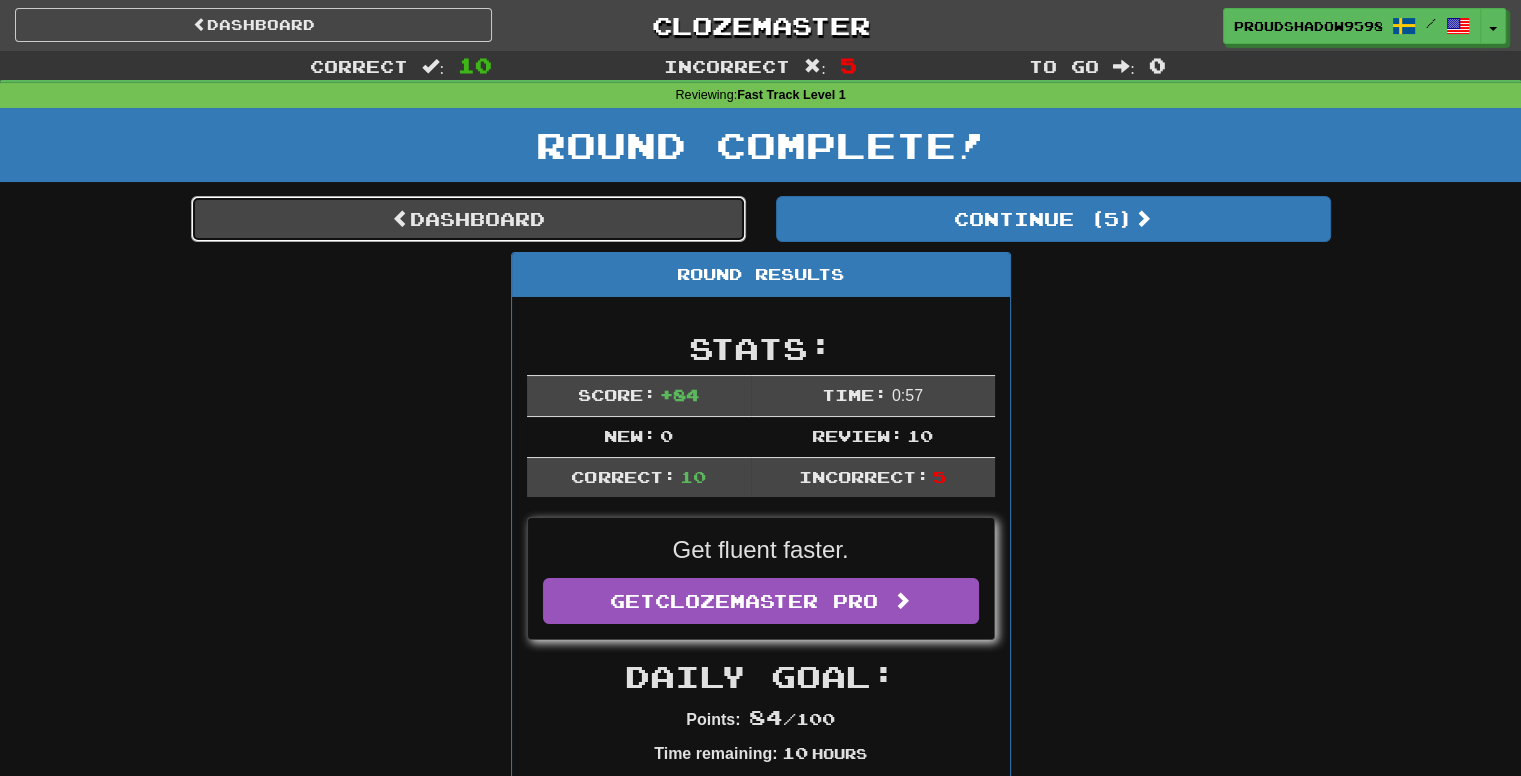 click on "Dashboard" at bounding box center (468, 219) 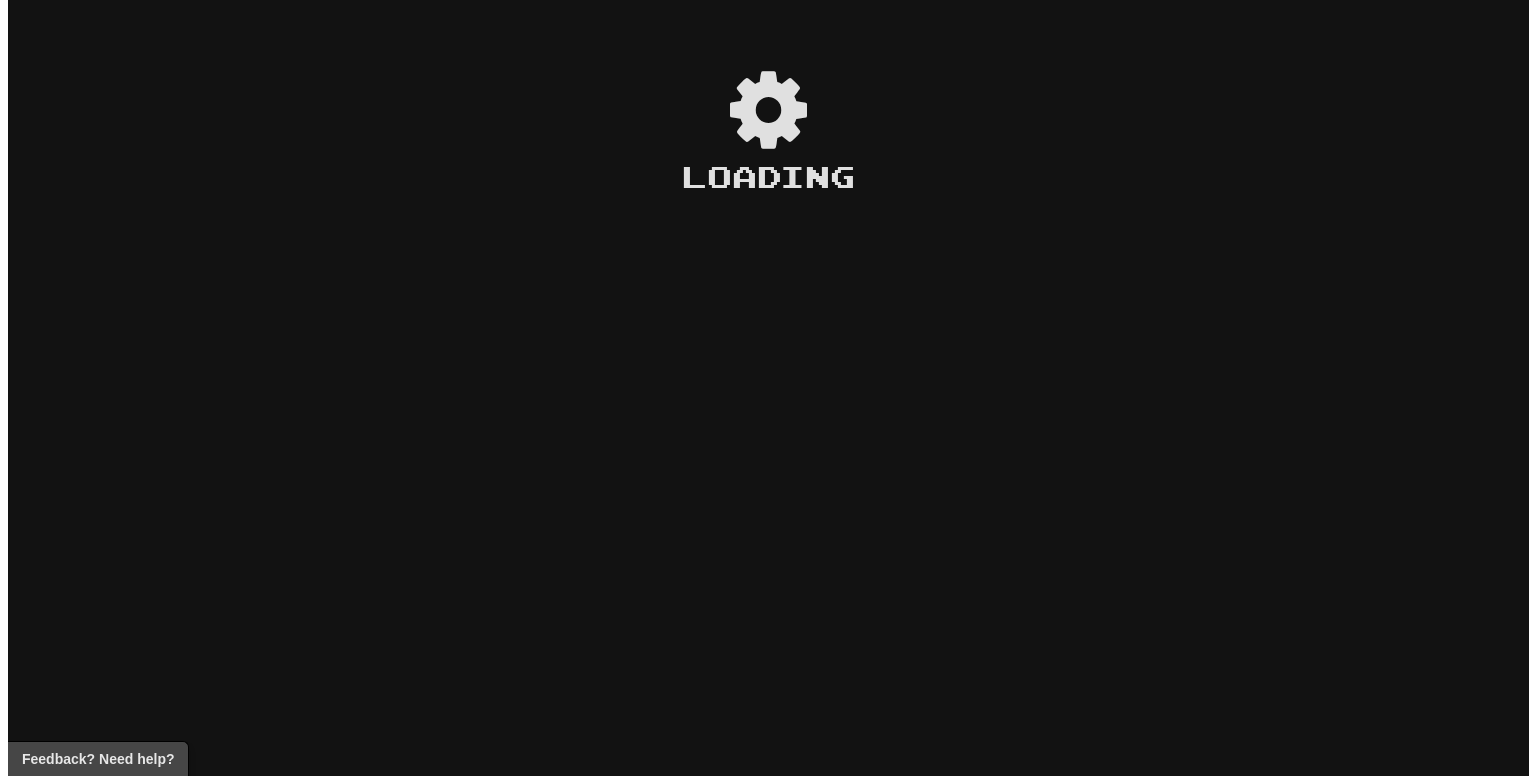 scroll, scrollTop: 0, scrollLeft: 0, axis: both 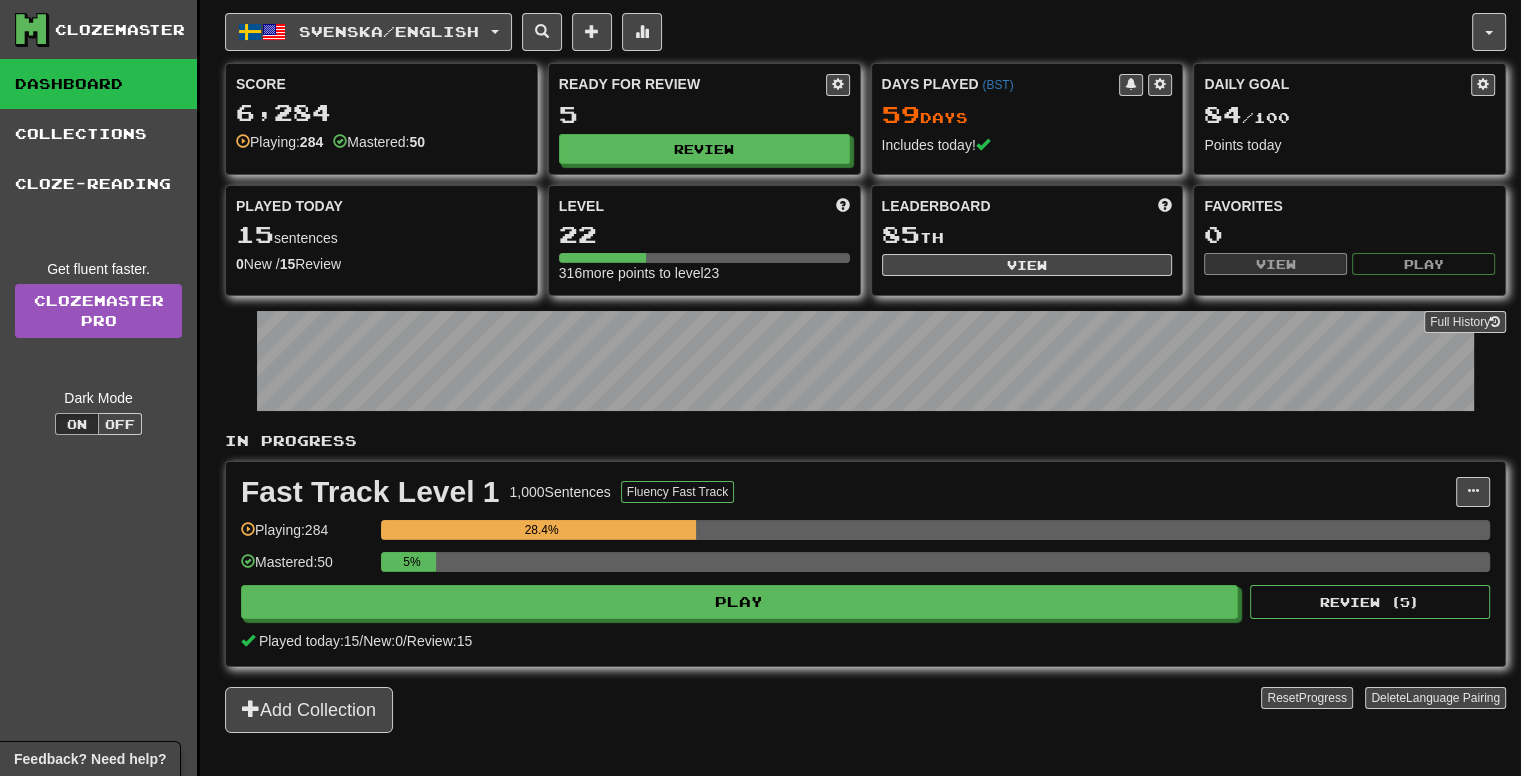 click on "5%" at bounding box center [935, 568] 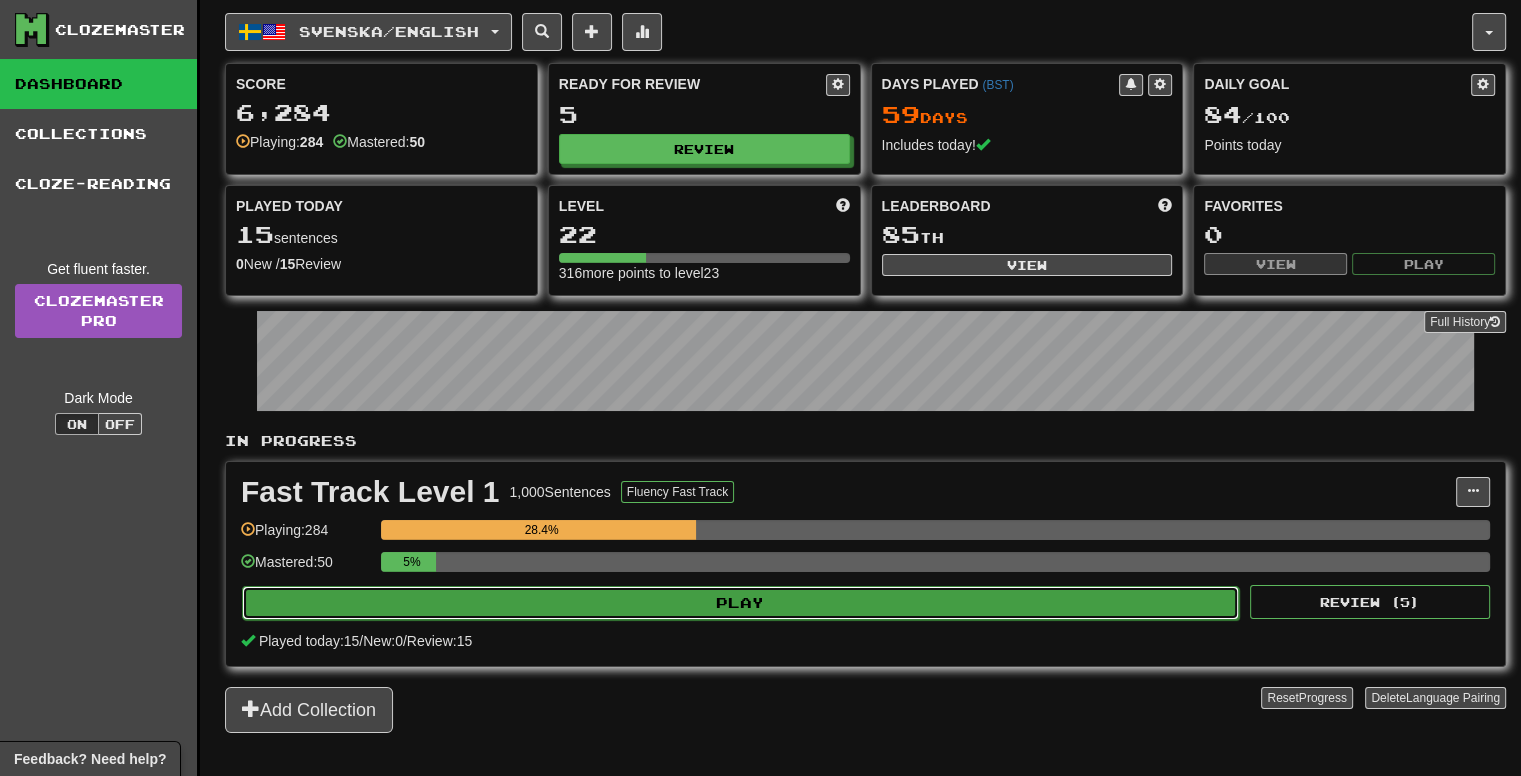 click on "Play" at bounding box center [740, 603] 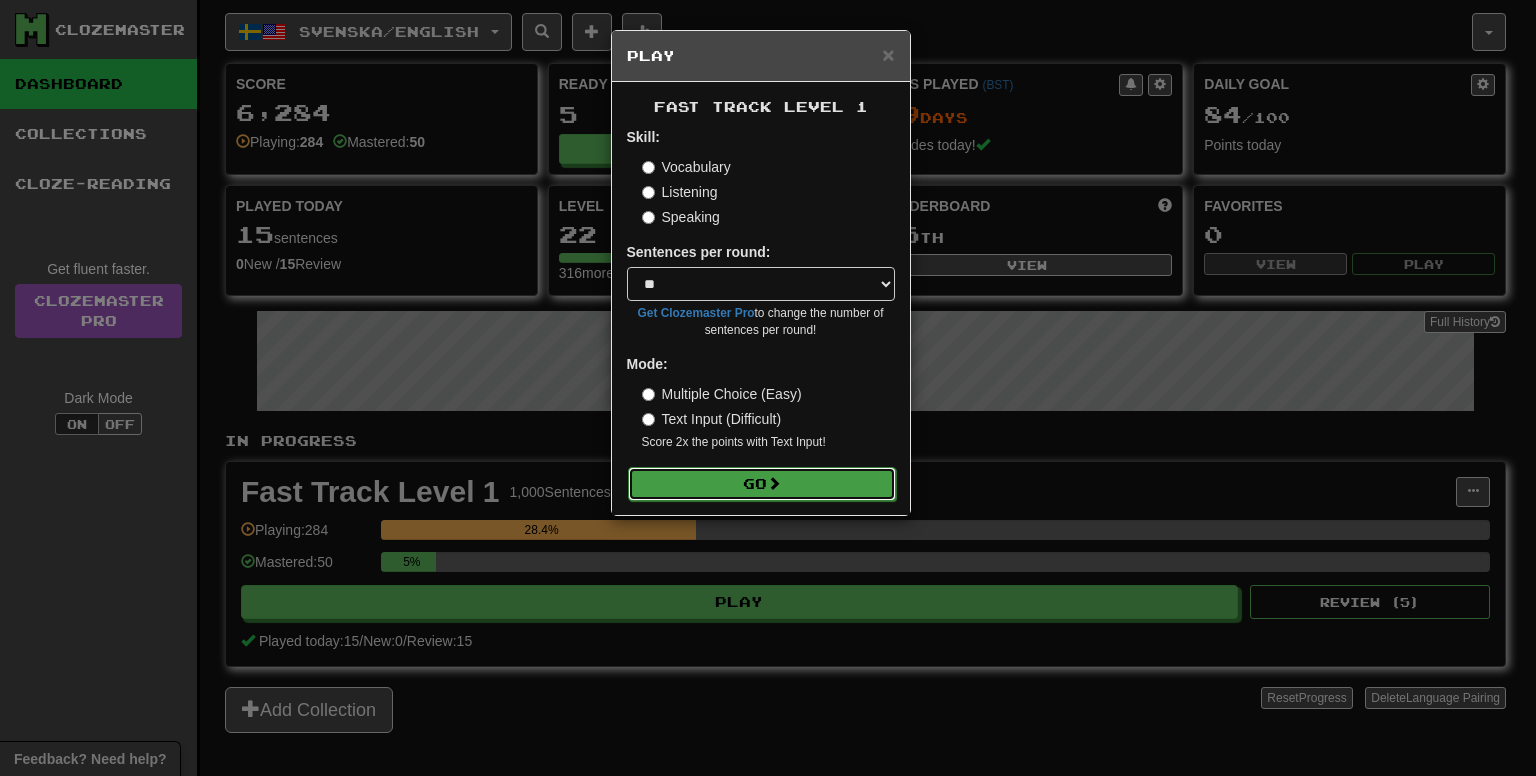 click on "Go" at bounding box center [762, 484] 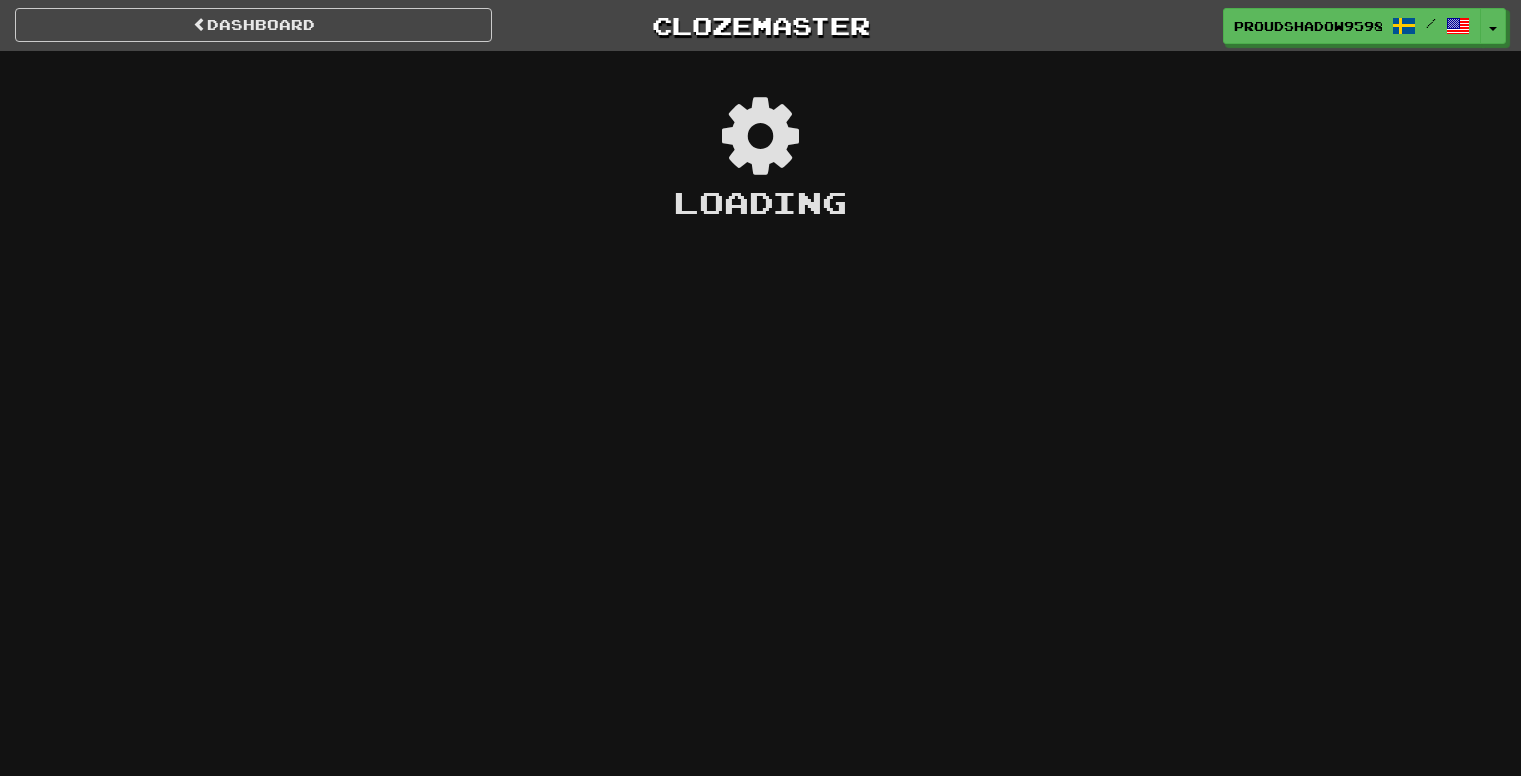 scroll, scrollTop: 0, scrollLeft: 0, axis: both 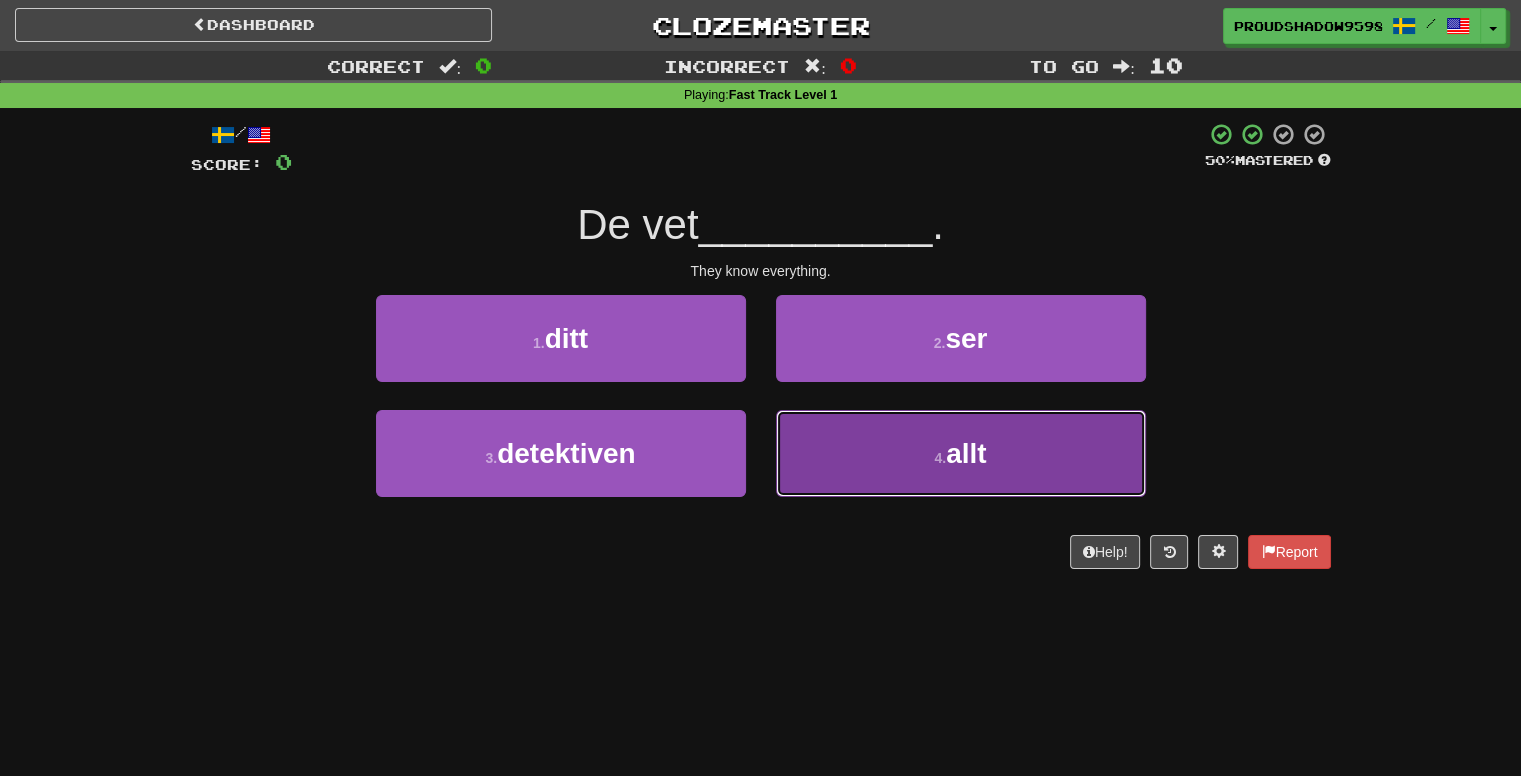 click on "4 .  allt" at bounding box center [961, 453] 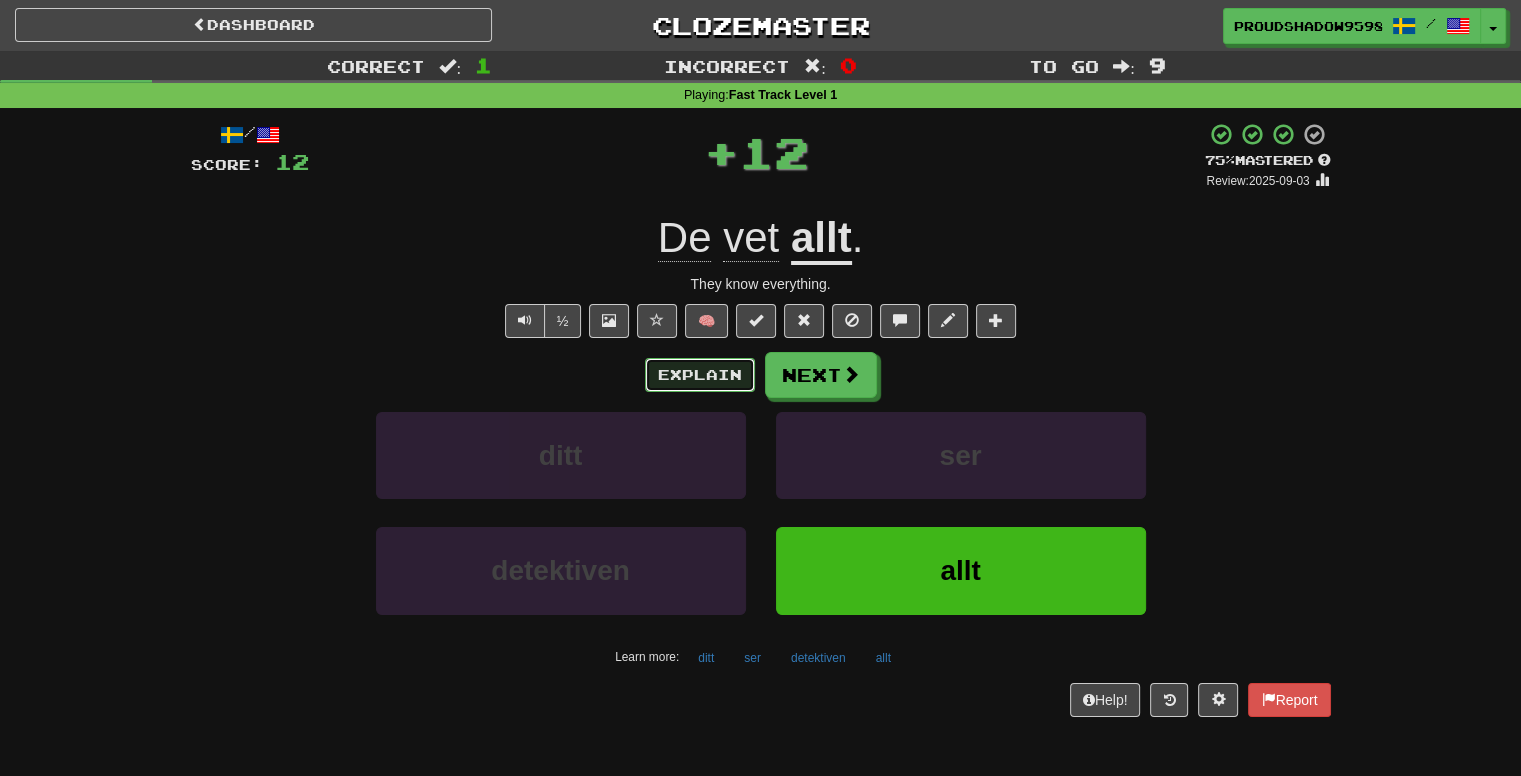 click on "Explain" at bounding box center (700, 375) 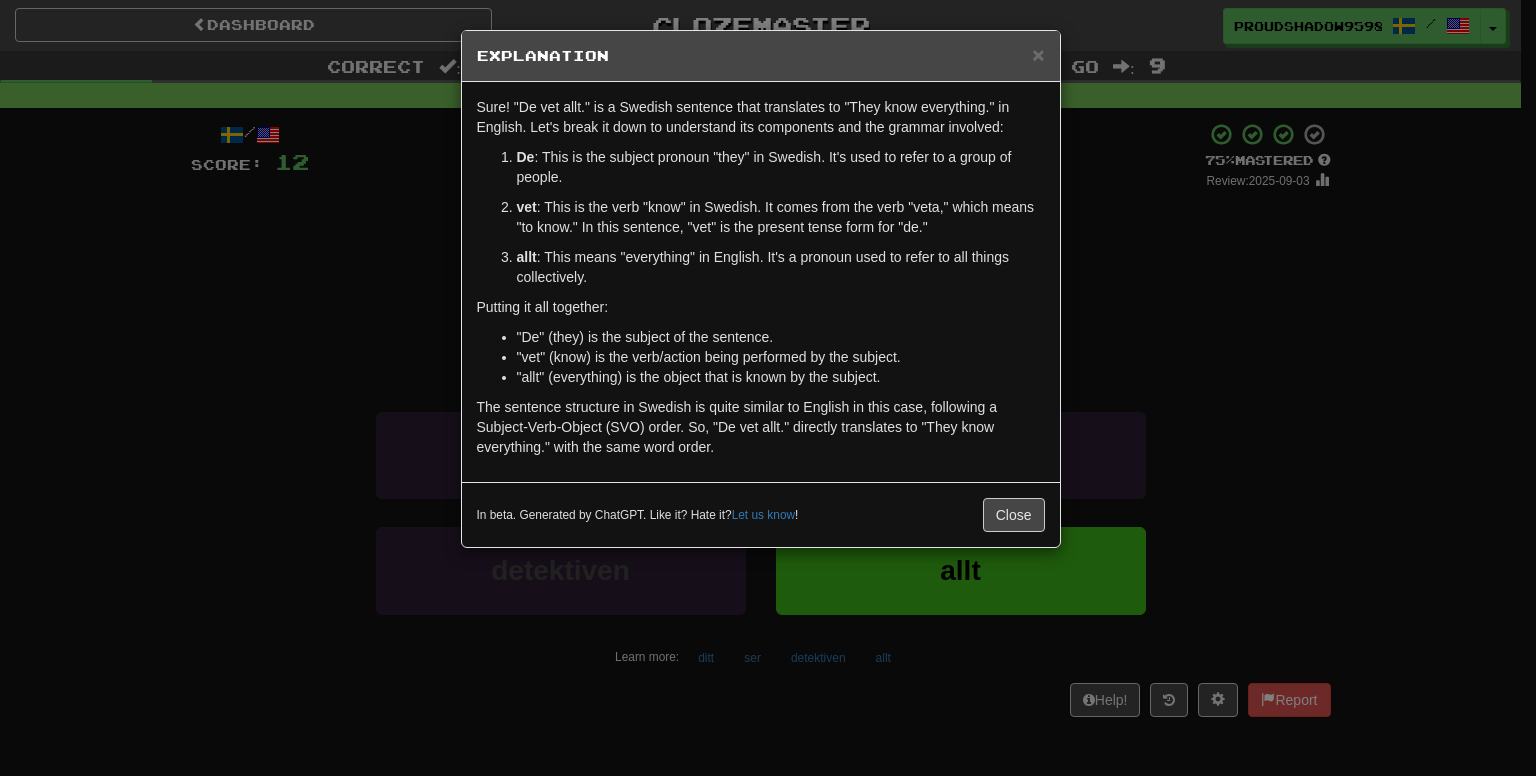 click on "× Explanation Sure! "De vet allt." is a Swedish sentence that translates to "They know everything." in English. Let's break it down to understand its components and the grammar involved:
De : This is the subject pronoun "they" in Swedish. It's used to refer to a group of people.
vet : This is the verb "know" in Swedish. It comes from the verb "veta," which means "to know." In this sentence, "vet" is the present tense form for "de."
allt : This means "everything" in English. It's a pronoun used to refer to all things collectively.
Putting it all together:
"De" (they) is the subject of the sentence.
"vet" (know) is the verb/action being performed by the subject.
"allt" (everything) is the object that is known by the subject.
The sentence structure in Swedish is quite similar to English in this case, following a Subject-Verb-Object (SVO) order. So, "De vet allt." directly translates to "They know everything." with the same word order. Let us know ! Close" at bounding box center (768, 388) 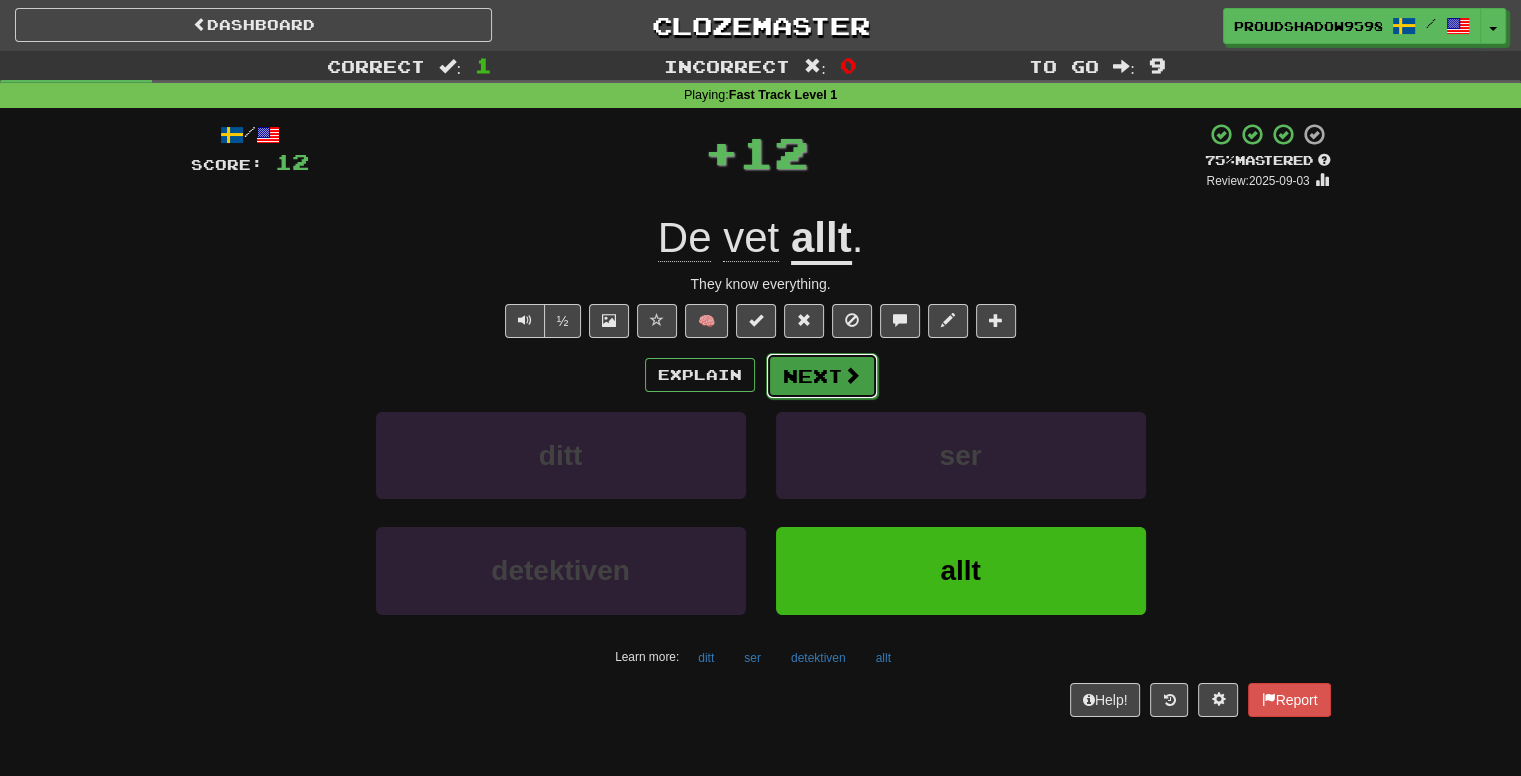 click on "Next" at bounding box center [822, 376] 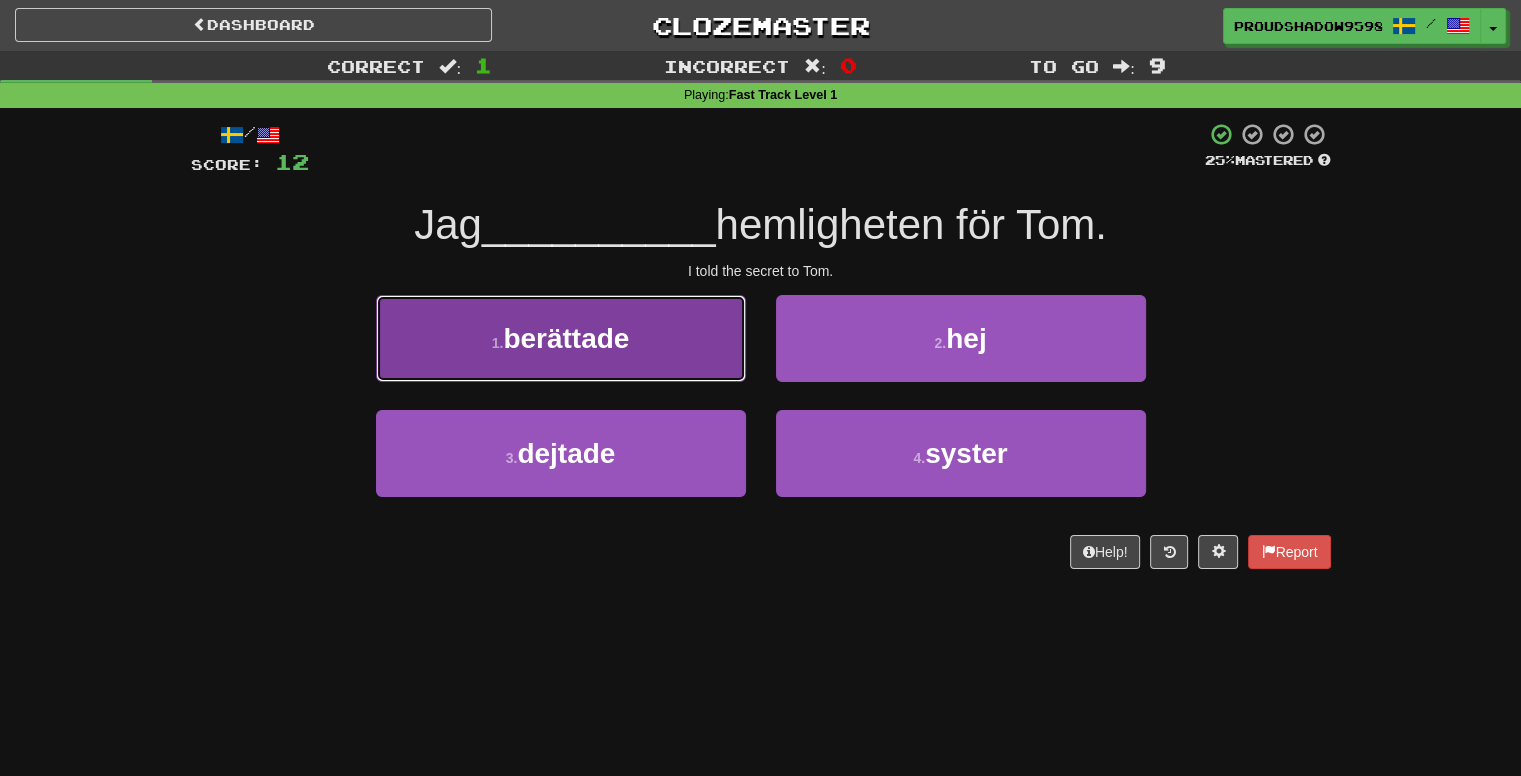 click on "1 .  berättade" at bounding box center (561, 338) 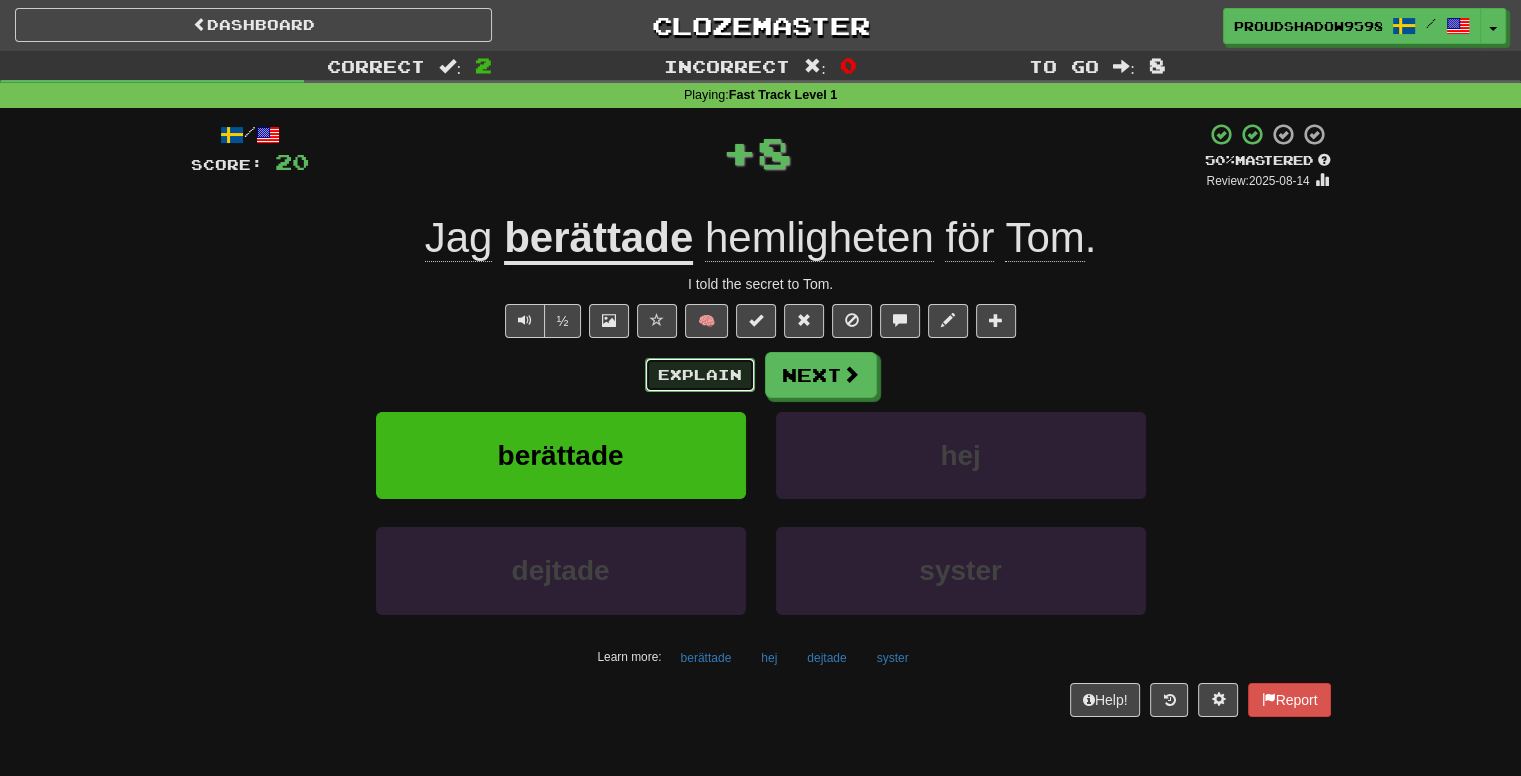 click on "Explain" at bounding box center [700, 375] 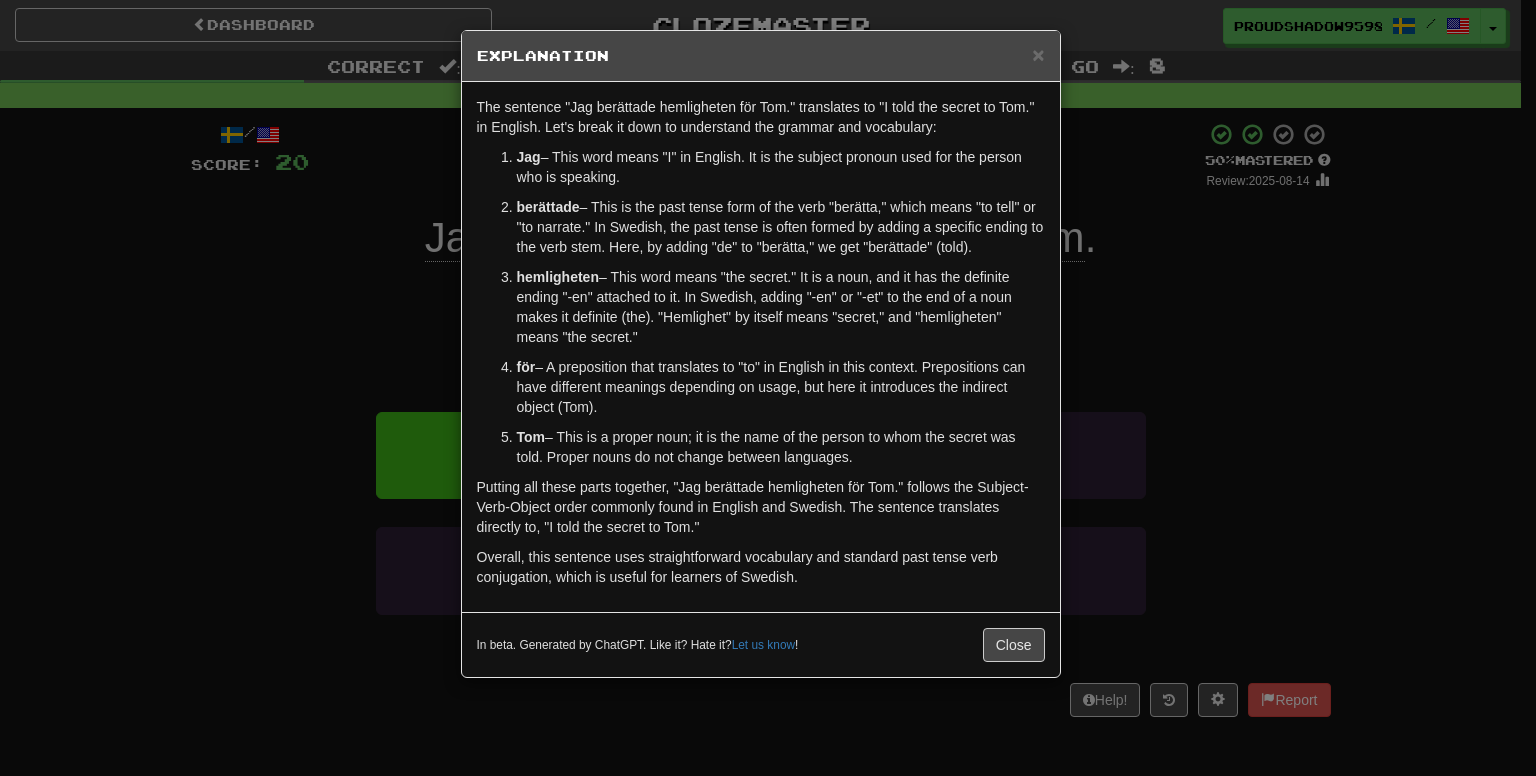 click on "× Explanation The sentence "Jag berättade hemligheten för Tom." translates to "I told the secret to Tom." in English. Let's break it down to understand the grammar and vocabulary:
Jag  – This word means "I" in English. It is the subject pronoun used for the person who is speaking.
berättade  – This is the past tense form of the verb "berätta," which means "to tell" or "to narrate." In Swedish, the past tense is often formed by adding a specific ending to the verb stem. Here, by adding "de" to "berätta," we get "berättade" (told).
hemligheten  – This word means "the secret." It is a noun, and it has the definite ending "-en" attached to it. In Swedish, adding "-en" or "-et" to the end of a noun makes it definite (the). "Hemlighet" by itself means "secret," and "hemligheten" means "the secret."
för
Tom  – This is a proper noun; it is the name of the person to whom the secret was told. Proper nouns do not change between languages.
Let us know ! Close" at bounding box center [768, 388] 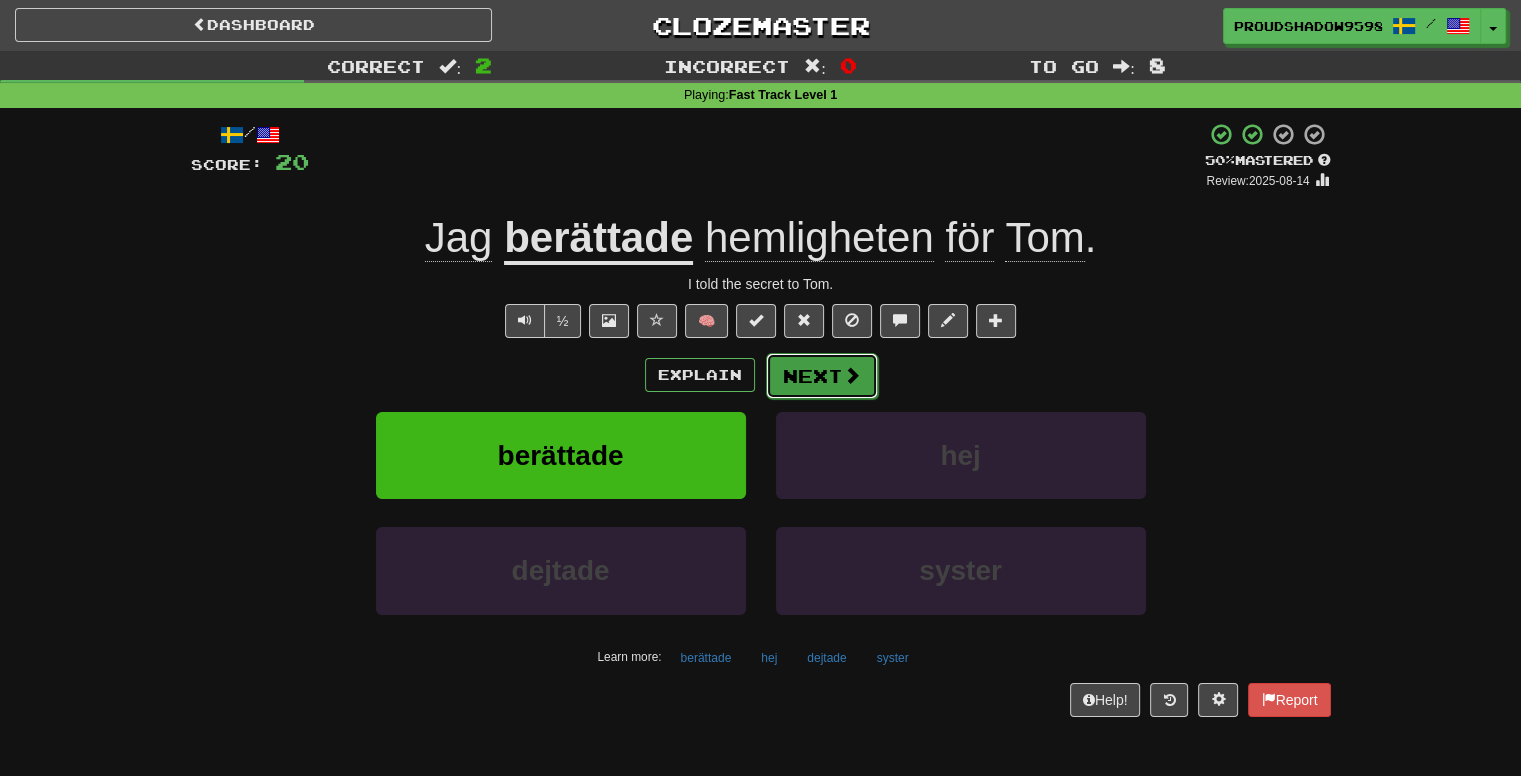 click on "Next" at bounding box center [822, 376] 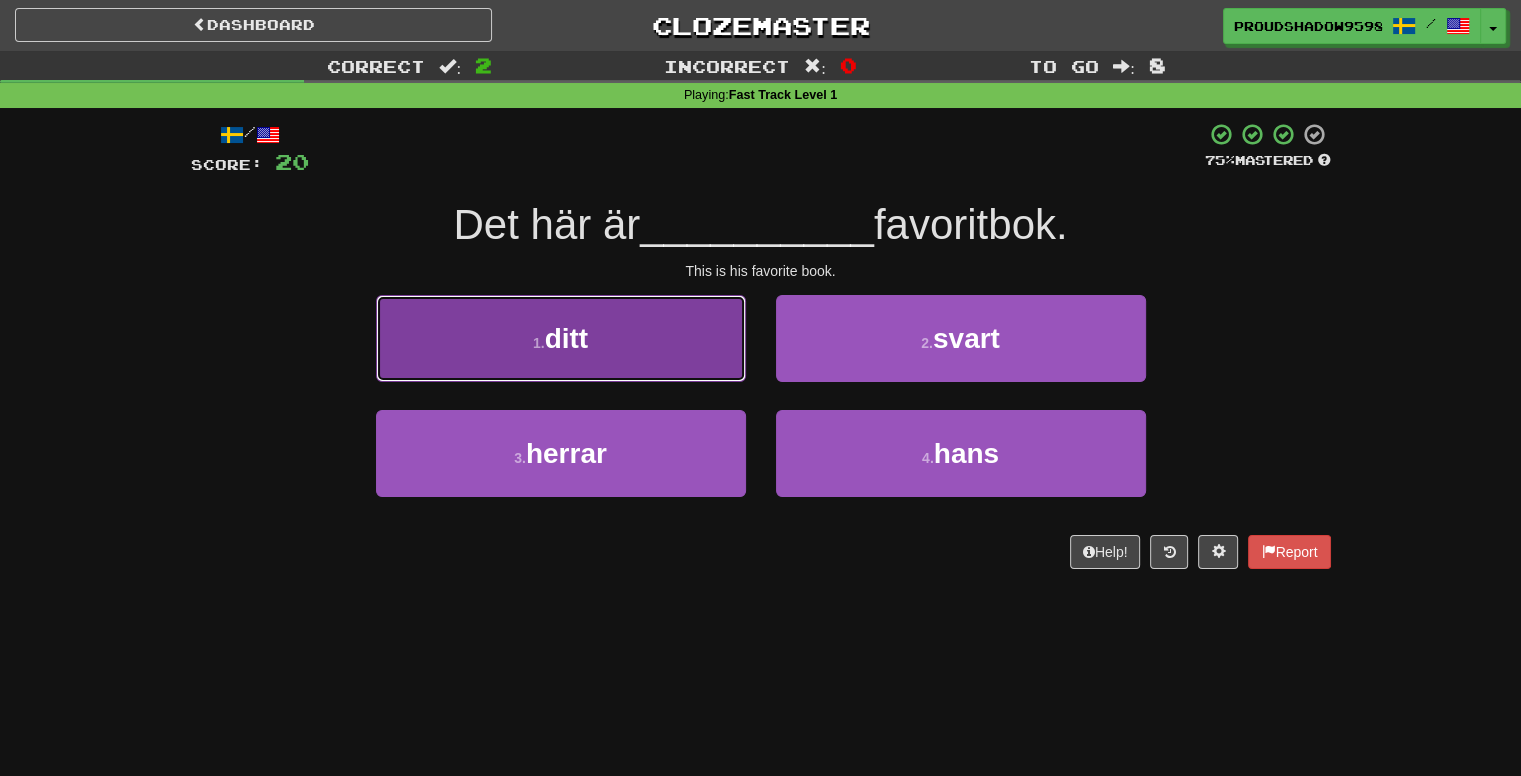click on "1 .  ditt" at bounding box center (561, 338) 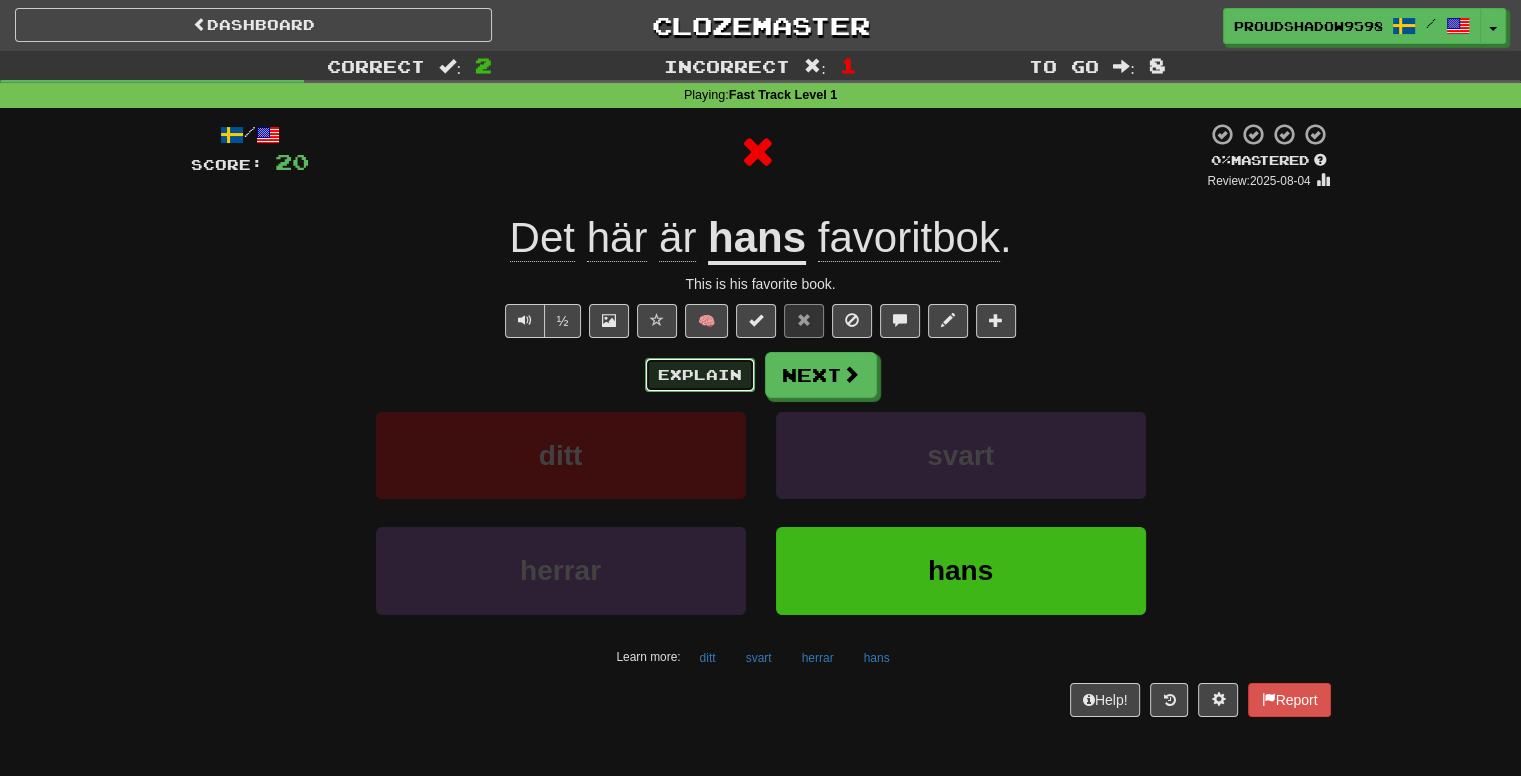 click on "Explain" at bounding box center (700, 375) 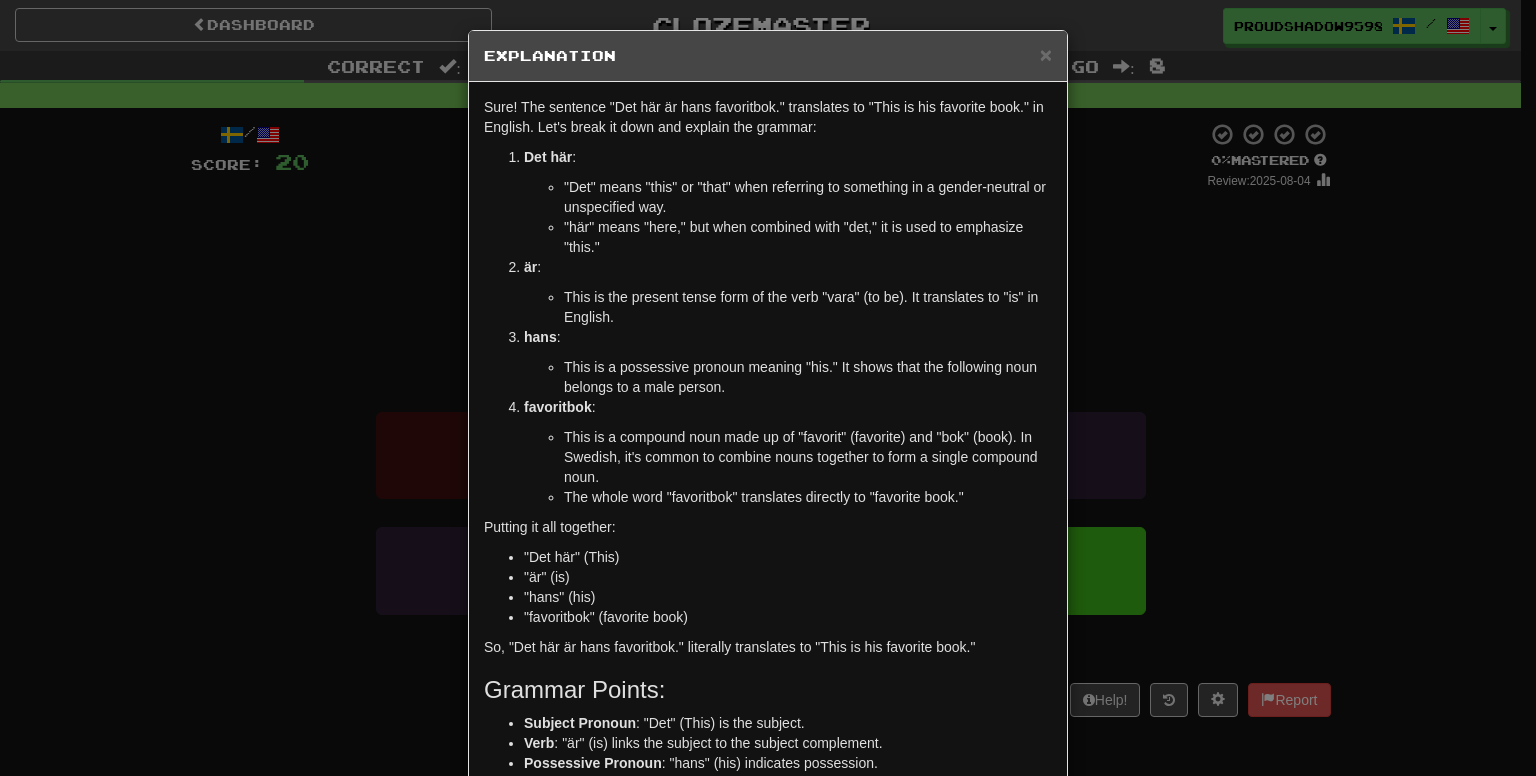 click on "× Explanation Sure! The sentence "Det här är hans favoritbok." translates to "This is his favorite book." in English. Let's break it down and explain the grammar:
Det här :
"Det" means "this" or "that" when referring to something in a gender-neutral or unspecified way.
"här" means "here," but when combined with "det," it is used to emphasize "this."
är :
This is the present tense form of the verb "vara" (to be). It translates to "is" in English.
hans :
This is a possessive pronoun meaning "his." It shows that the following noun belongs to a male person.
favoritbok :
This is a compound noun made up of "favorit" (favorite) and "bok" (book). In Swedish, it's common to combine nouns together to form a single compound noun.
The whole word "favoritbok" translates directly to "favorite book."
Putting it all together:
"Det här" (This)
"är" (is)
"hans" (his)
"favoritbok" (favorite book)
Grammar Points:
Subject Pronoun
Verb" at bounding box center (768, 388) 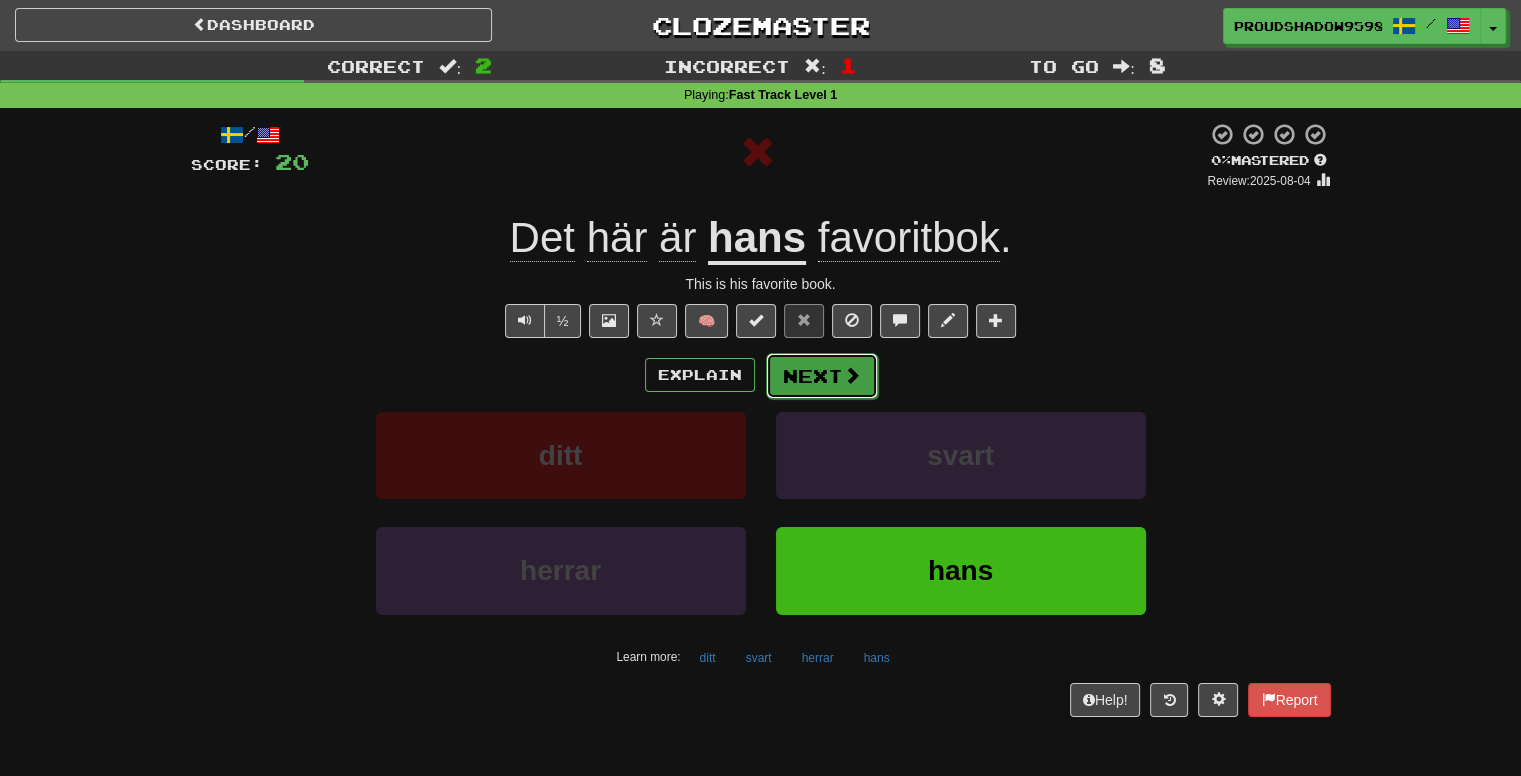 click on "Next" at bounding box center [822, 376] 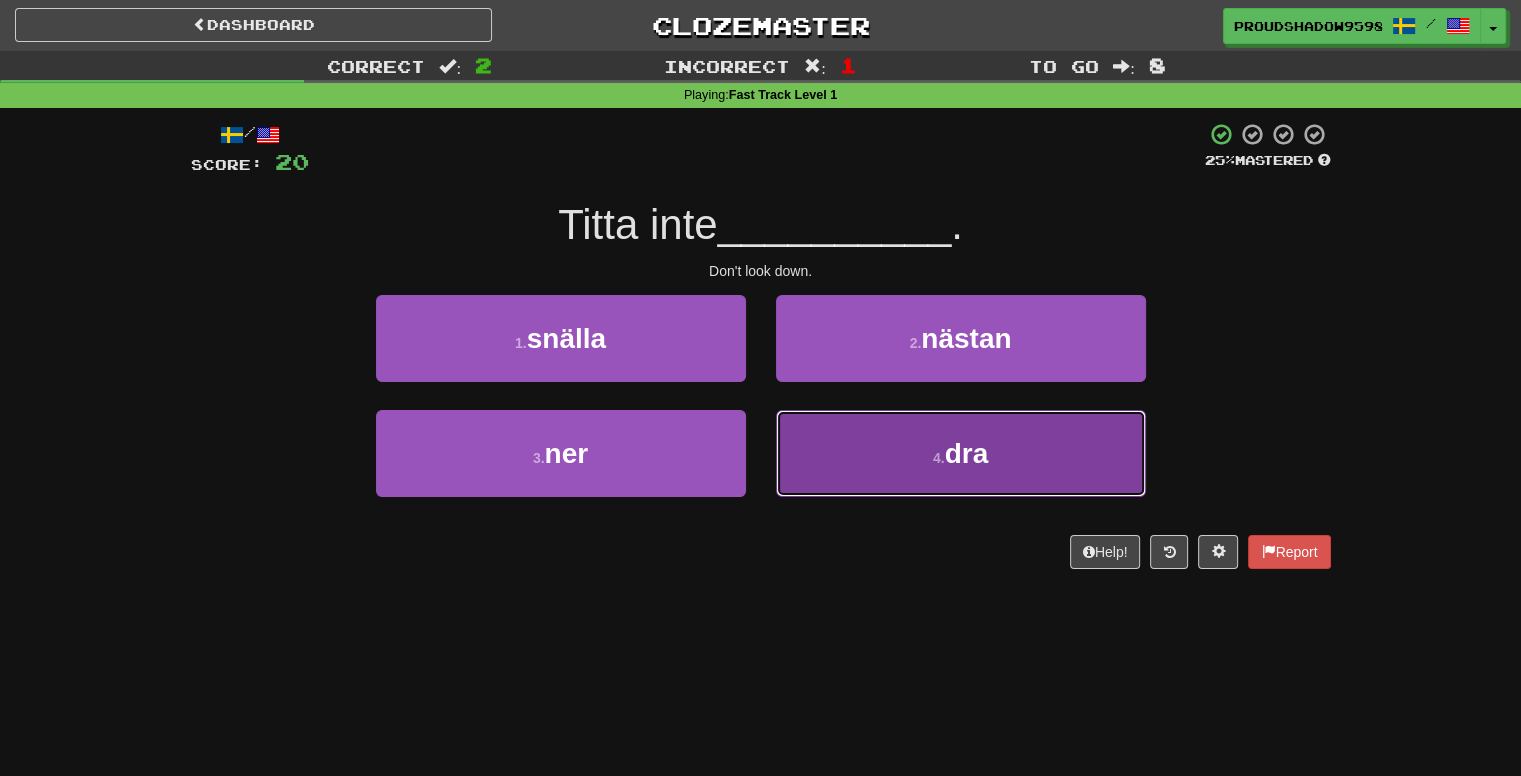 click on "4 .  dra" at bounding box center (961, 453) 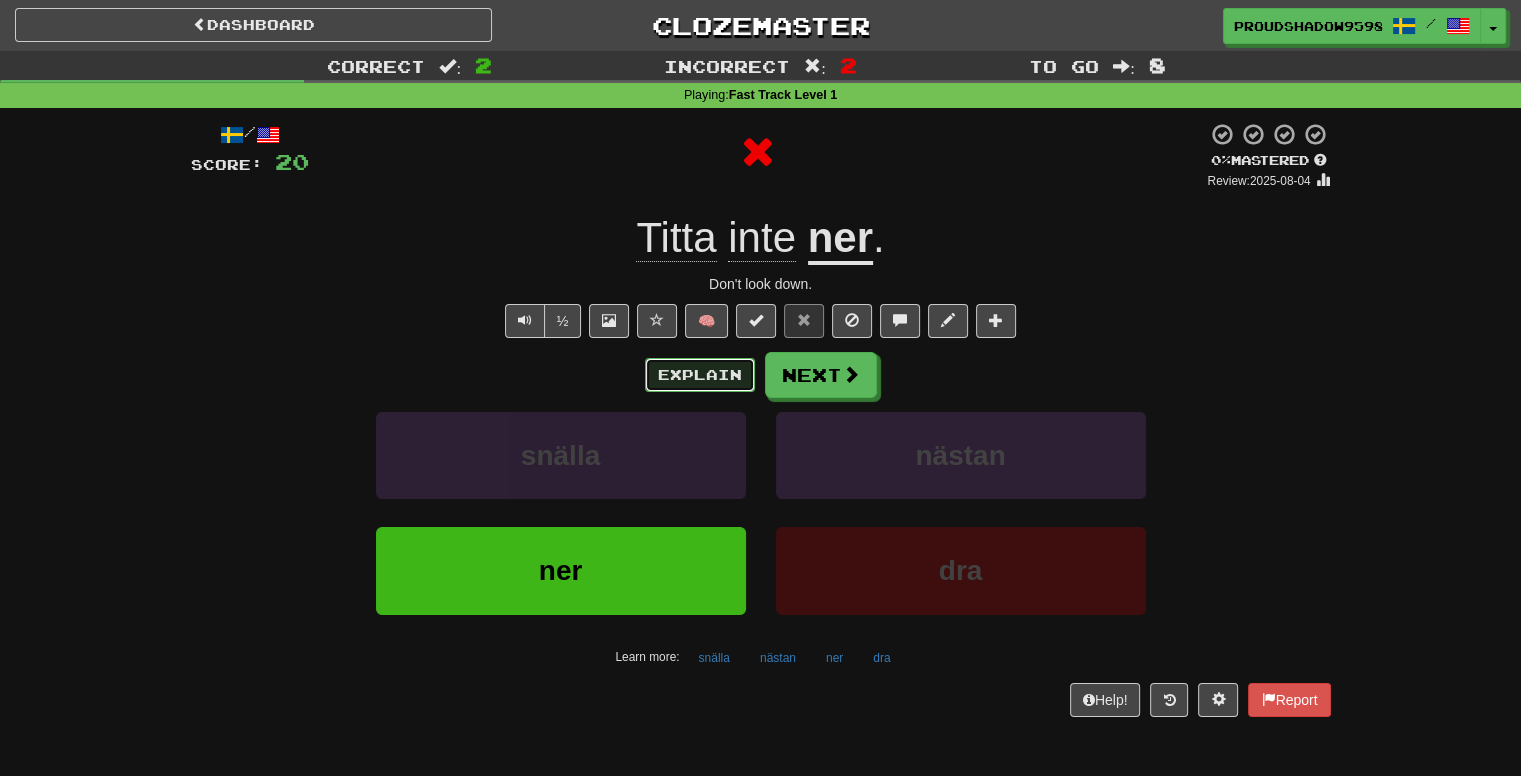 click on "Explain" at bounding box center [700, 375] 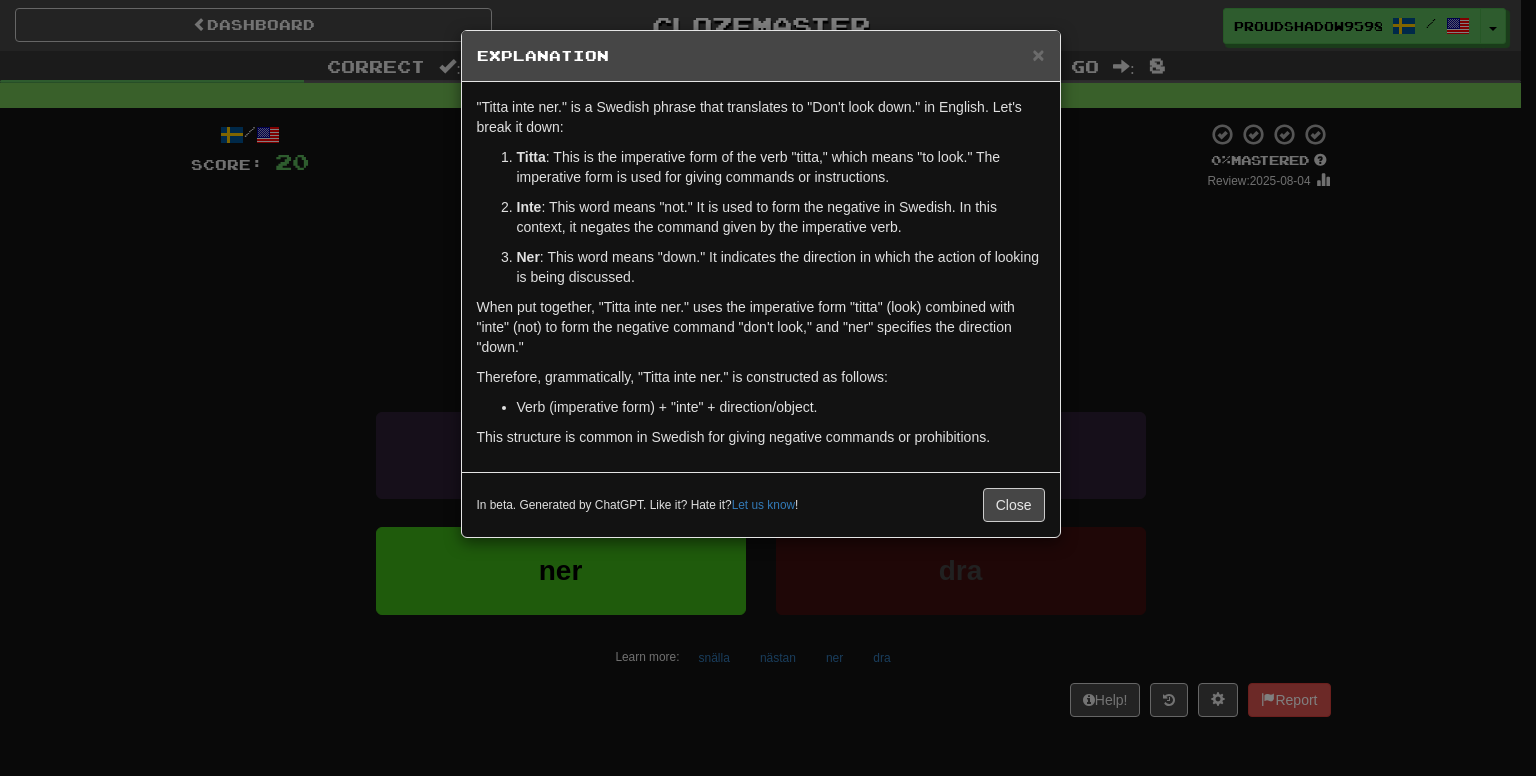 drag, startPoint x: 1120, startPoint y: 253, endPoint x: 1113, endPoint y: 261, distance: 10.630146 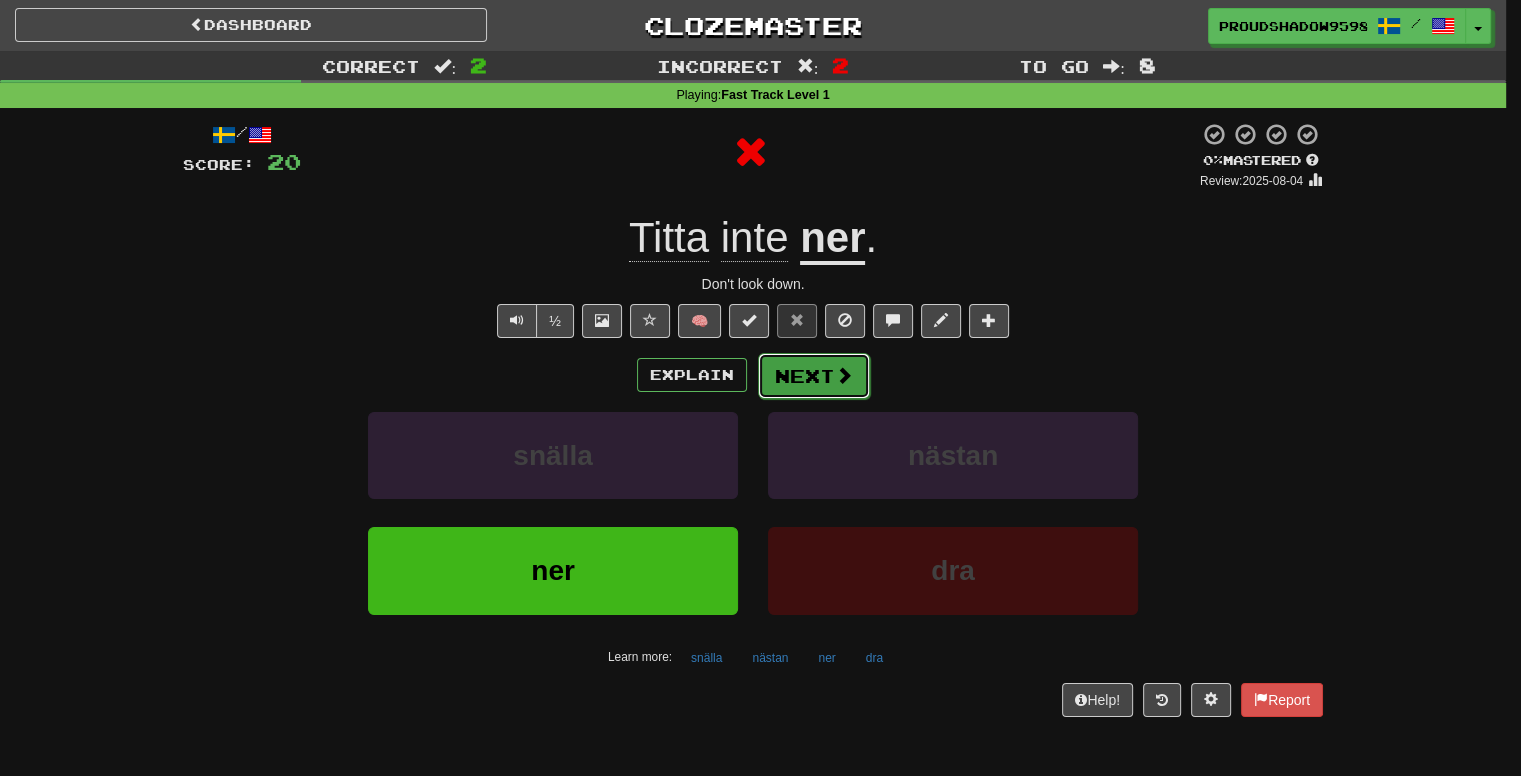 click on "Next" at bounding box center (814, 376) 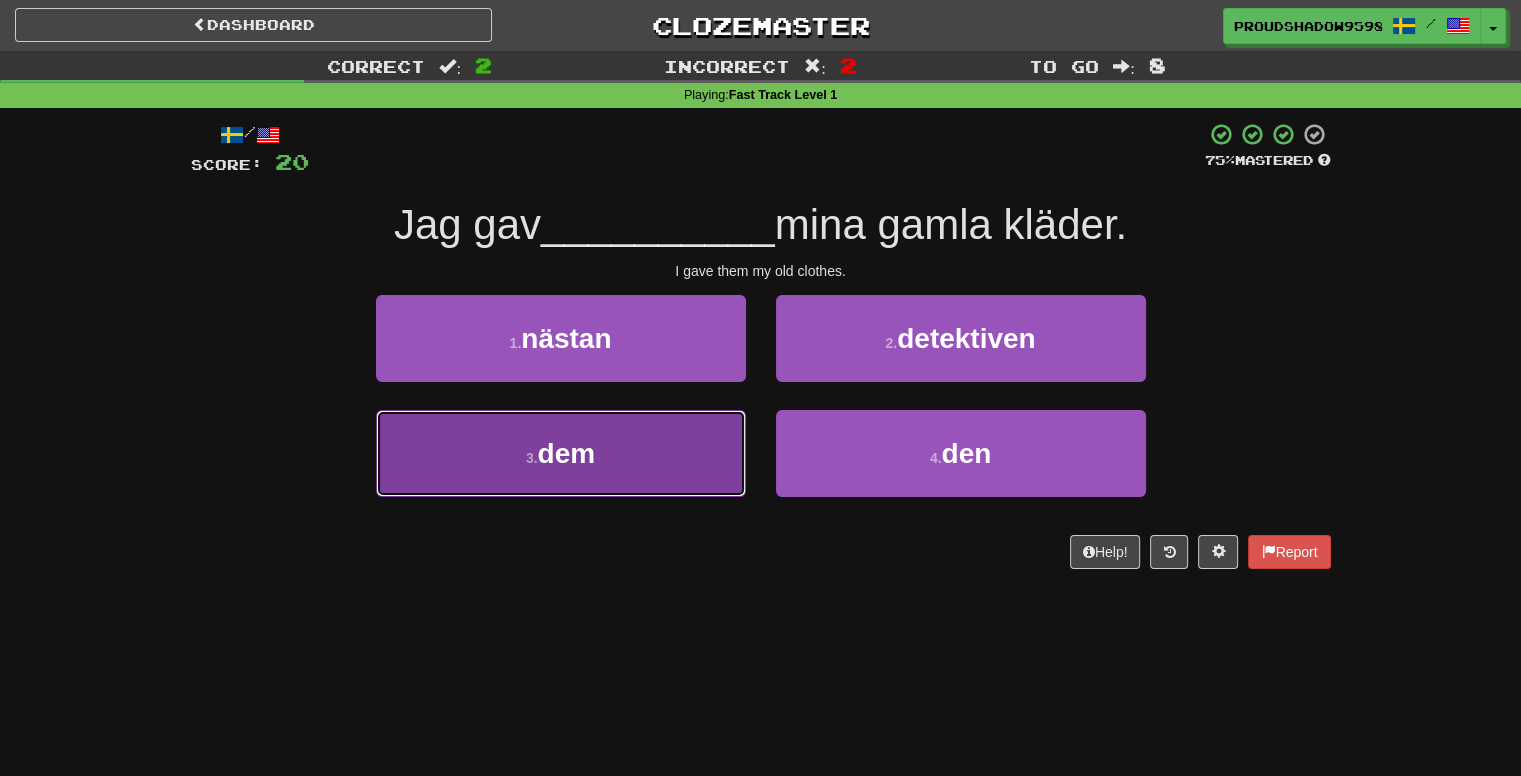 click on "3 .  dem" at bounding box center (561, 453) 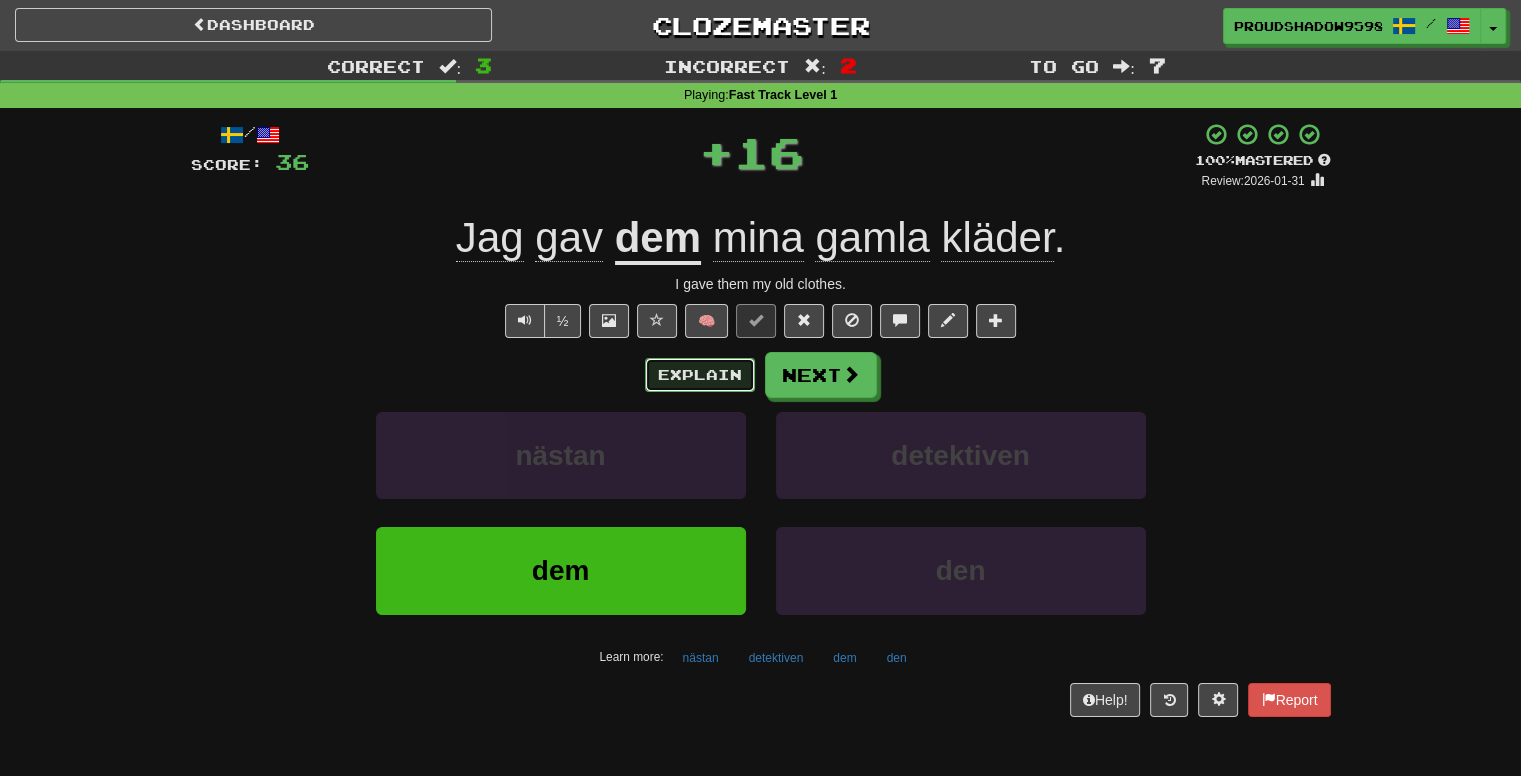 click on "Explain" at bounding box center (700, 375) 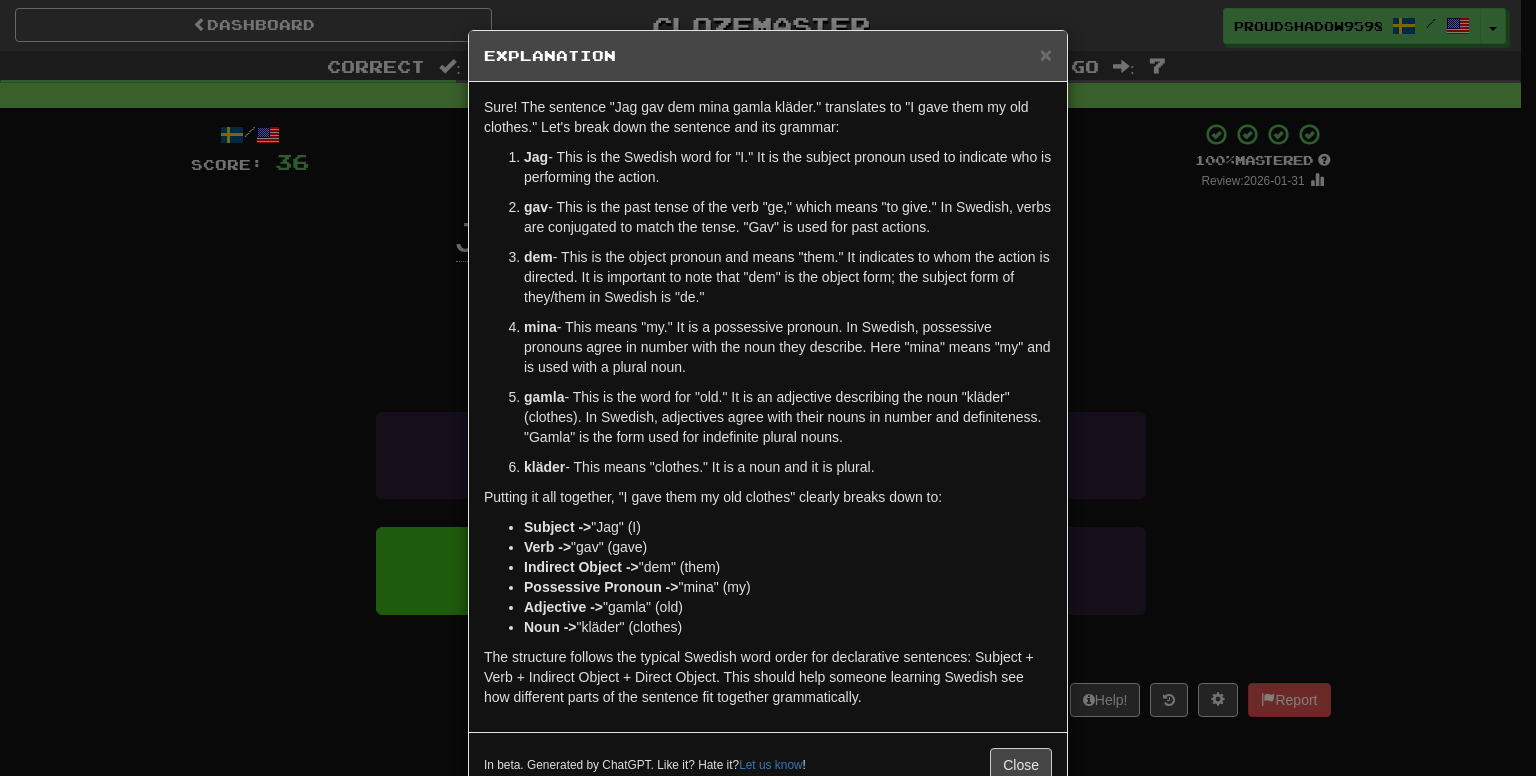 click on "× Explanation Sure! The sentence "Jag gav dem mina gamla kläder." translates to "I gave them my old clothes." Let's break down the sentence and its grammar:
Jag  - This is the Swedish word for "I." It is the subject pronoun used to indicate who is performing the action.
gav  - This is the past tense of the verb "ge," which means "to give." In Swedish, verbs are conjugated to match the tense. "Gav" is used for past actions.
dem  - This is the object pronoun and means "them." It indicates to whom the action is directed. It is important to note that "dem" is the object form; the subject form of they/them in Swedish is "de."
mina  - This means "my." It is a possessive pronoun. In Swedish, possessive pronouns agree in number with the noun they describe. Here "mina" means "my" and is used with a plural noun.
gamla
kläder  - This means "clothes." It is a noun and it is plural.
Putting it all together, "I gave them my old clothes" clearly breaks down to:
Subject ->" at bounding box center [768, 388] 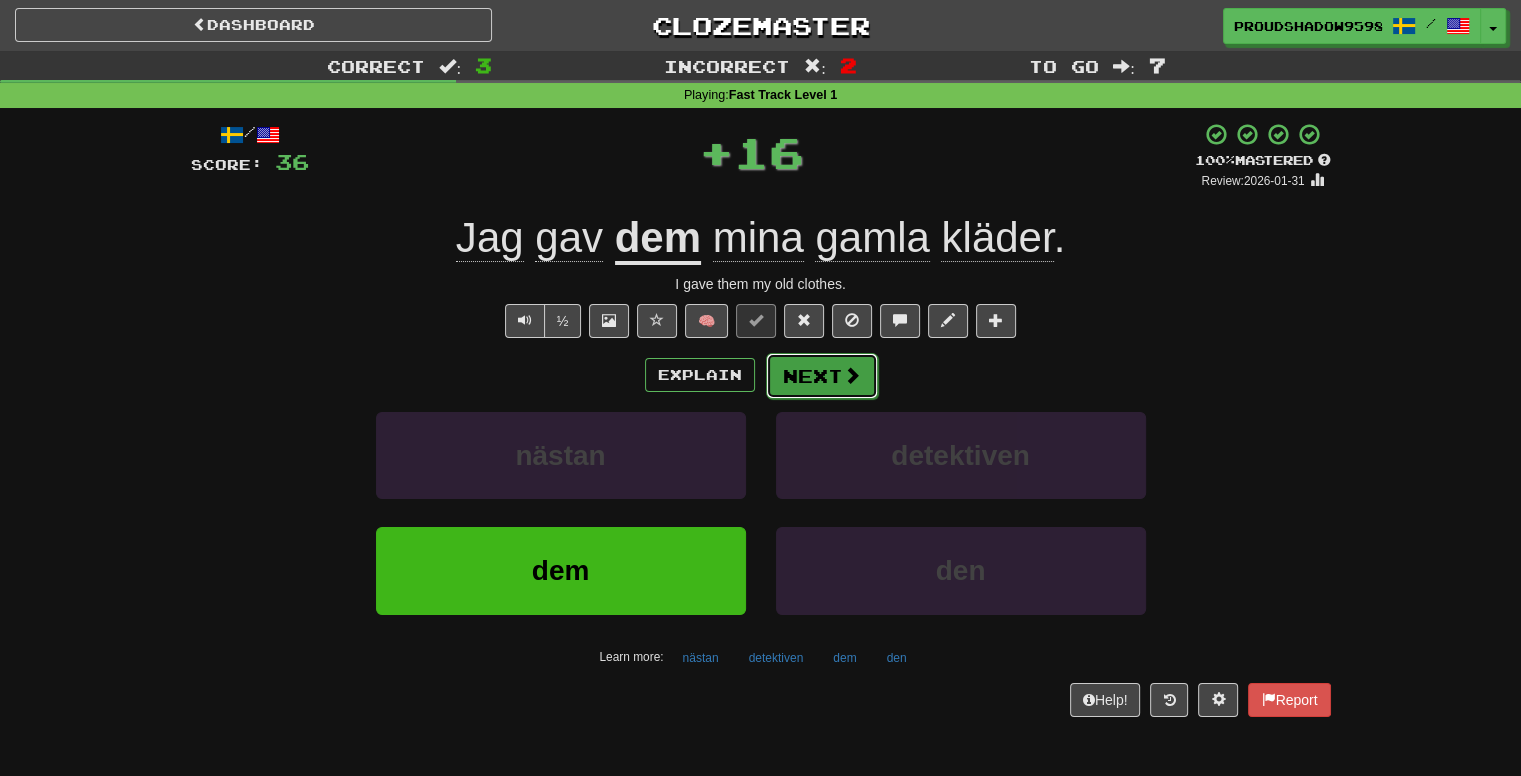 click at bounding box center (852, 375) 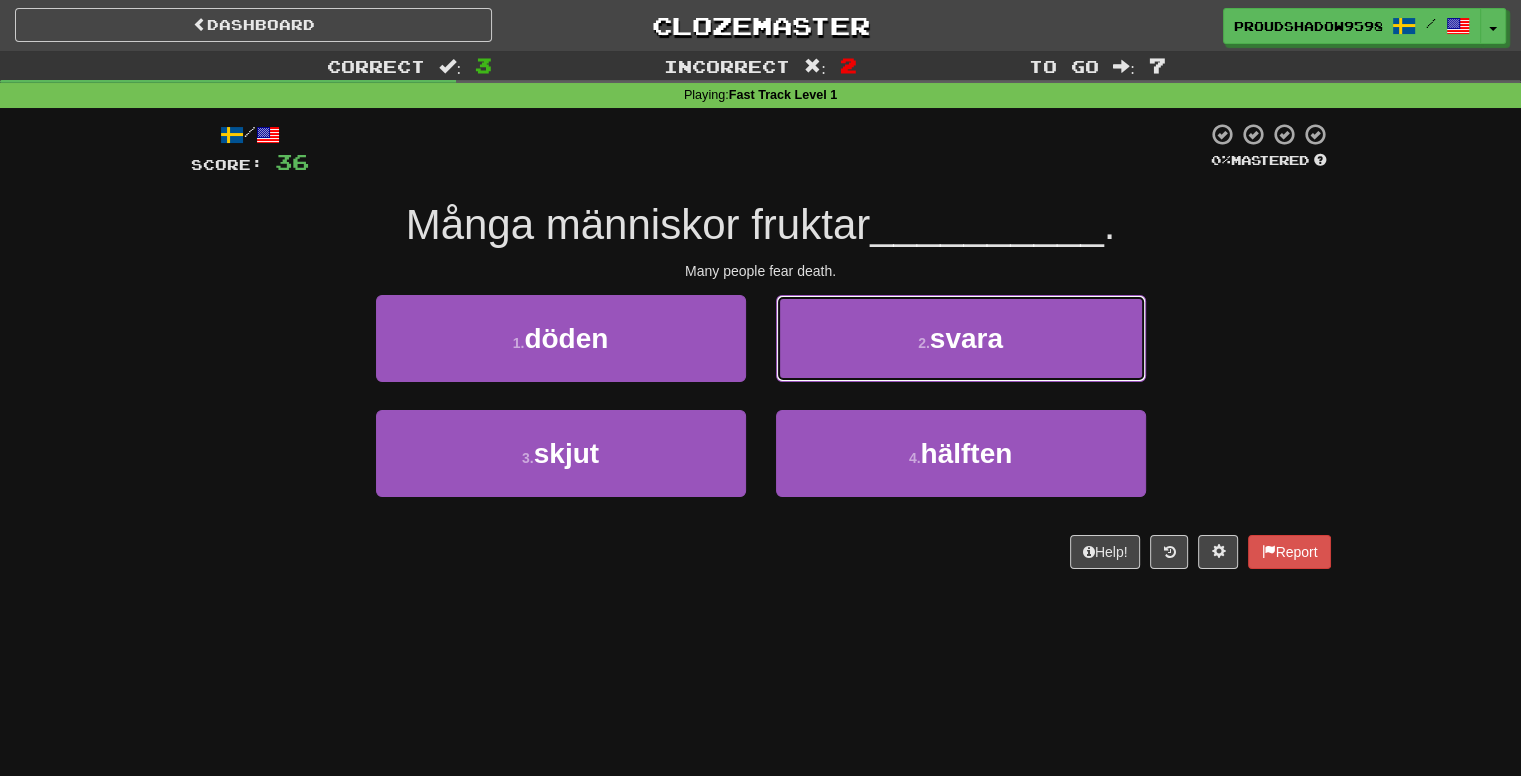 click on "2 .  svara" at bounding box center [961, 338] 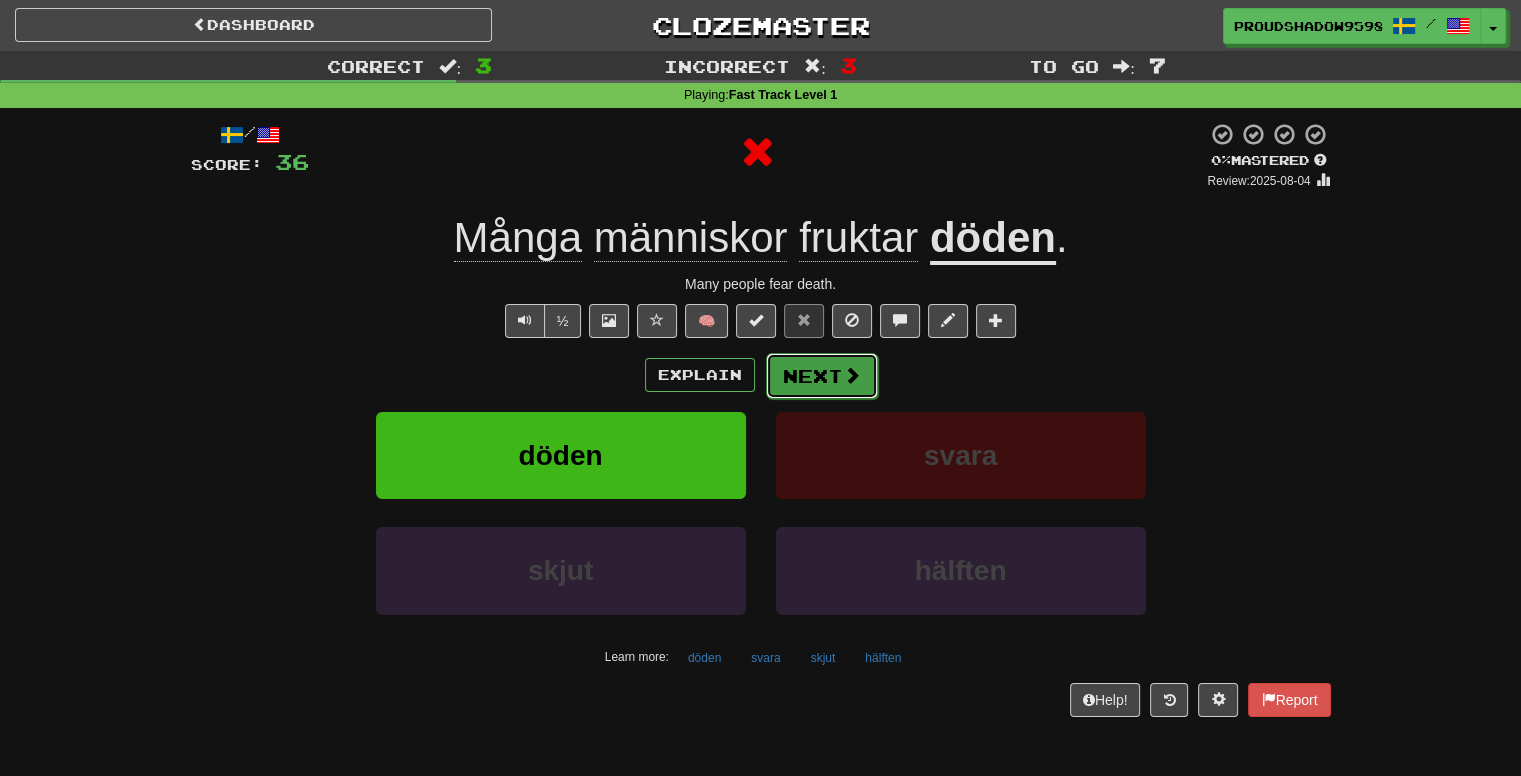 click on "Next" at bounding box center (822, 376) 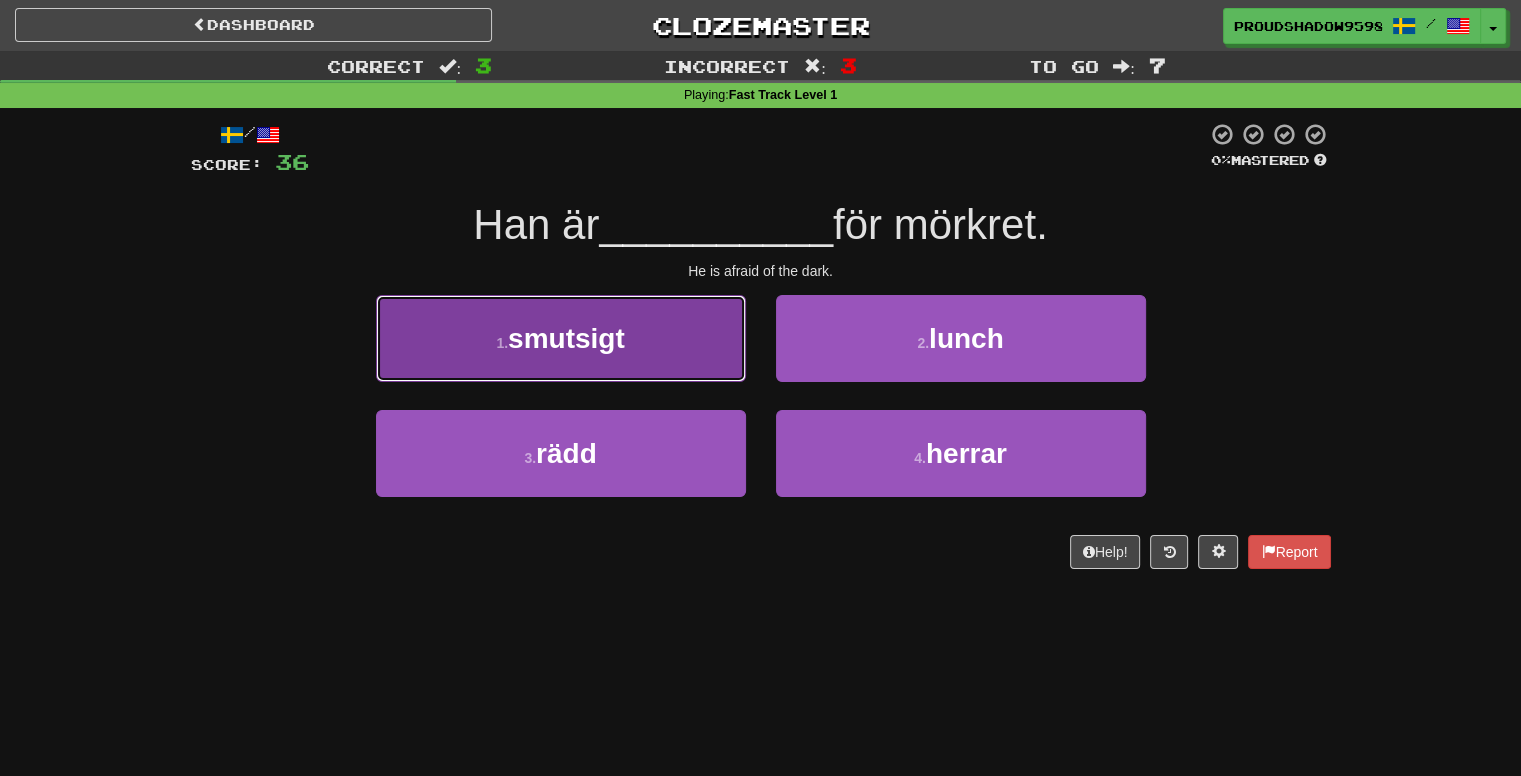 click on "1 .  smutsigt" at bounding box center [561, 338] 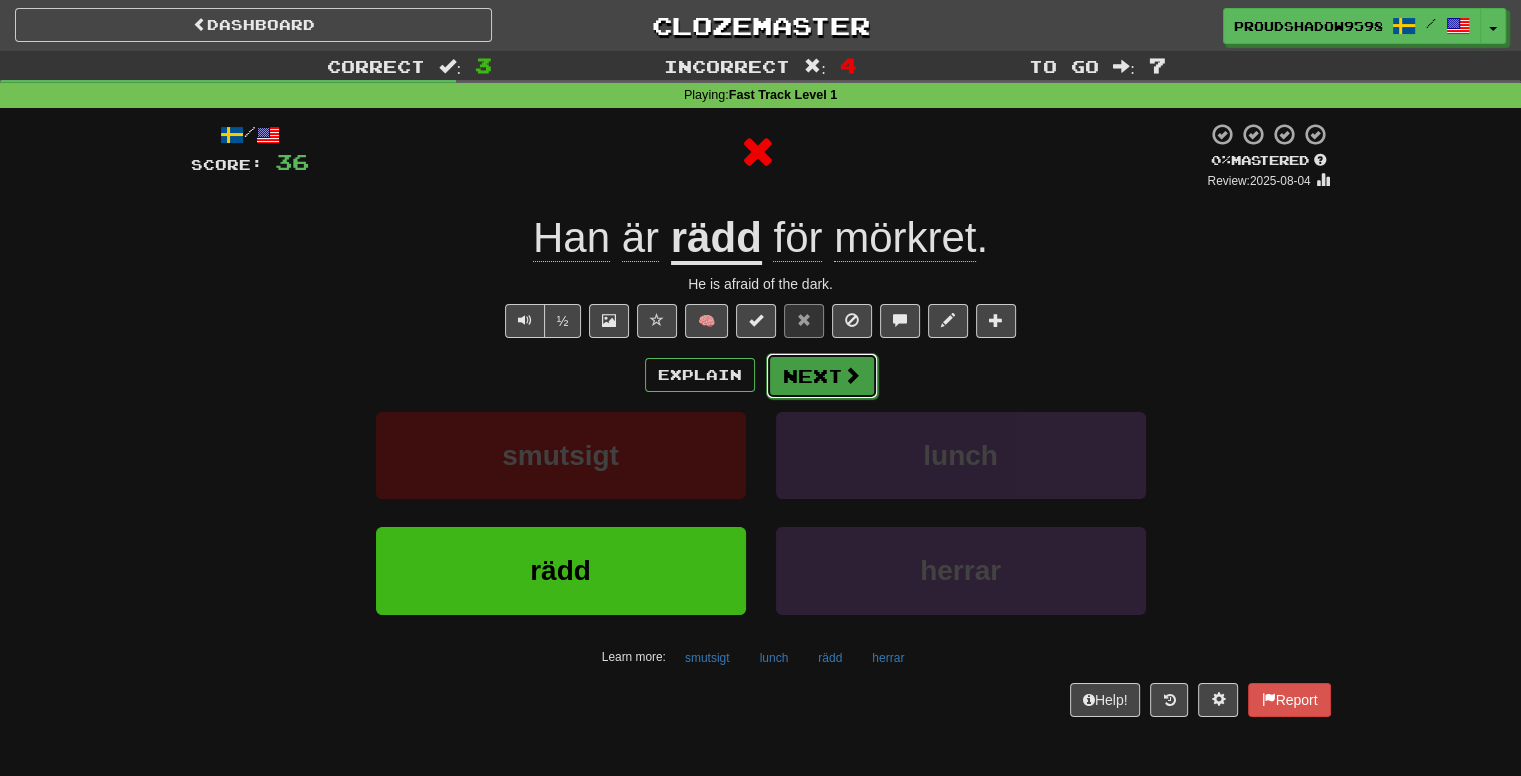 click on "Next" at bounding box center (822, 376) 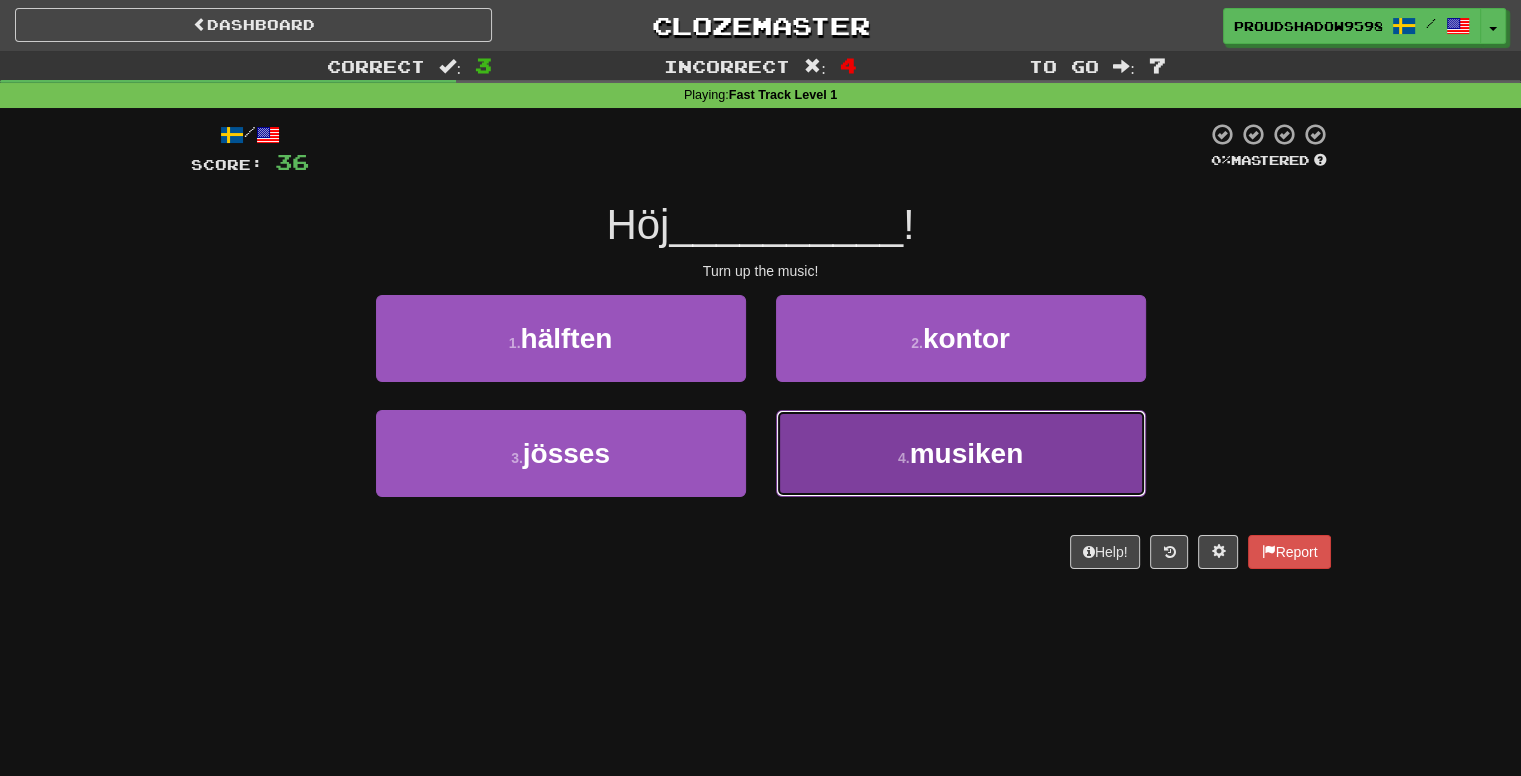 click on "4 .  musiken" at bounding box center (961, 453) 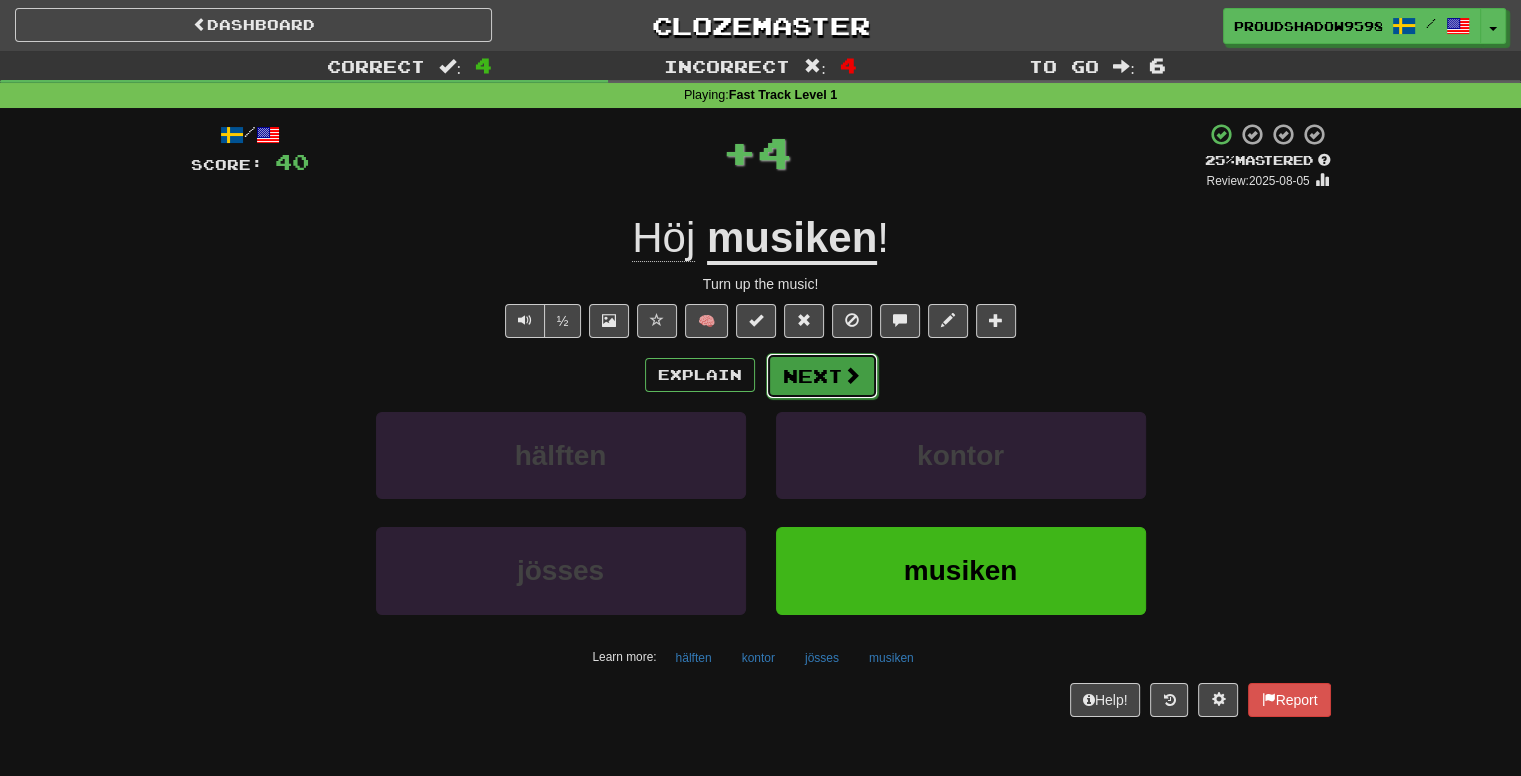 click on "Next" at bounding box center (822, 376) 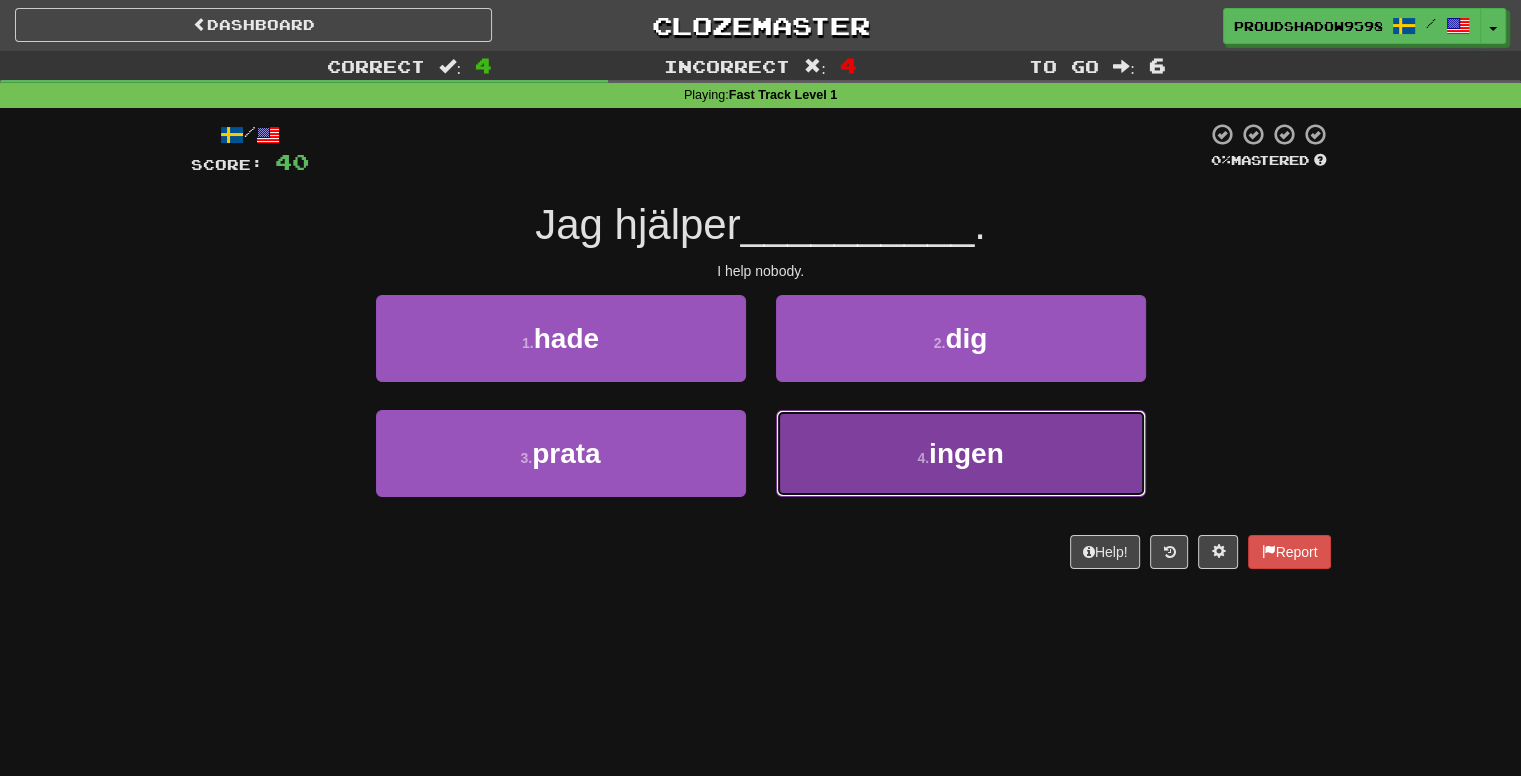 click on "4 .  ingen" at bounding box center (961, 453) 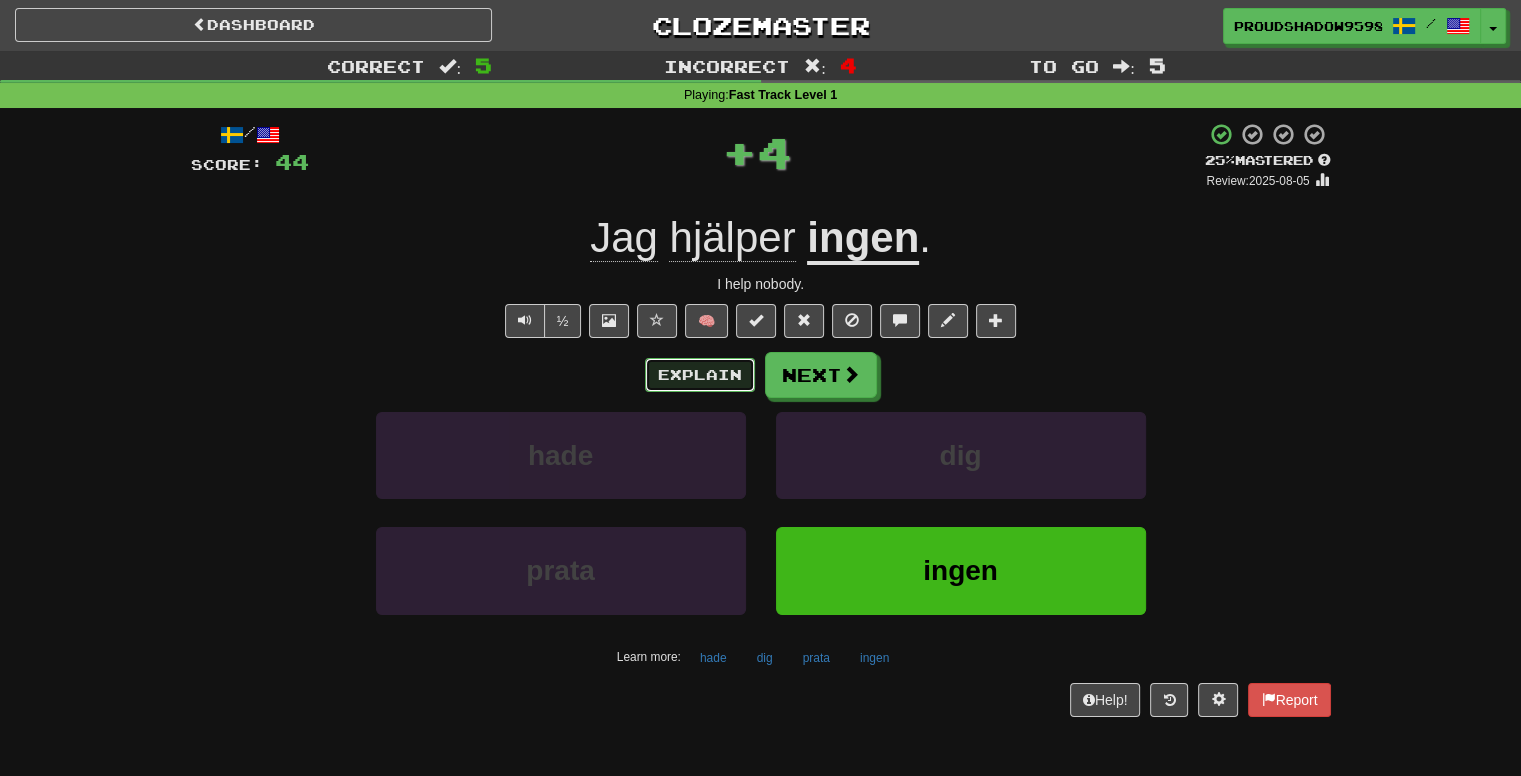 click on "Explain" at bounding box center [700, 375] 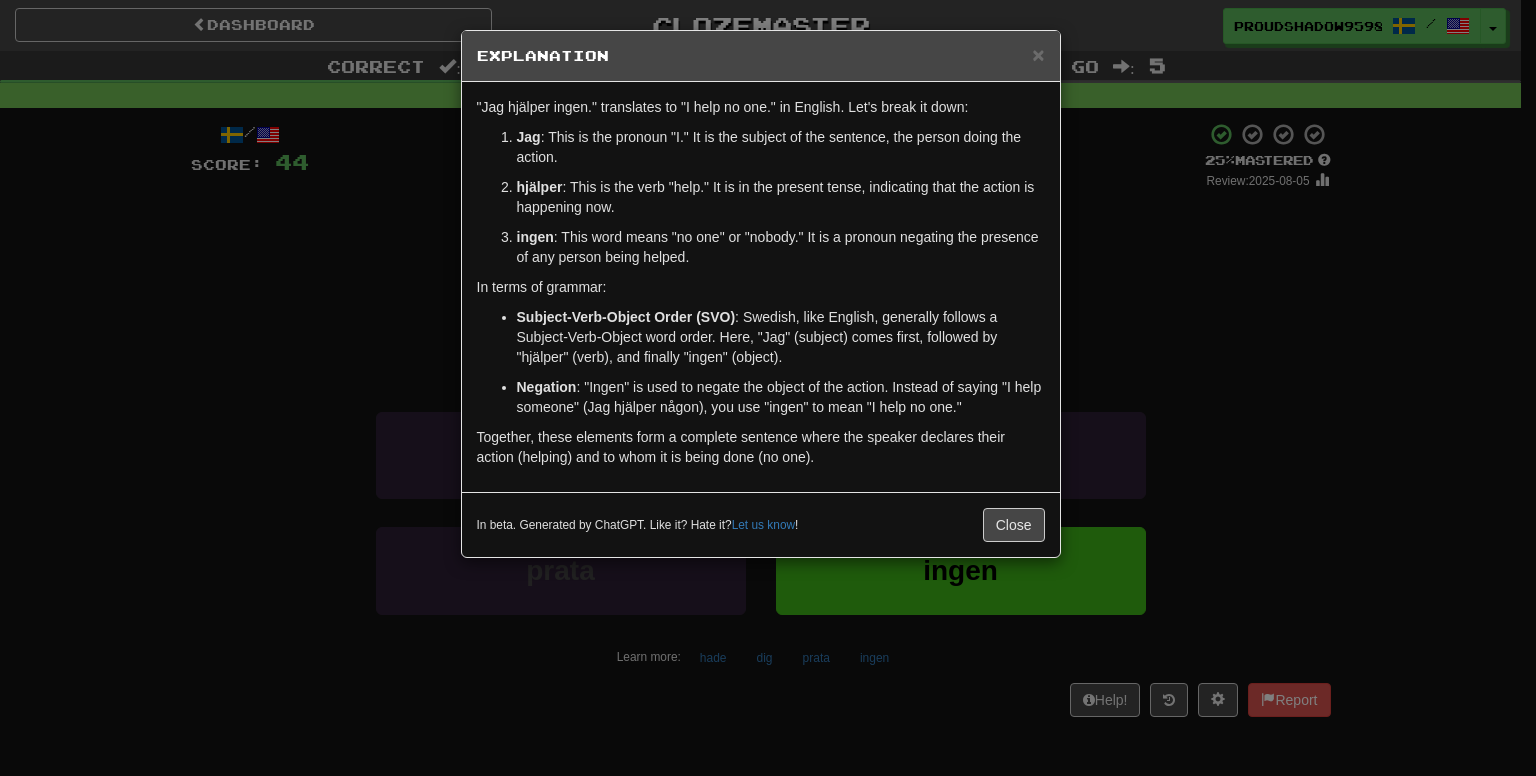click on "× Explanation "Jag hjälper ingen." translates to "I help no one." in English. Let's break it down:
Jag : This is the pronoun "I." It is the subject of the sentence, the person doing the action.
hjälper : This is the verb "help." It is in the present tense, indicating that the action is happening now.
ingen : This word means "no one" or "nobody." It is a pronoun negating the presence of any person being helped.
In terms of grammar:
Subject-Verb-Object Order (SVO) : Swedish, like English, generally follows a Subject-Verb-Object word order. Here, "Jag" (subject) comes first, followed by "hjälper" (verb), and finally "ingen" (object).
Negation : "Ingen" is used to negate the object of the action. Instead of saying "I help someone" (Jag hjälper någon), you use "ingen" to mean "I help no one."
Together, these elements form a complete sentence where the speaker declares their action (helping) and to whom it is being done (no one). Let us know ! Close" at bounding box center [768, 388] 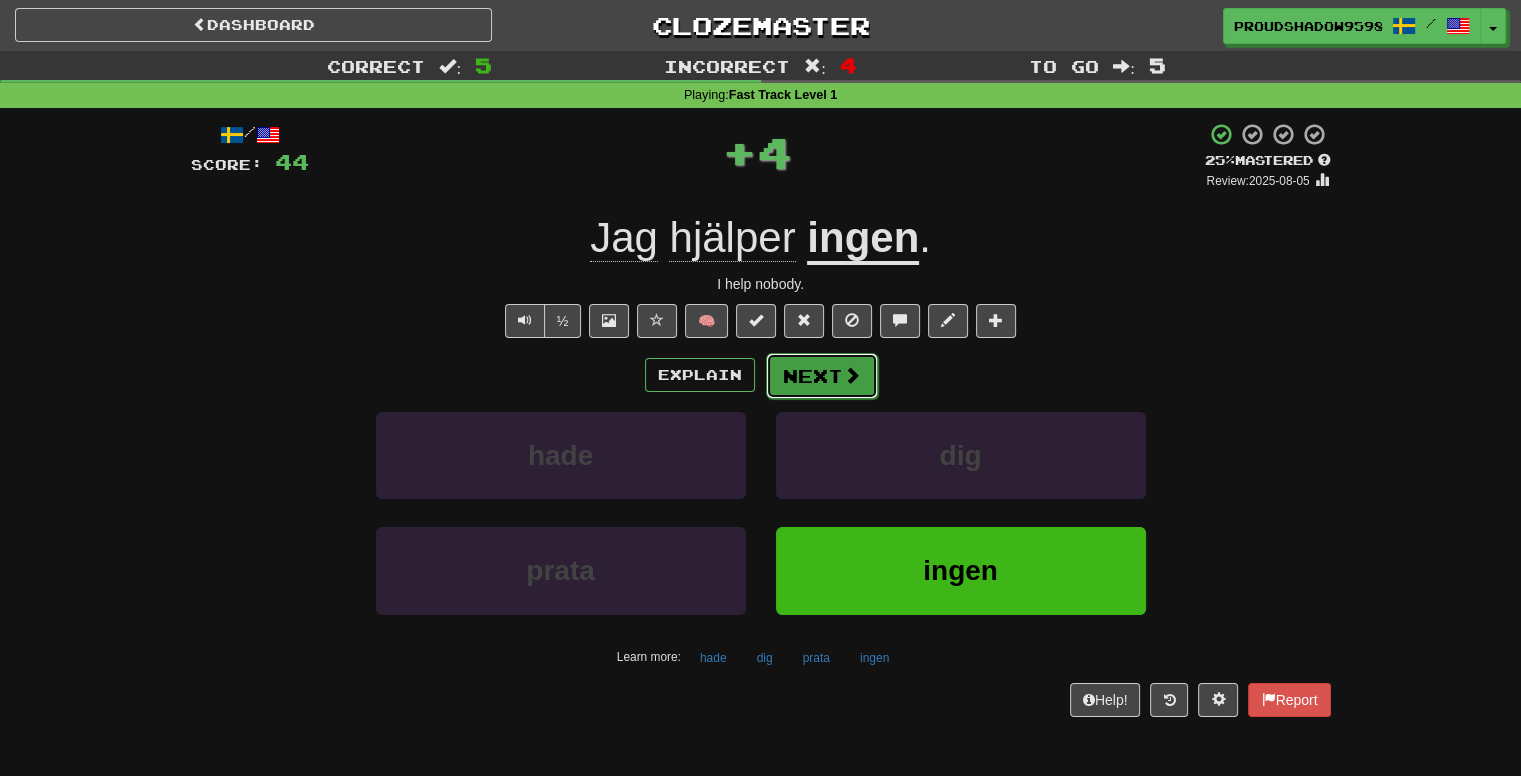 click on "Next" at bounding box center [822, 376] 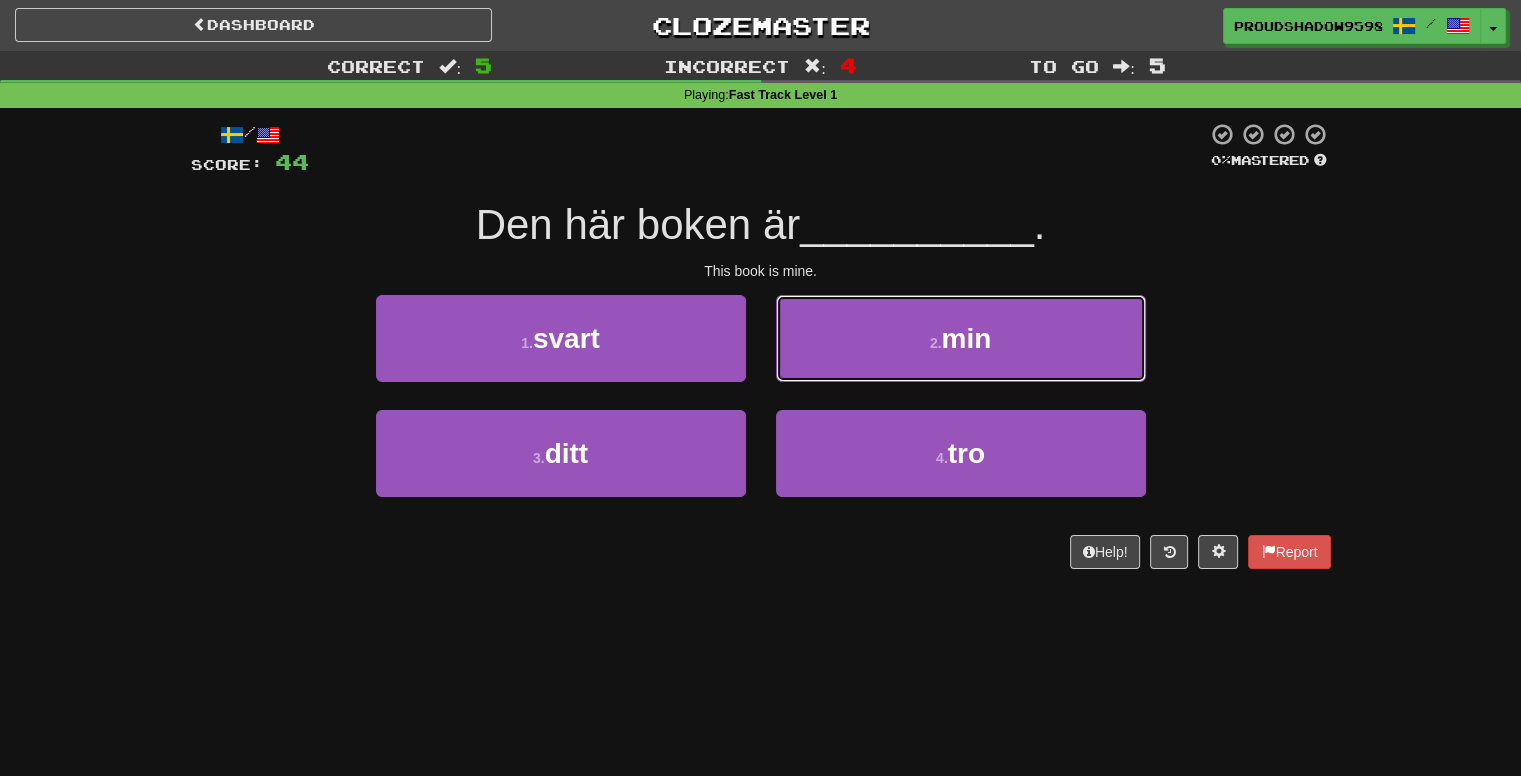 click on "2 .  min" at bounding box center [961, 338] 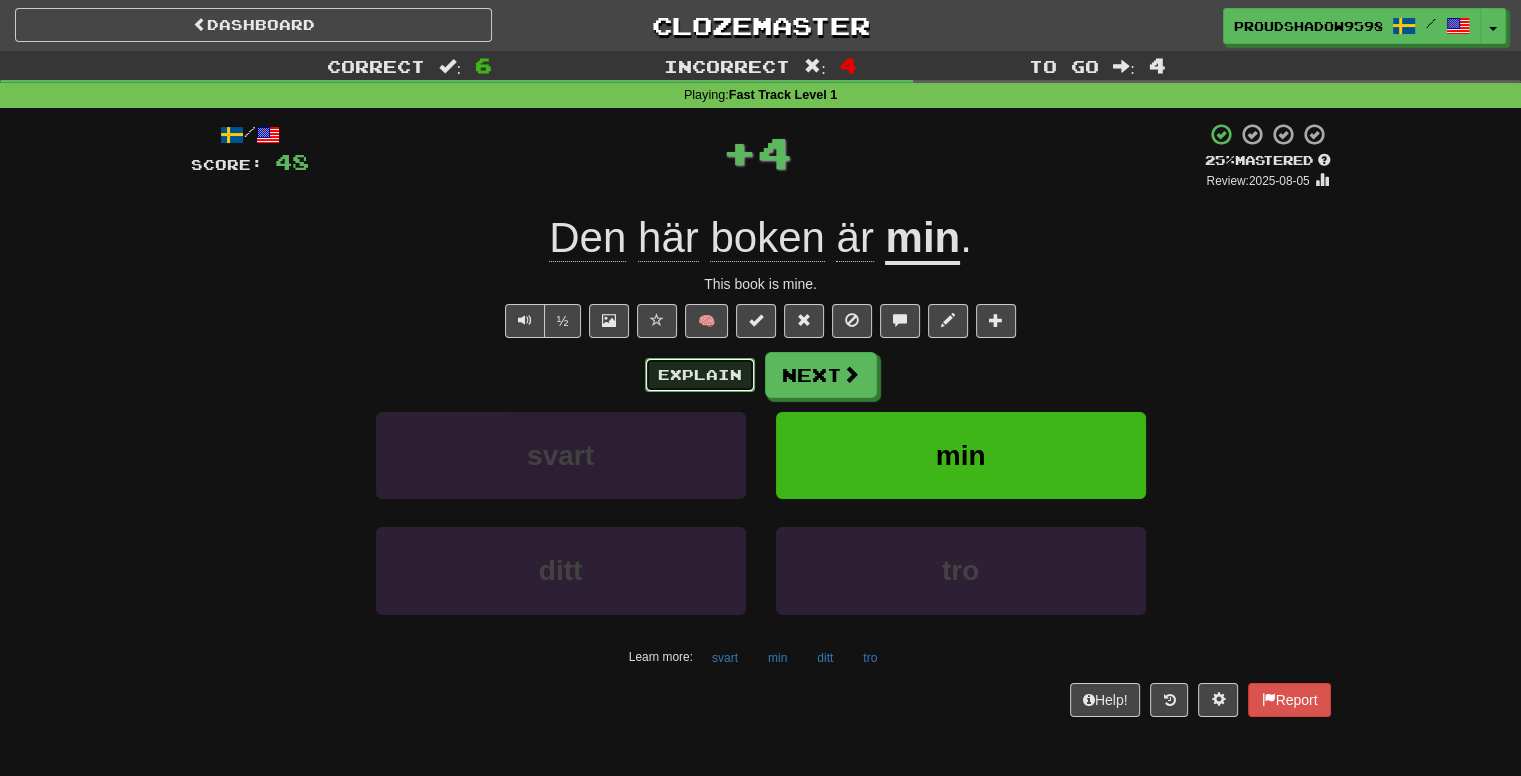 click on "Explain" at bounding box center [700, 375] 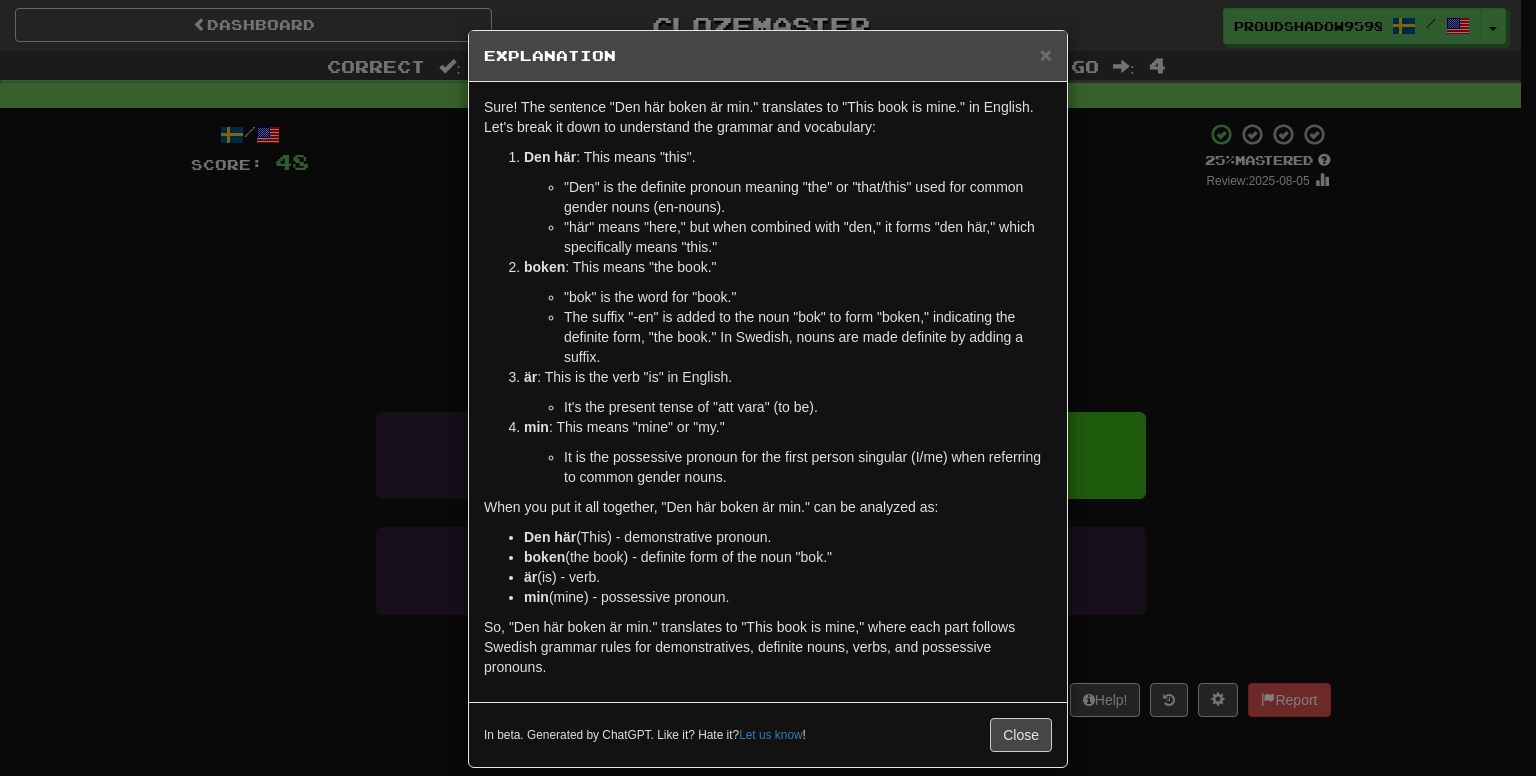 drag, startPoint x: 1192, startPoint y: 322, endPoint x: 880, endPoint y: 425, distance: 328.562 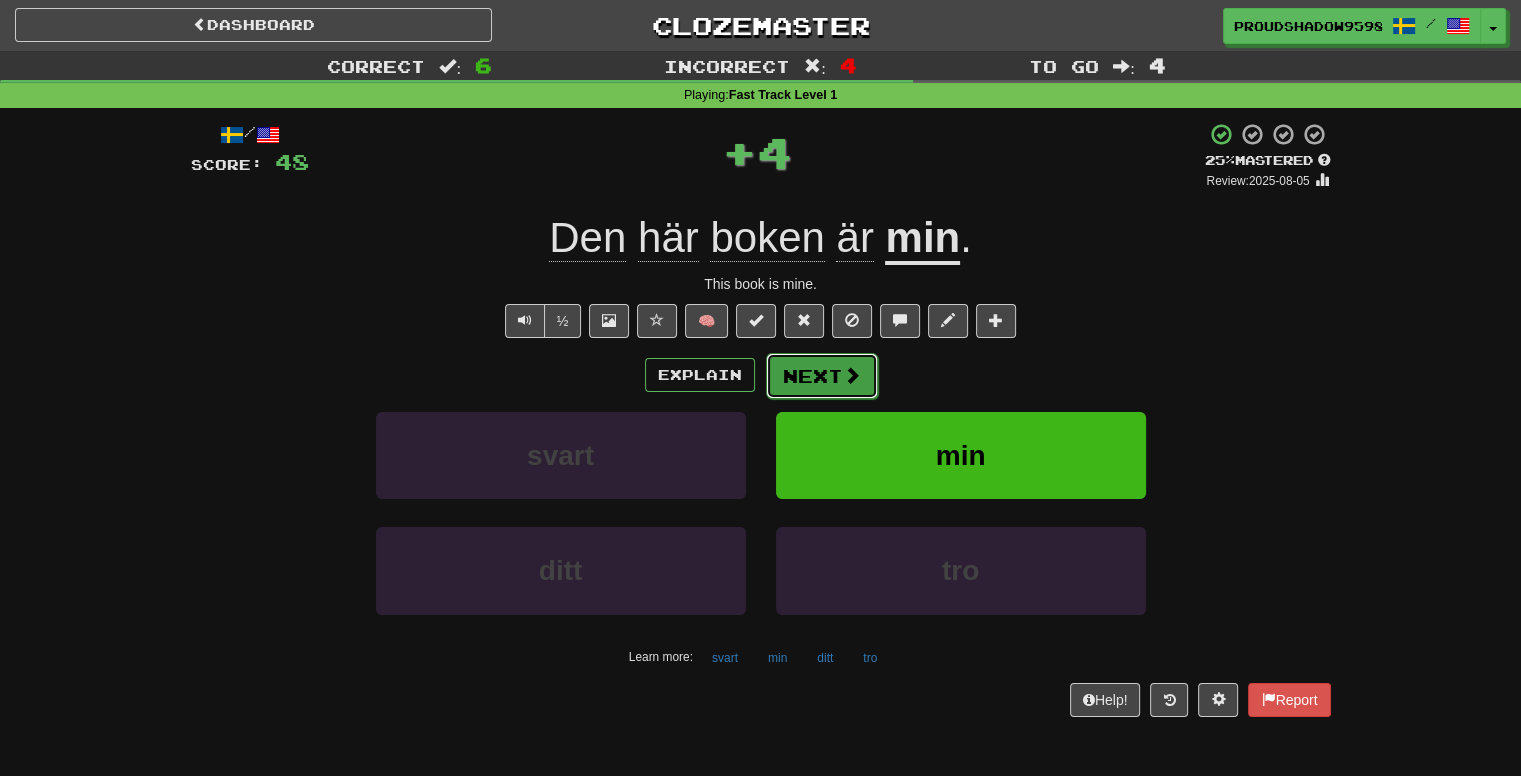 click on "Next" at bounding box center (822, 376) 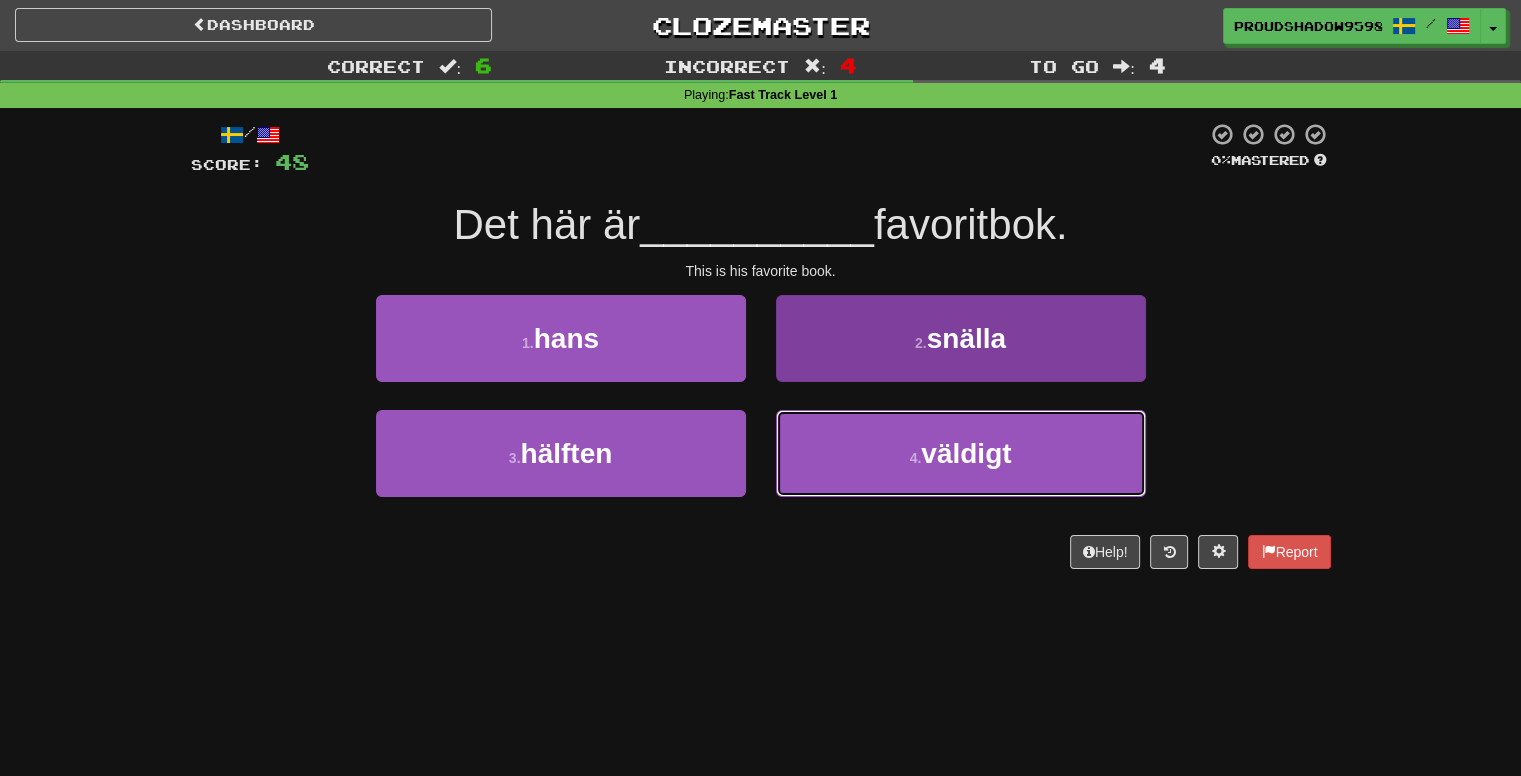 click on "4 .  väldigt" at bounding box center (961, 453) 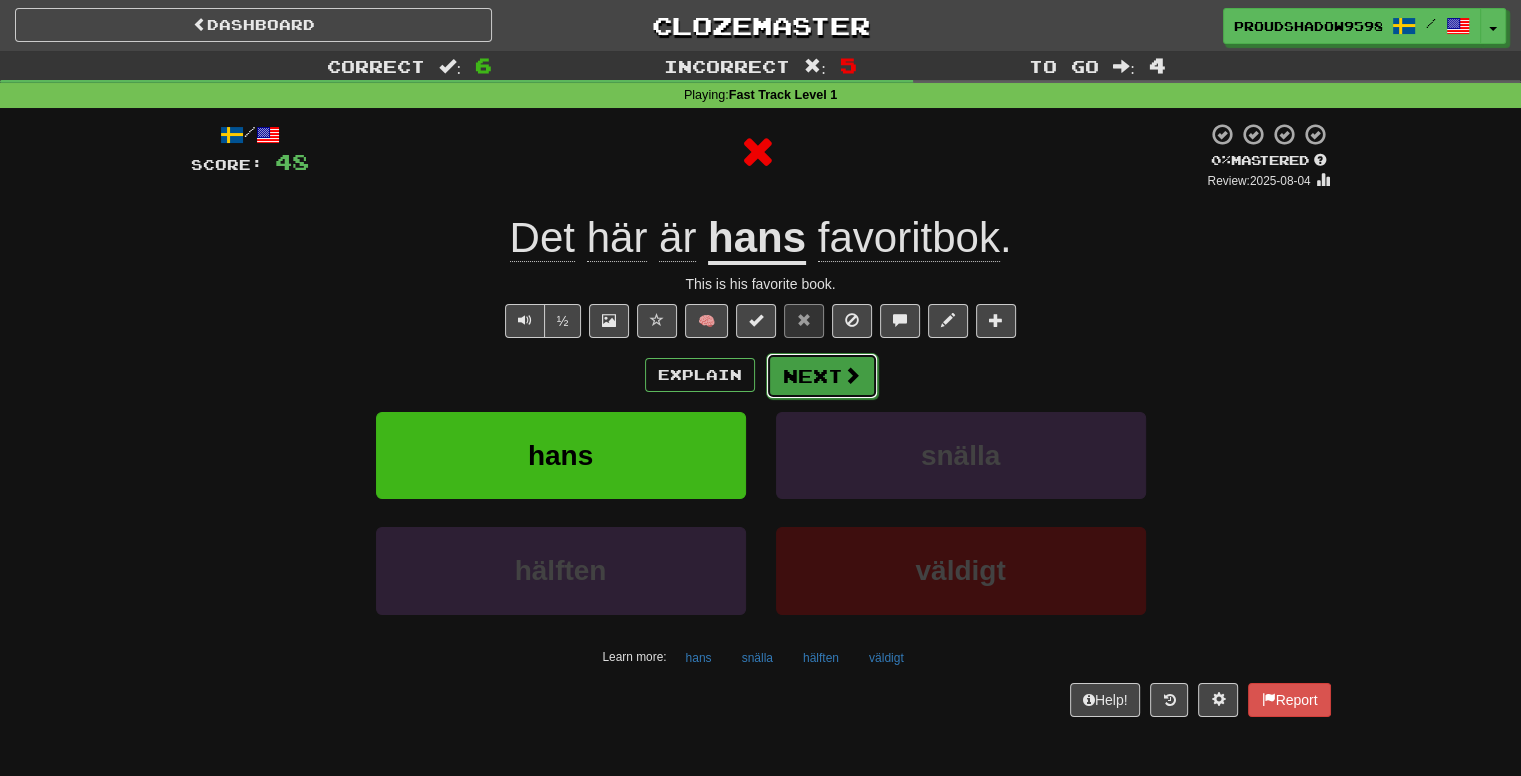 click on "Next" at bounding box center (822, 376) 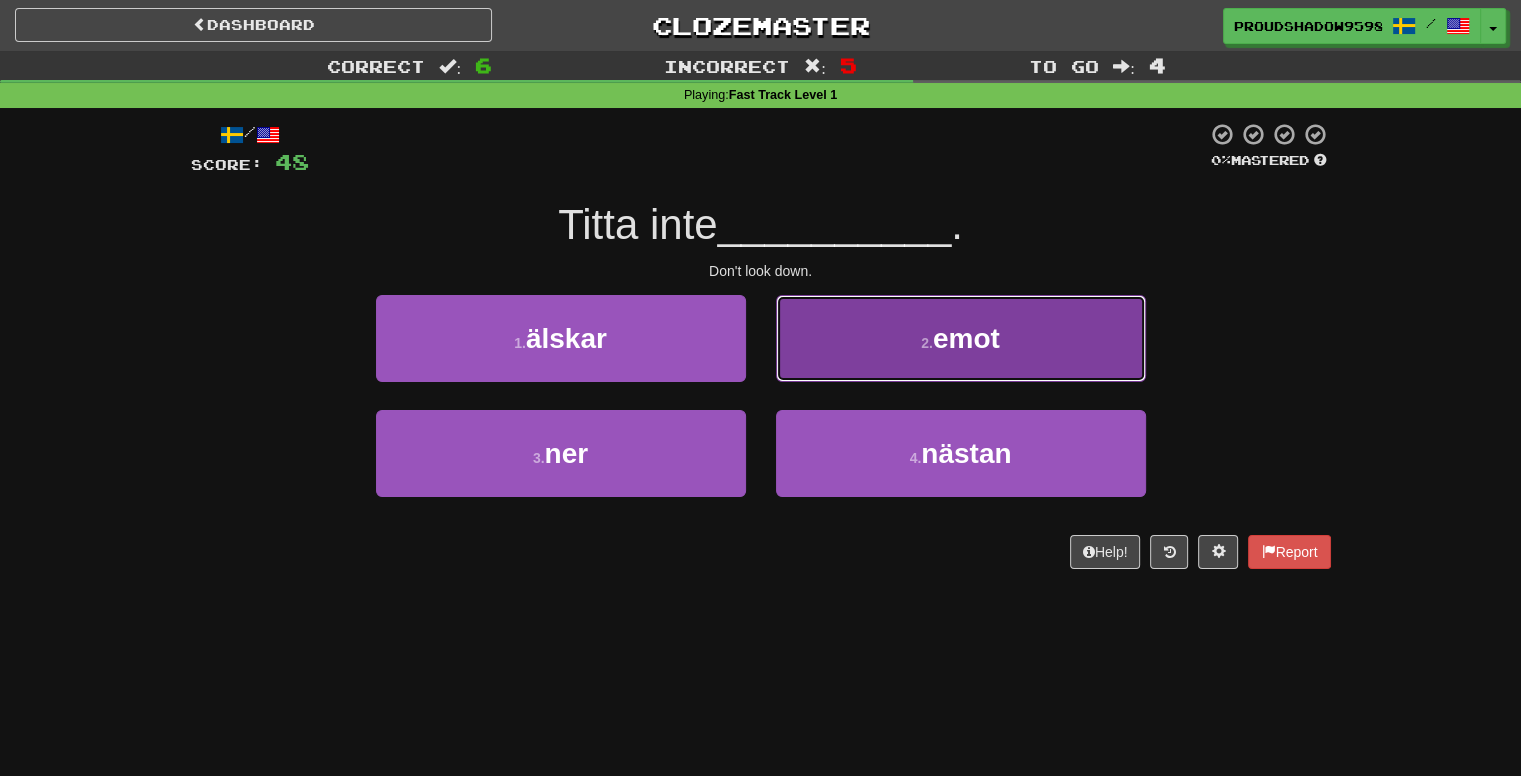 click on "2 .  emot" at bounding box center [961, 338] 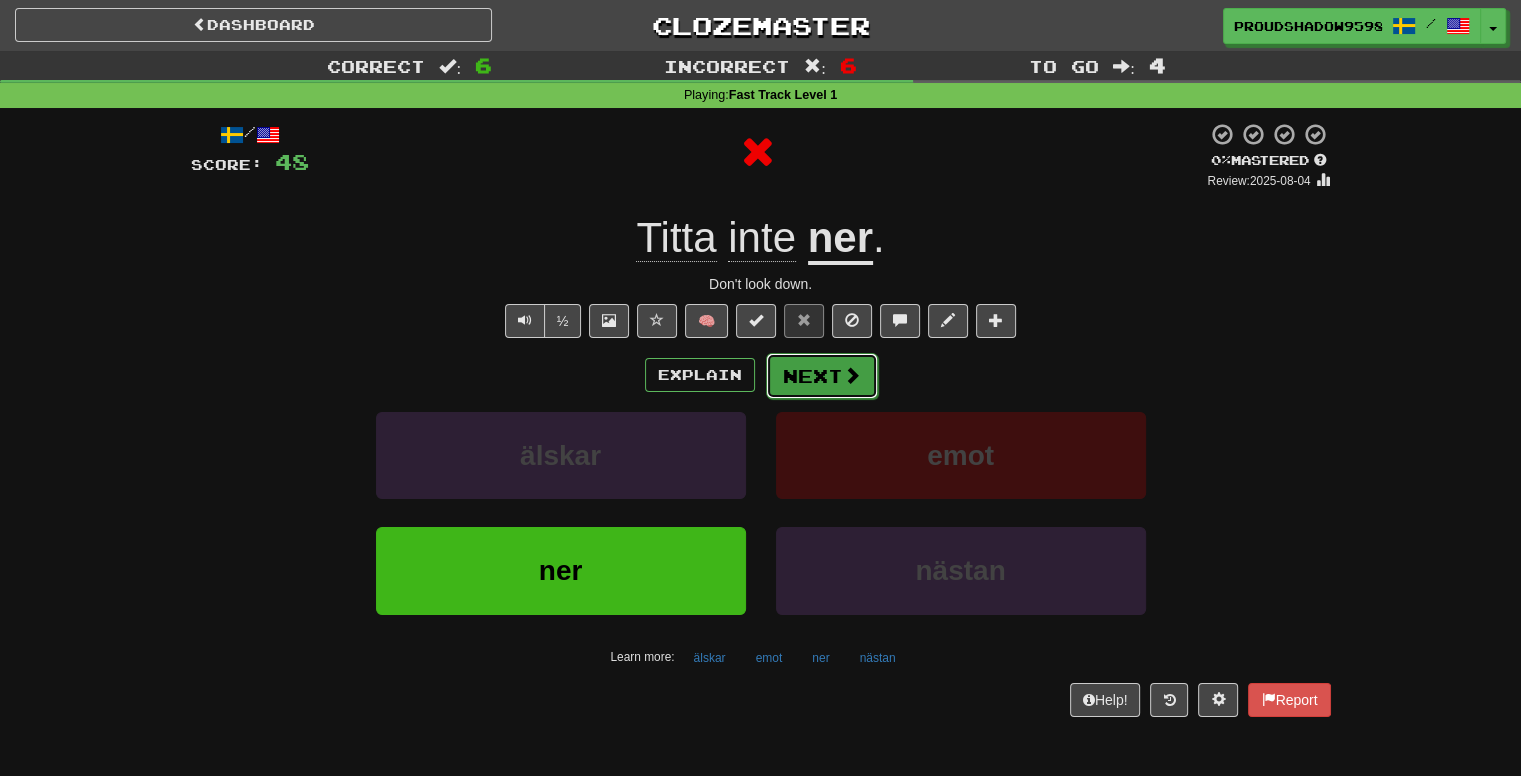 click on "Next" at bounding box center (822, 376) 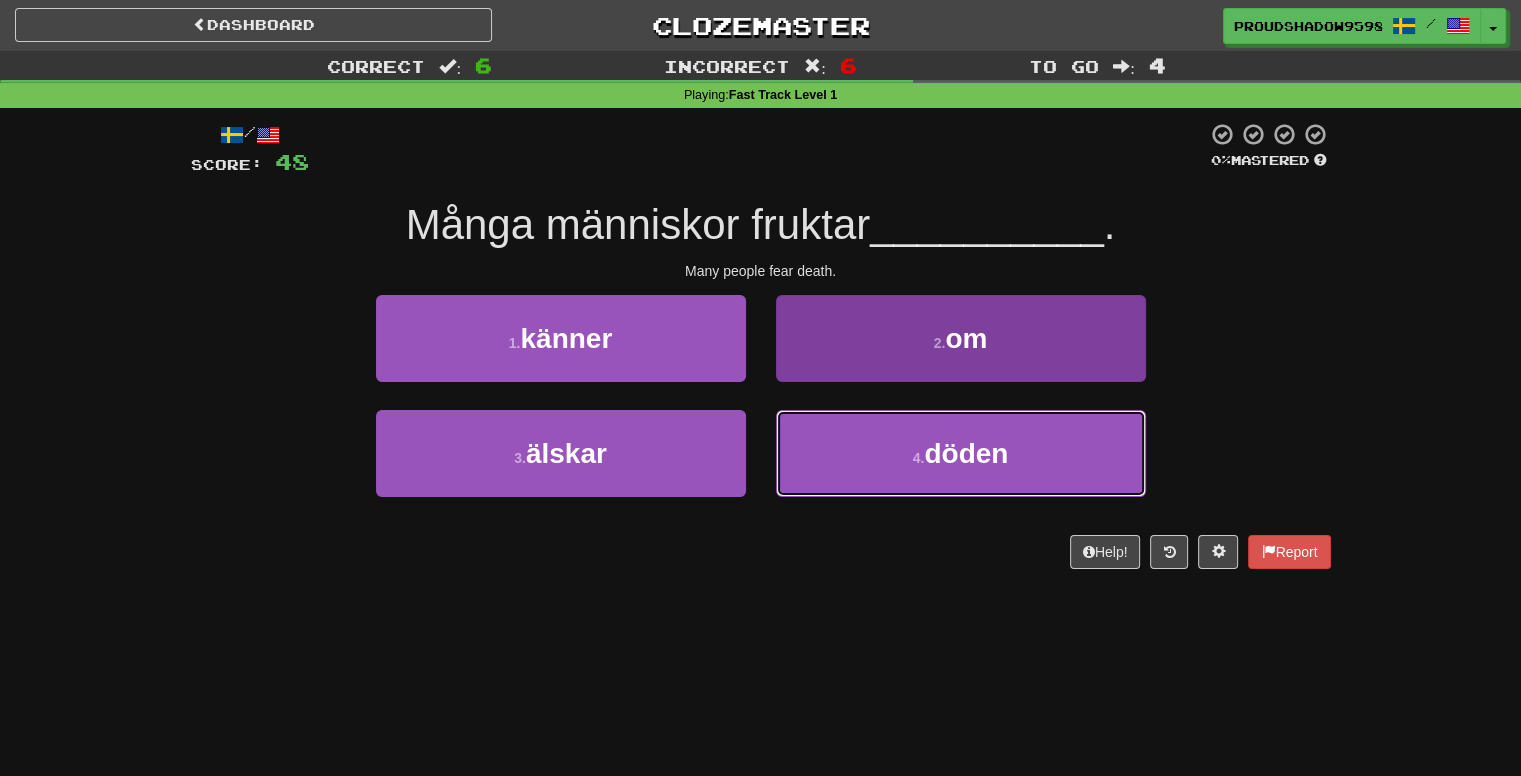 click on "4 .  döden" at bounding box center (961, 453) 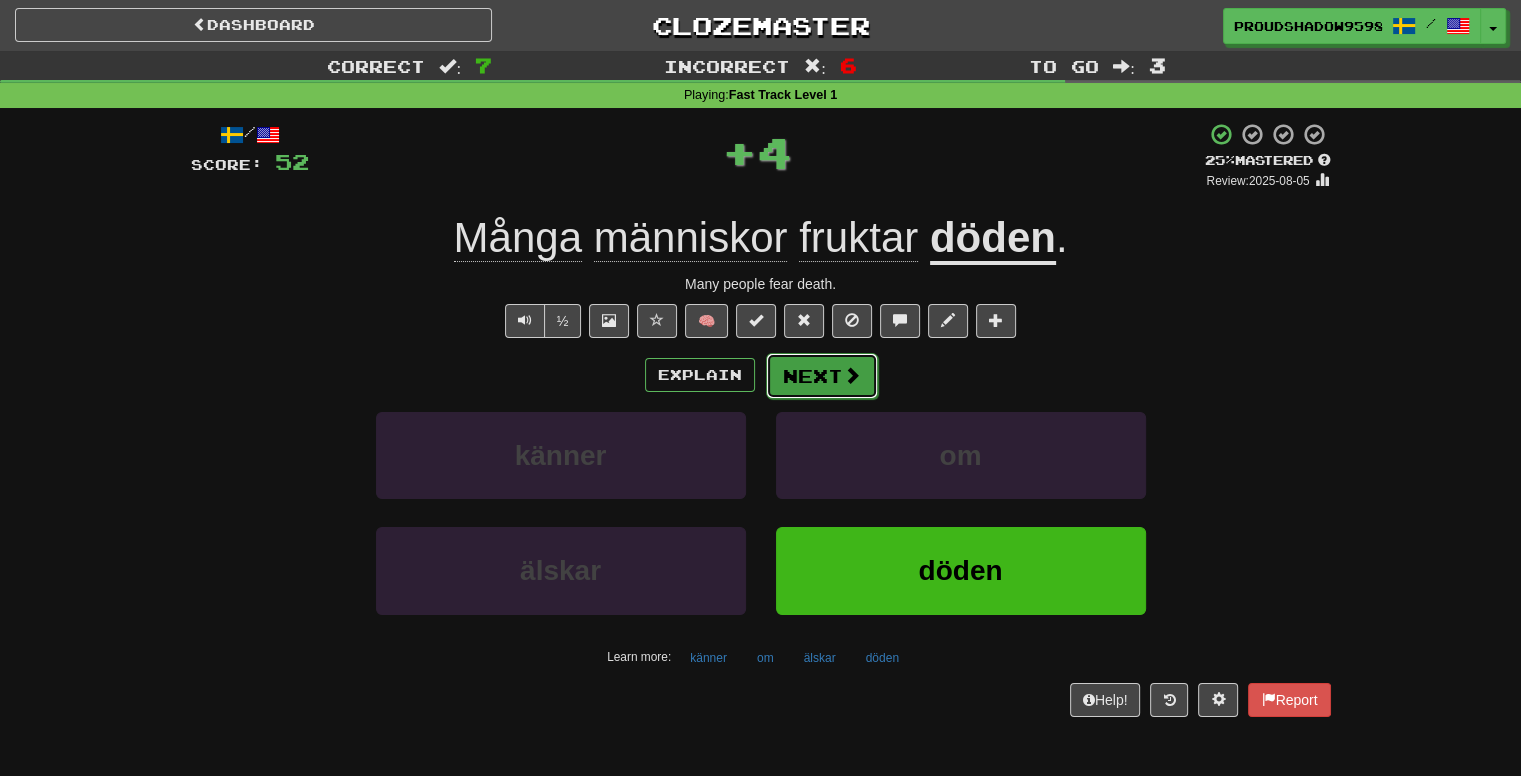 click on "Next" at bounding box center (822, 376) 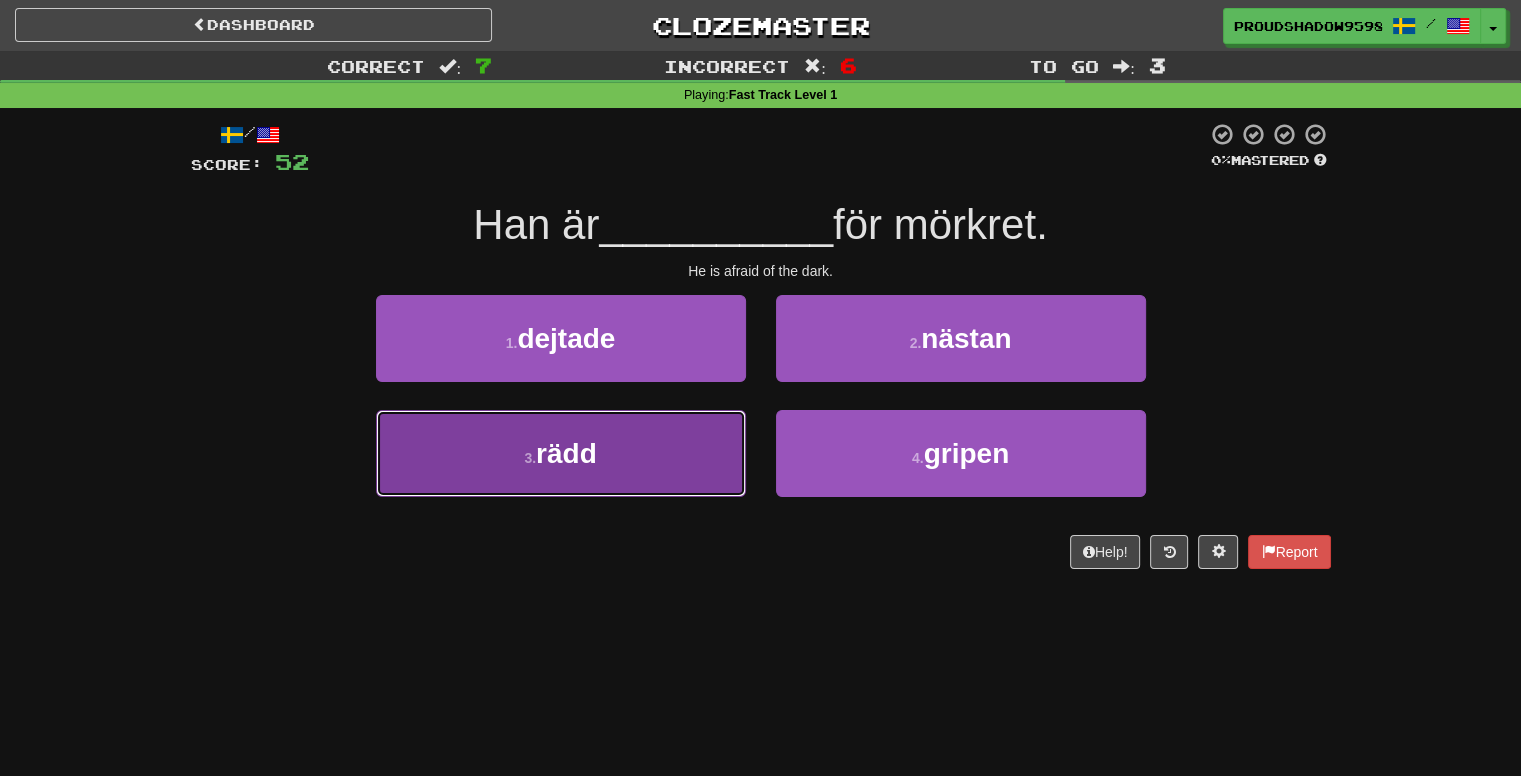 click on "3 .  rädd" at bounding box center [561, 453] 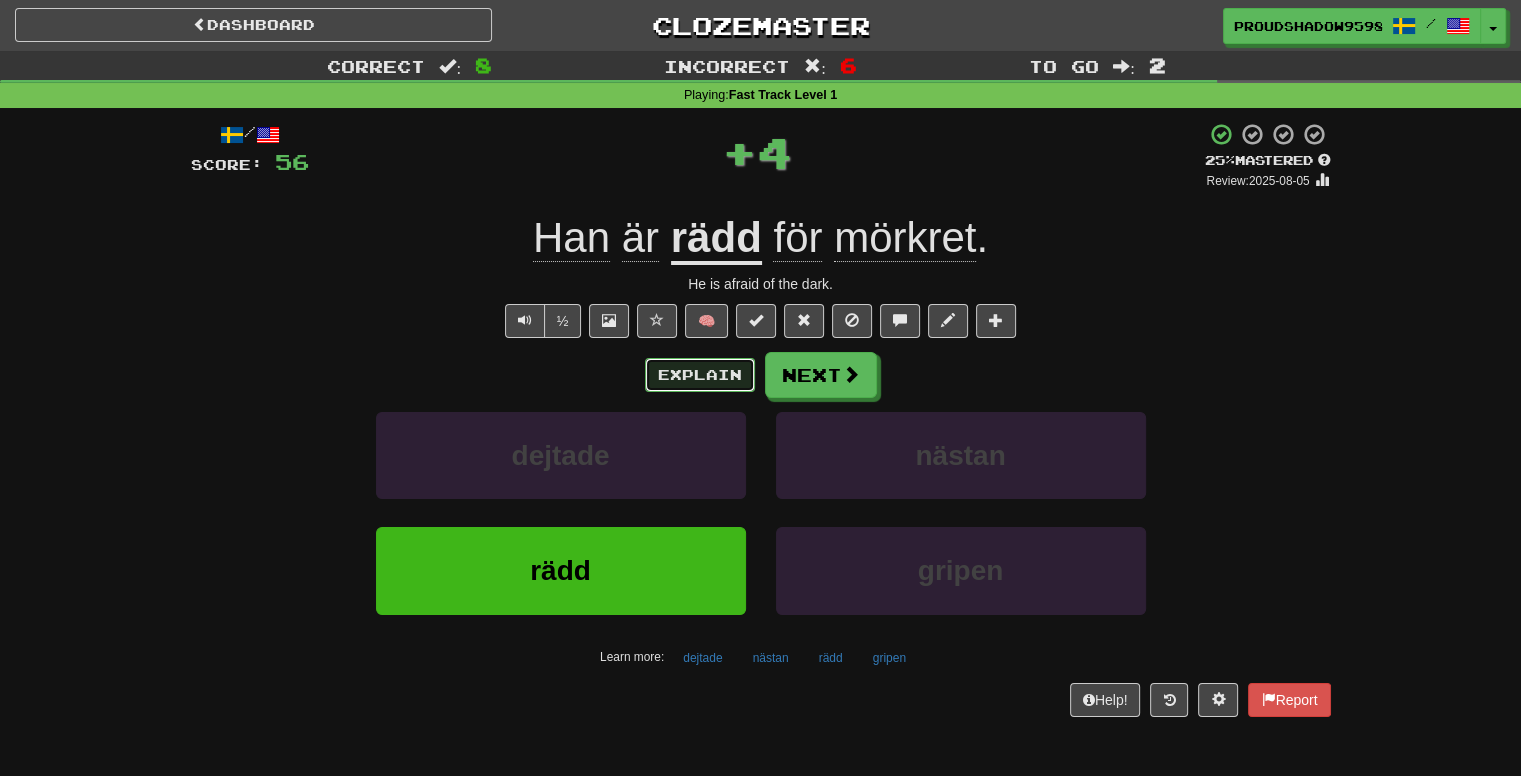 click on "Explain" at bounding box center (700, 375) 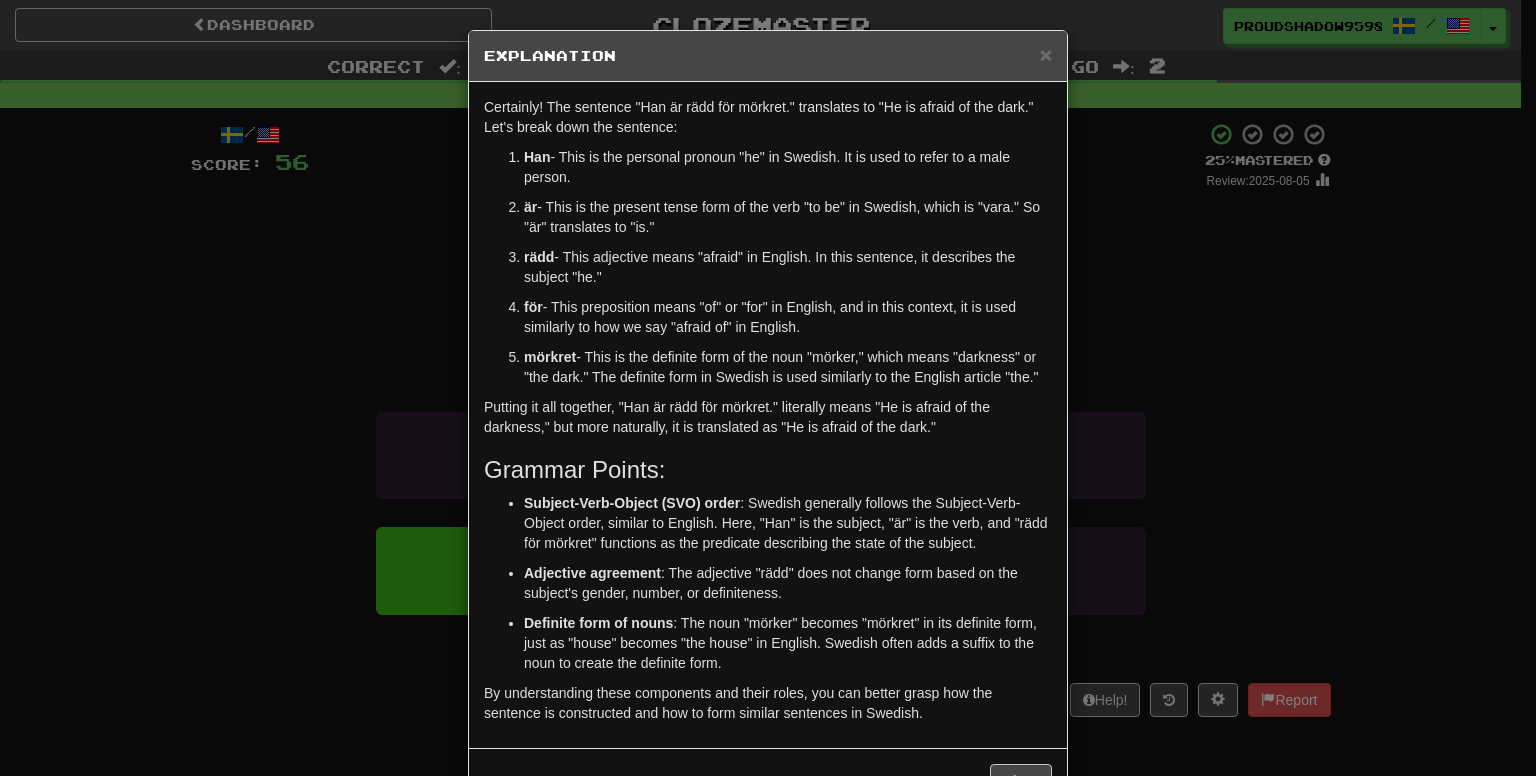 click on "× Explanation Certainly! The sentence "Han är rädd för mörkret." translates to "He is afraid of the dark." Let's break down the sentence:
Han  - This is the personal pronoun "he" in Swedish. It is used to refer to a male person.
är  - This is the present tense form of the verb "to be" in Swedish, which is "vara." So "är" translates to "is."
rädd  - This adjective means "afraid" in English. In this sentence, it describes the subject "he."
för  - This preposition means "of" or "for" in English, and in this context, it is used similarly to how we say "afraid of" in English.
mörkret  - This is the definite form of the noun "mörker," which means "darkness" or "the dark." The definite form in Swedish is used similarly to the English article "the."
Putting it all together, "Han är rädd för mörkret." literally means "He is afraid of the darkness," but more naturally, it is translated as "He is afraid of the dark."
Grammar Points:
Adjective agreement" at bounding box center (768, 388) 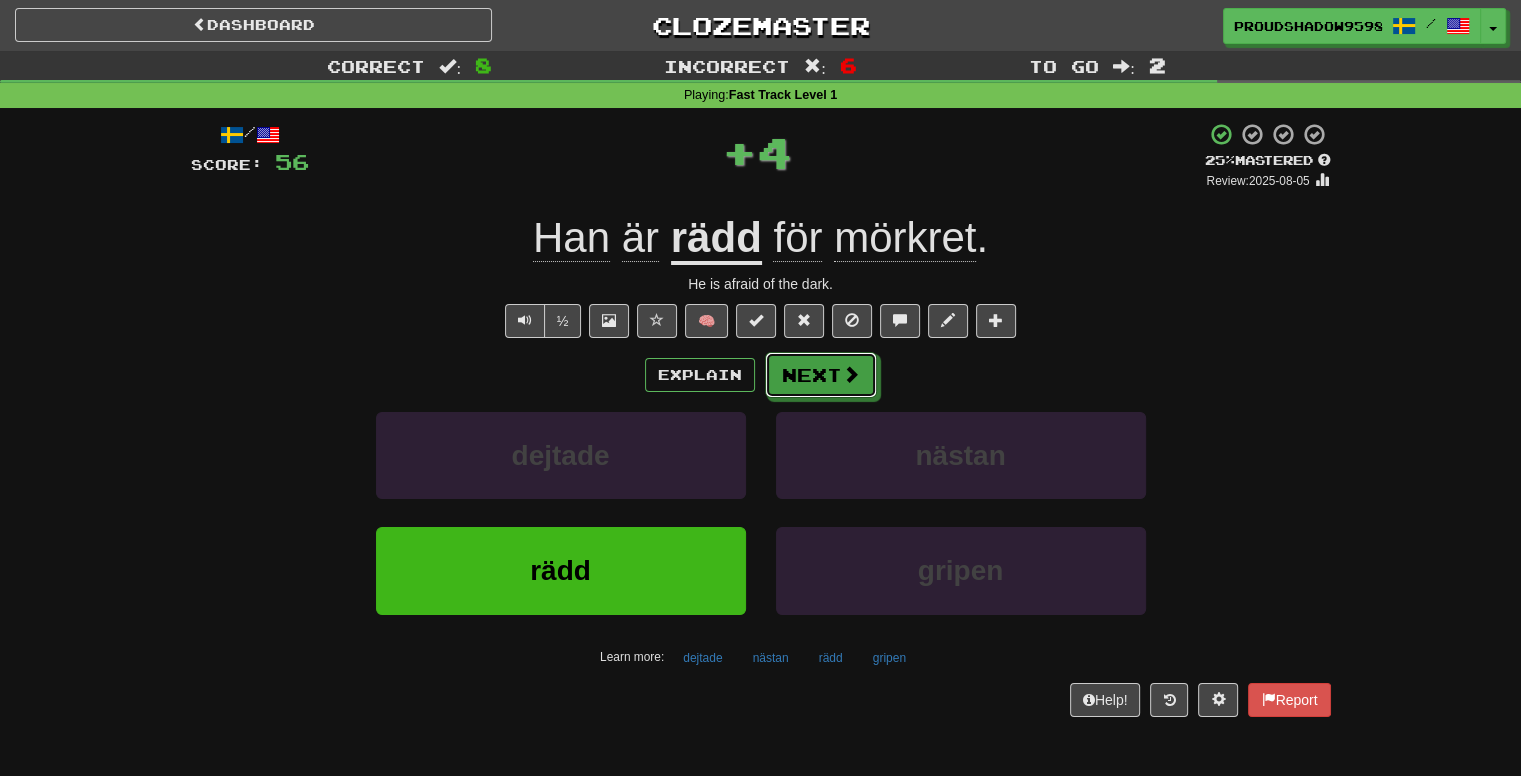 click on "Next" at bounding box center [821, 375] 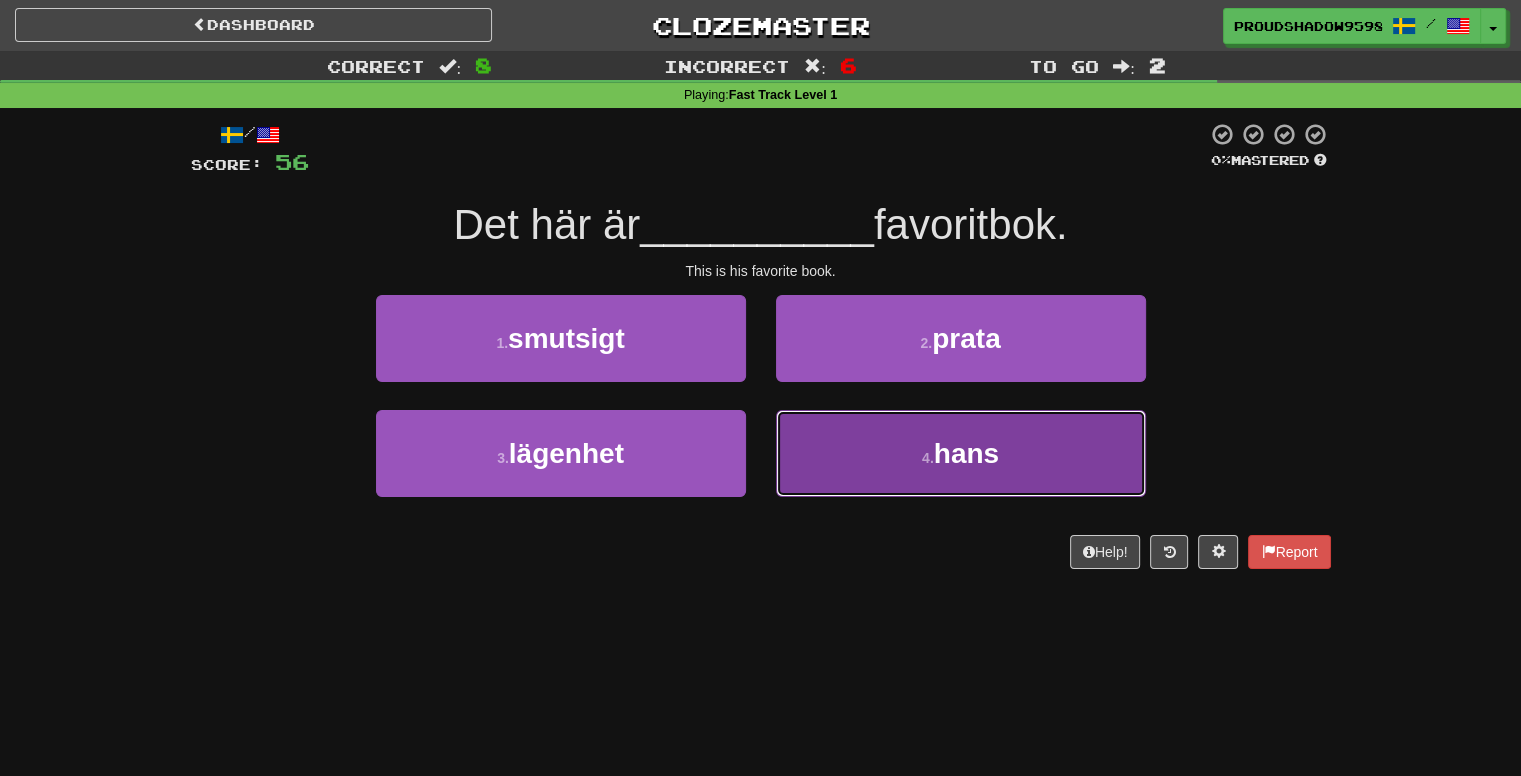 click on "4 .  hans" at bounding box center (961, 453) 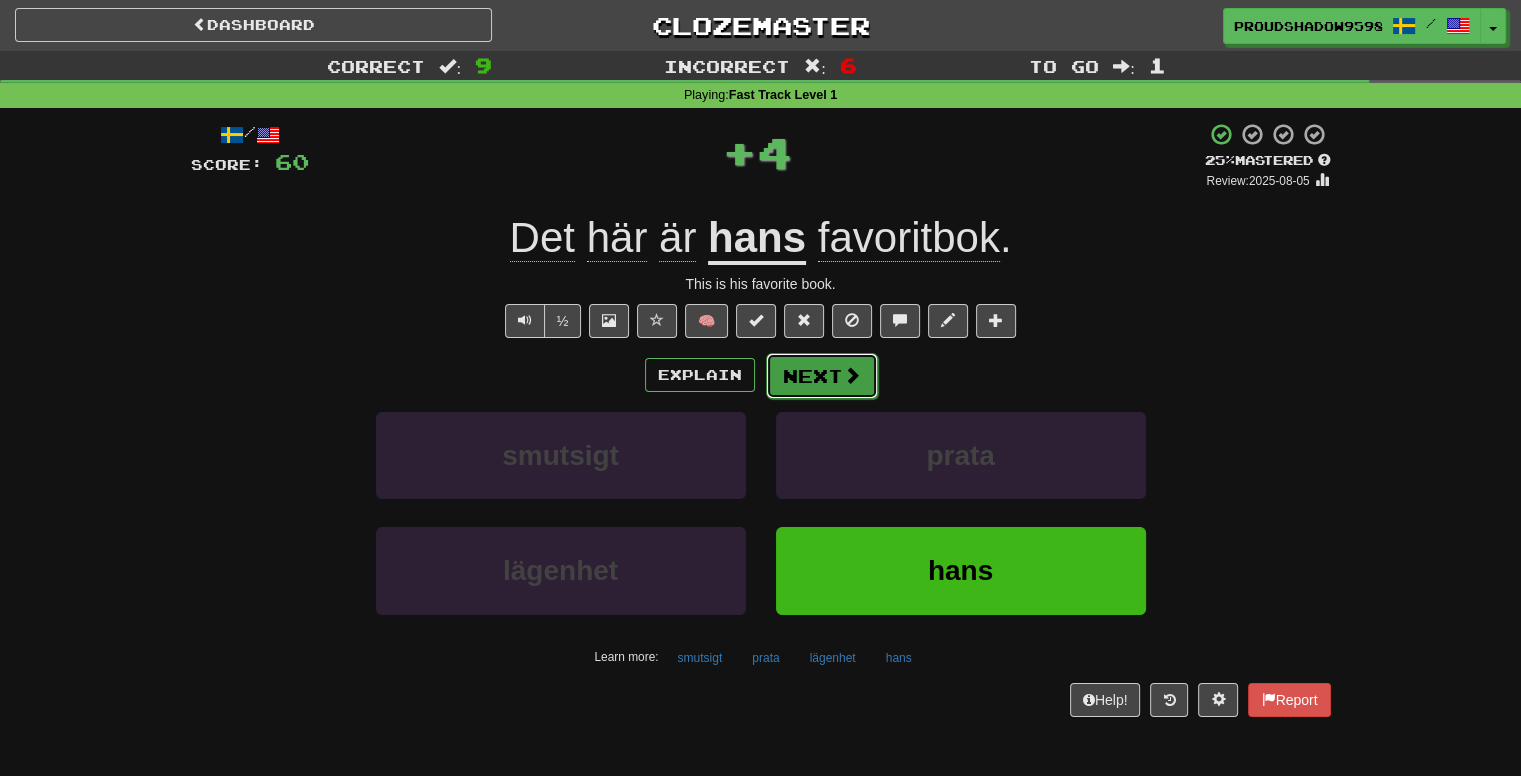 click on "Next" at bounding box center [822, 376] 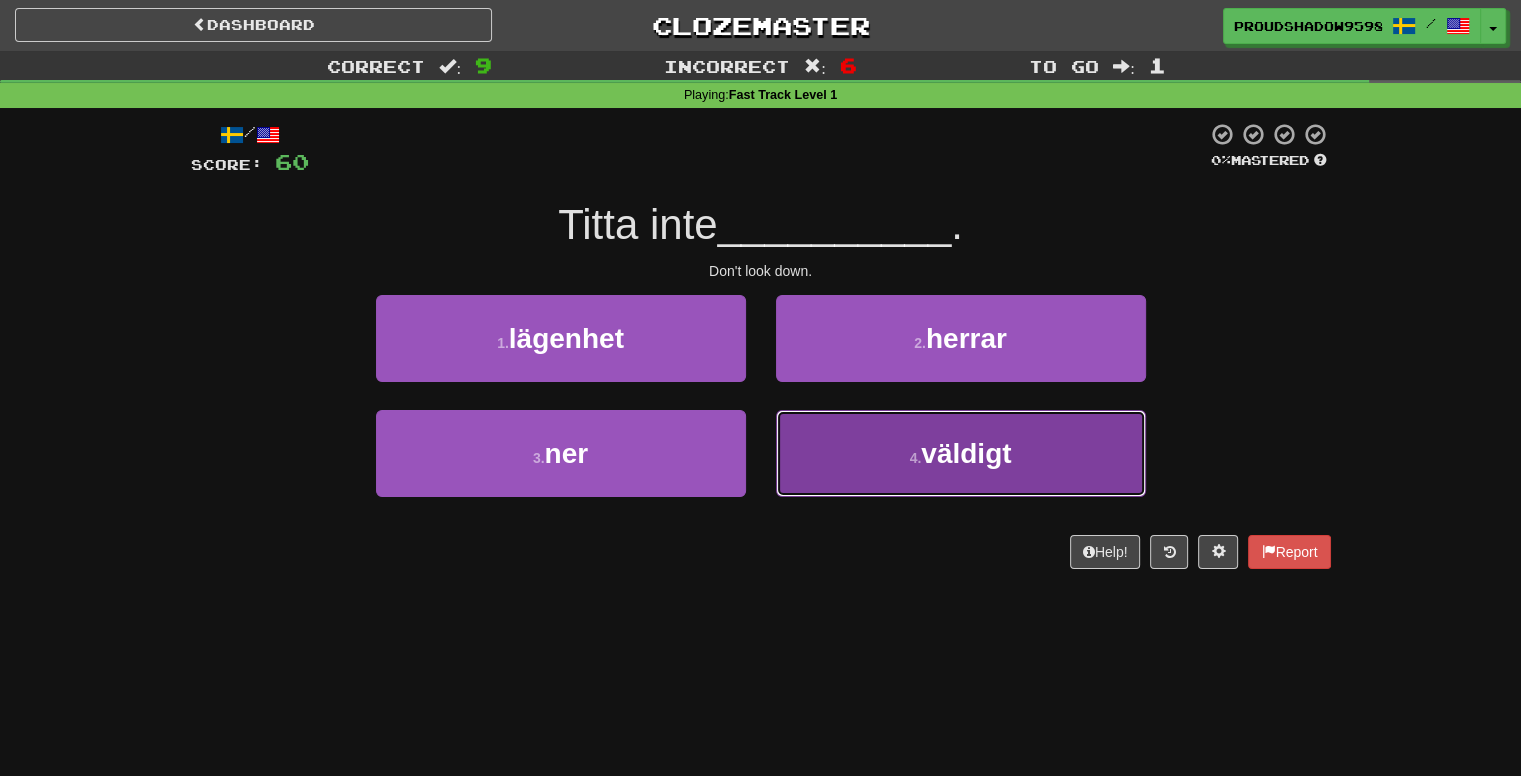 click on "4 .  väldigt" at bounding box center [961, 453] 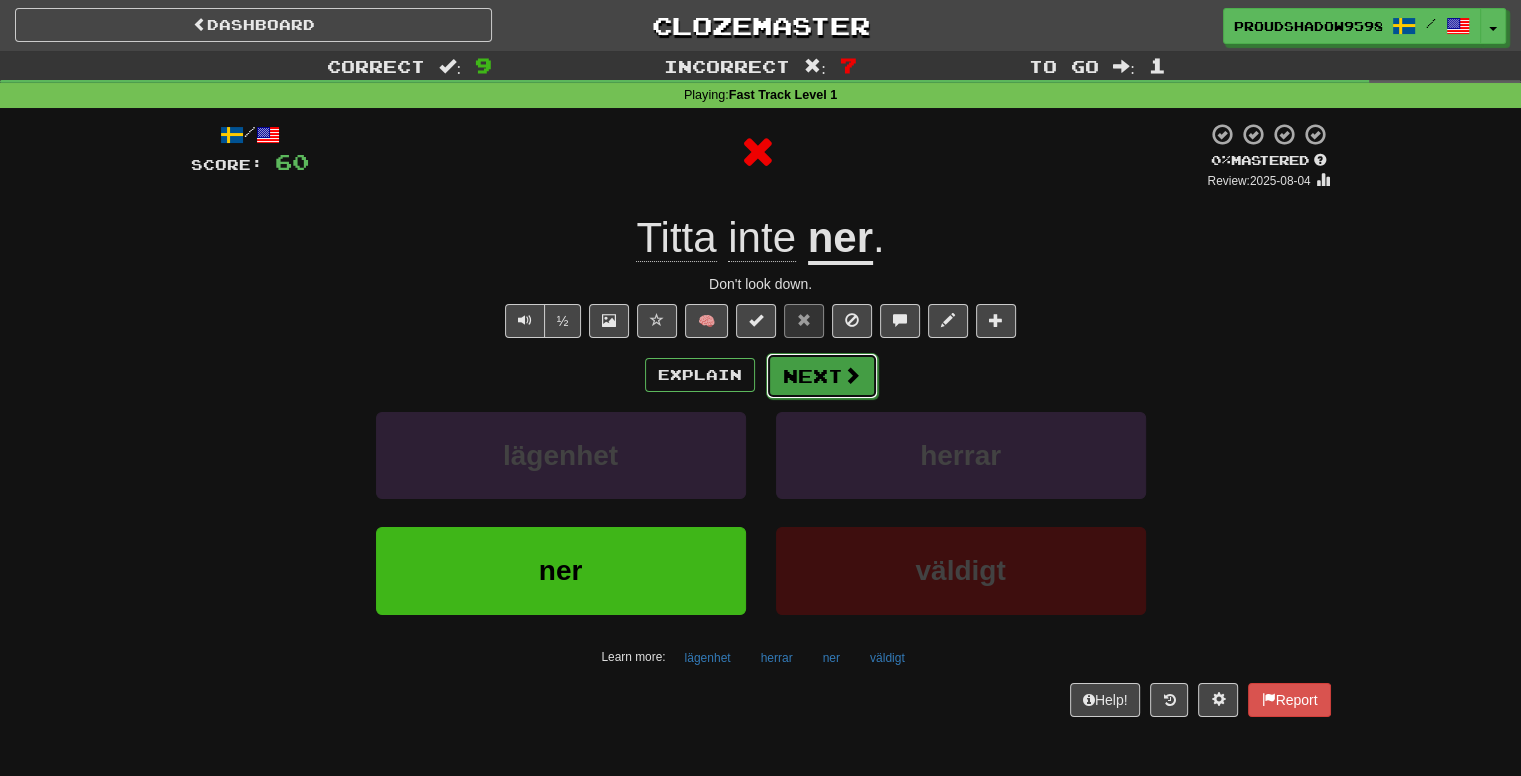 click on "Next" at bounding box center [822, 376] 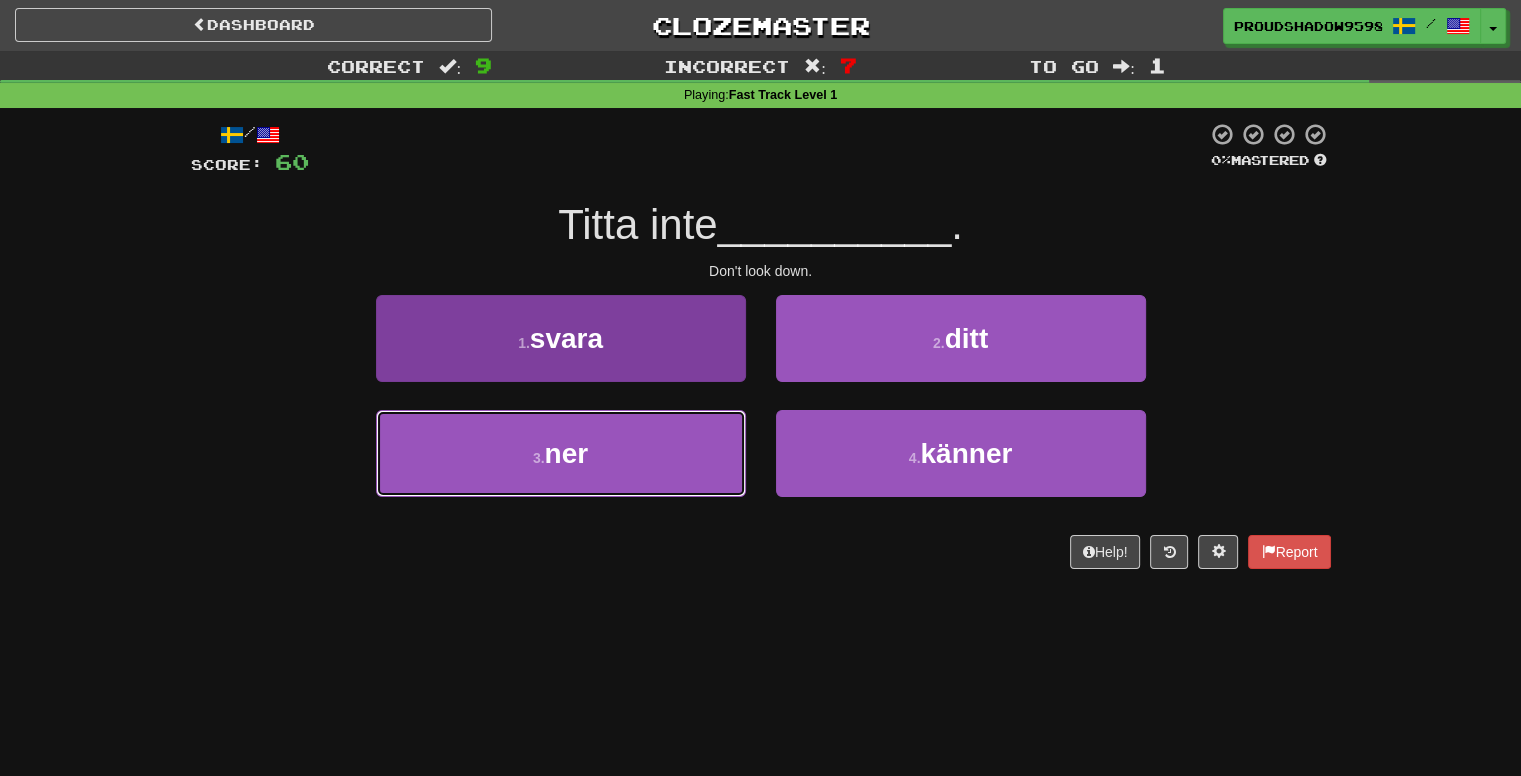 click on "ner" at bounding box center (567, 453) 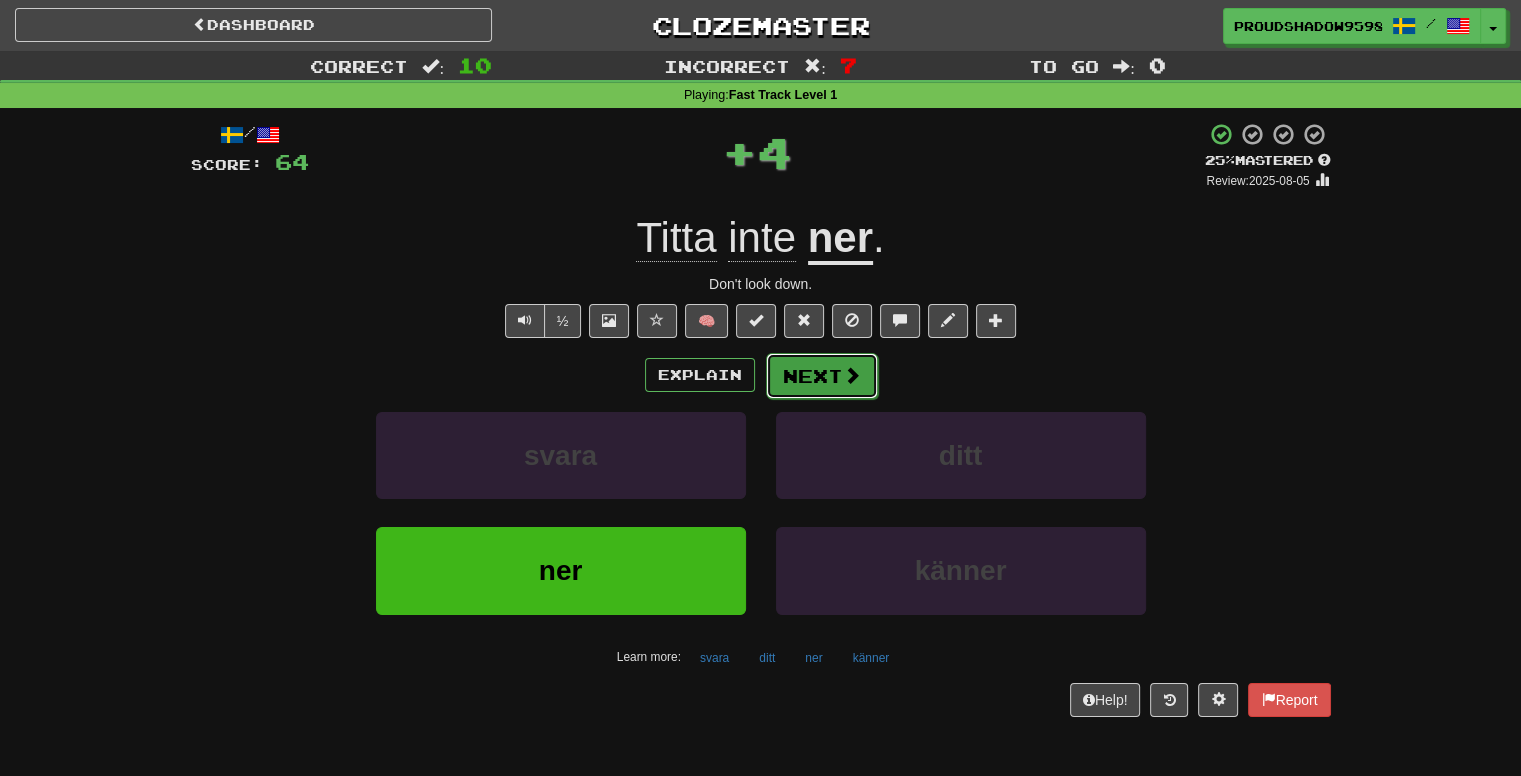 click on "Next" at bounding box center (822, 376) 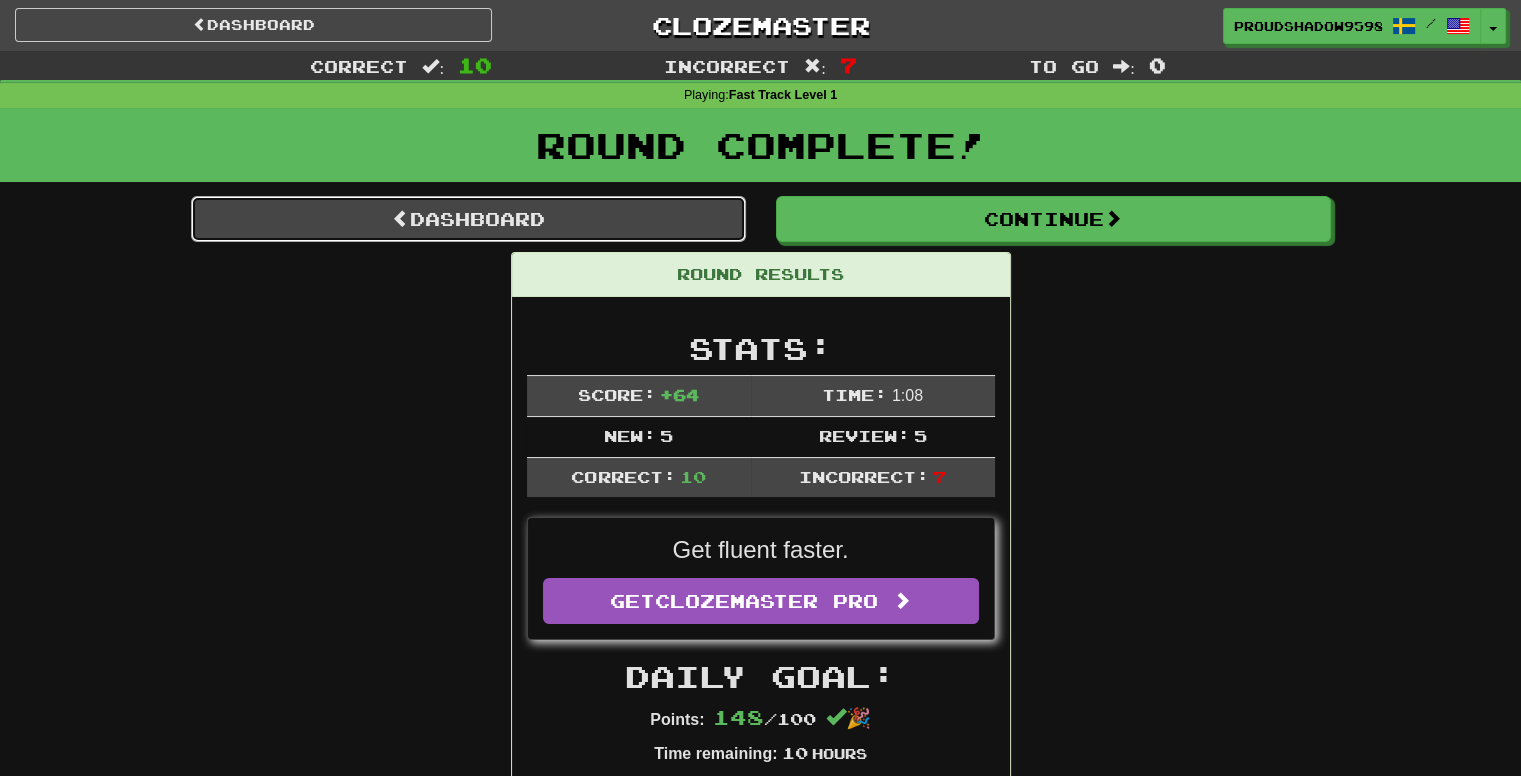 click on "Dashboard" at bounding box center (468, 219) 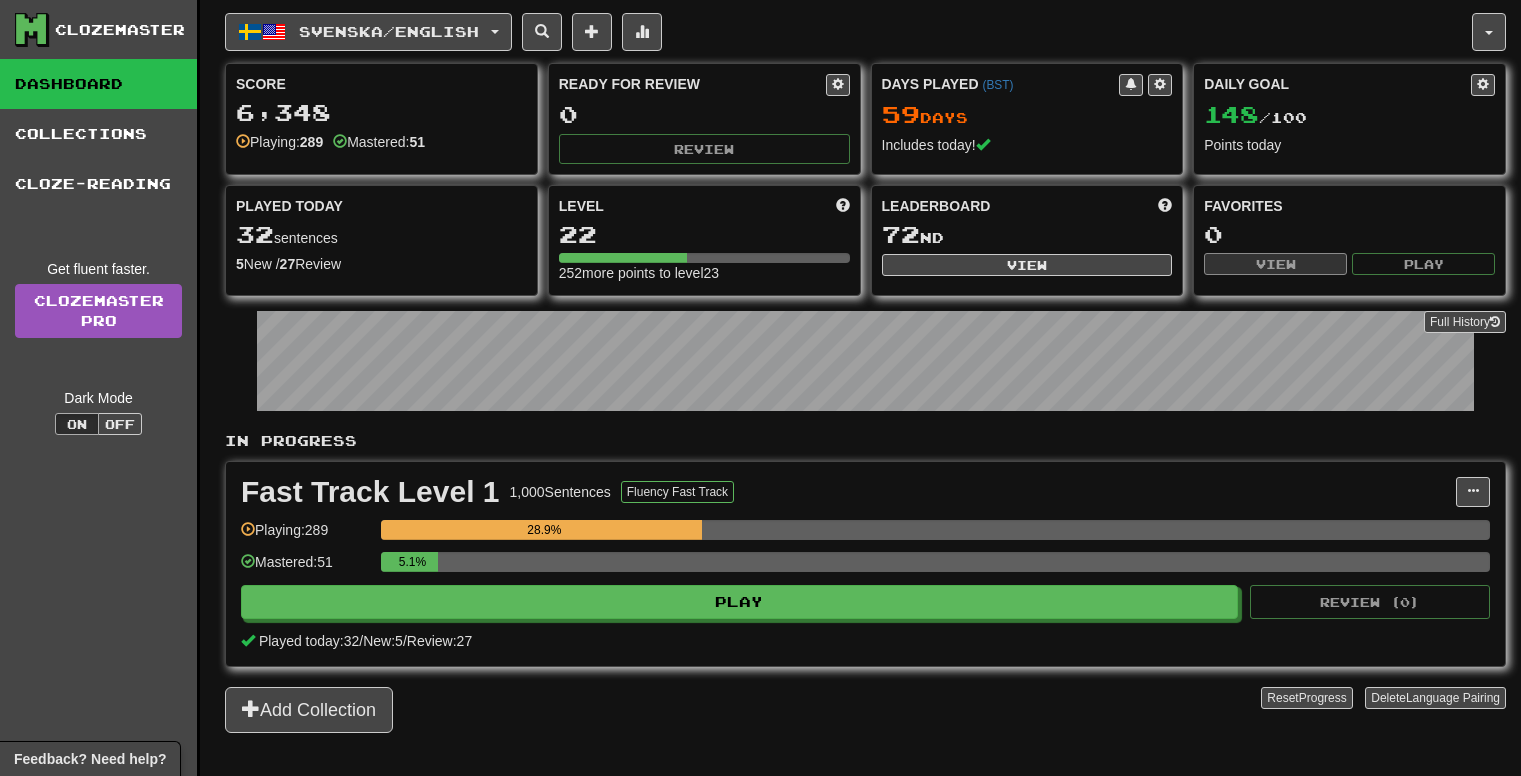 scroll, scrollTop: 0, scrollLeft: 0, axis: both 